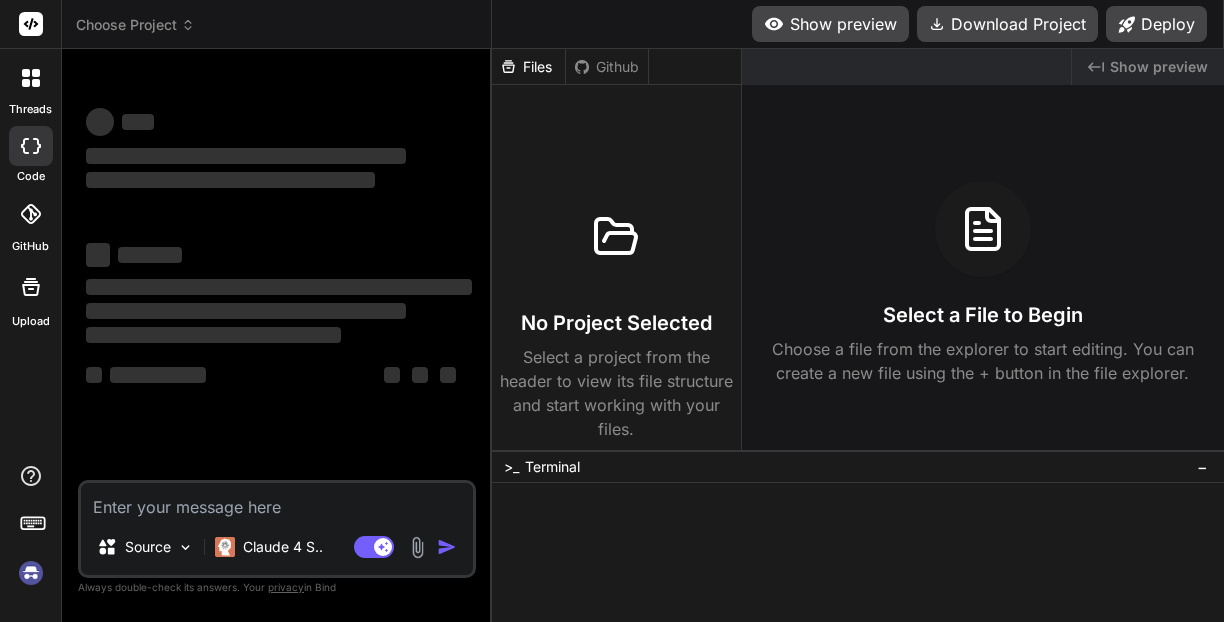 scroll, scrollTop: 0, scrollLeft: 0, axis: both 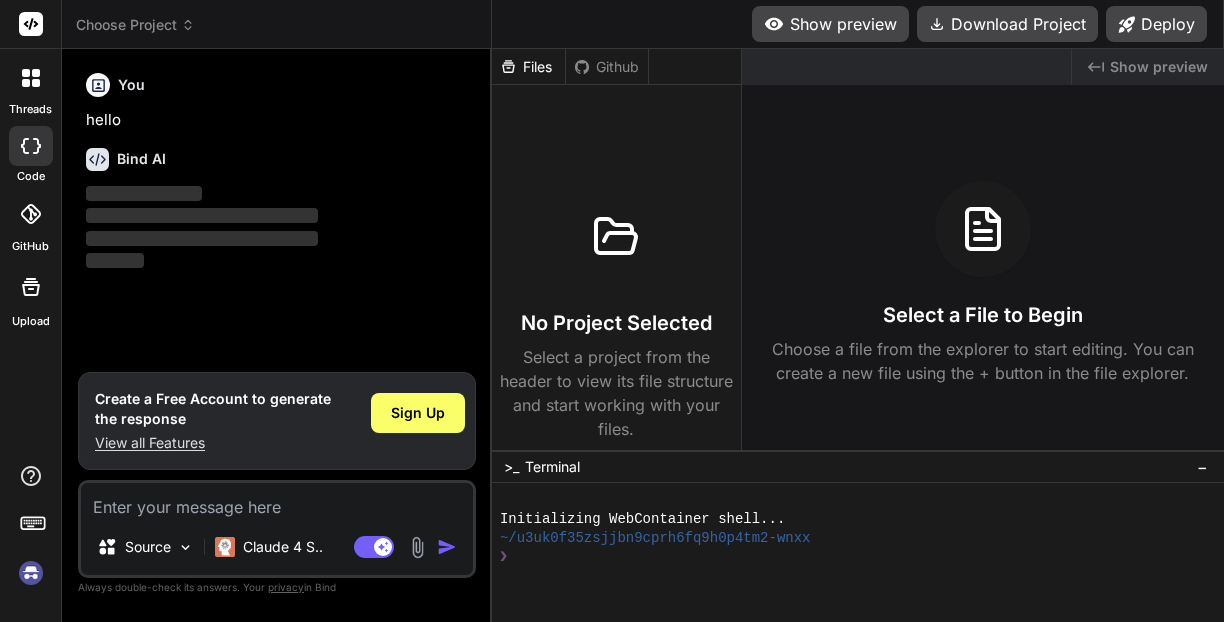 click 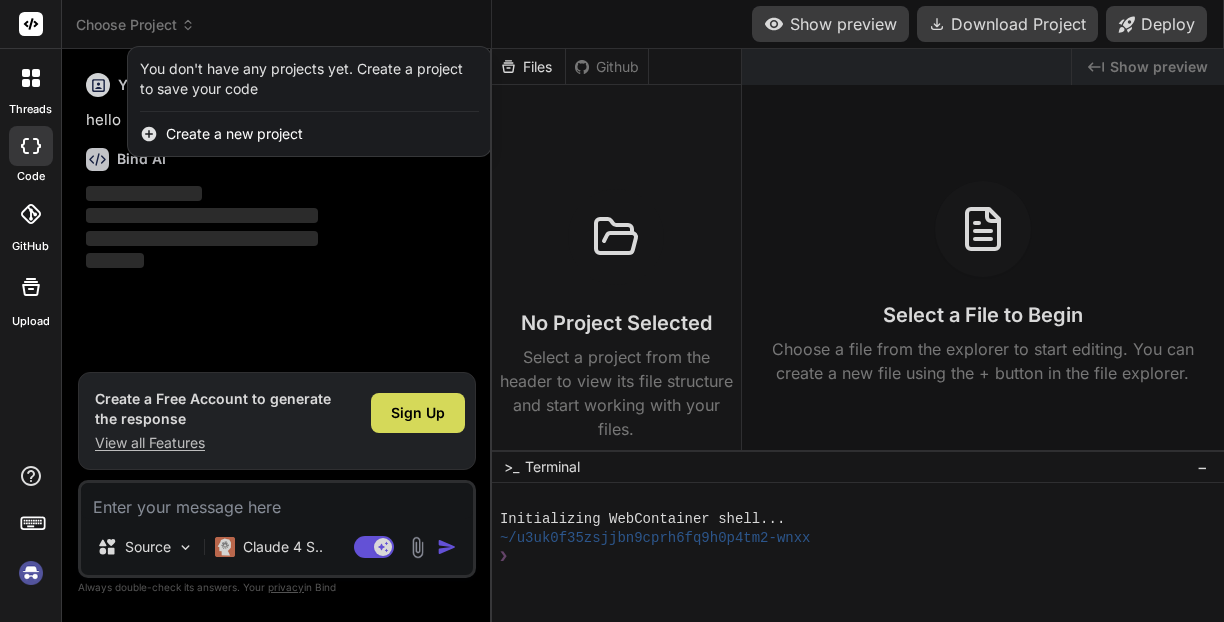 click at bounding box center (612, 311) 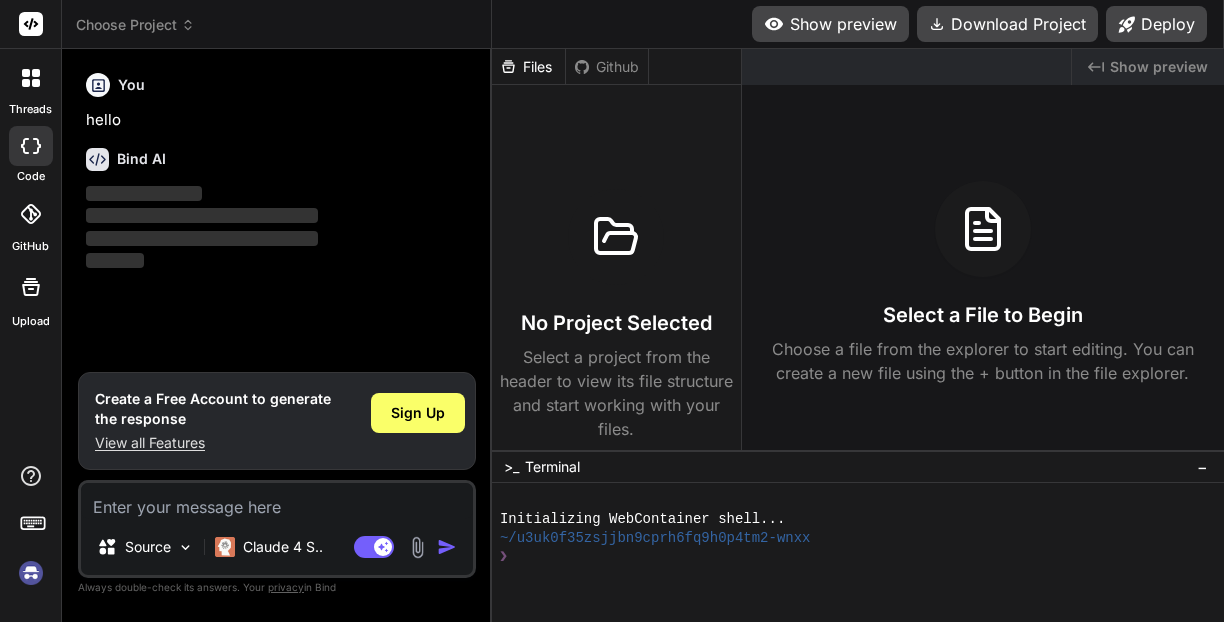 click at bounding box center [31, 573] 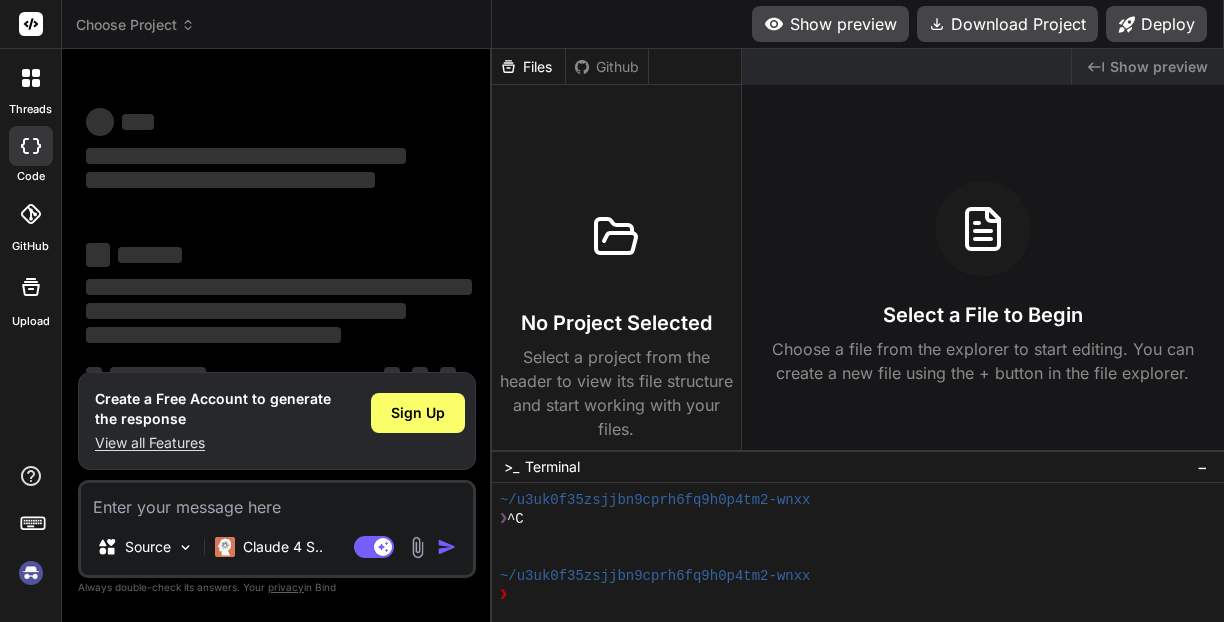 scroll, scrollTop: 38, scrollLeft: 0, axis: vertical 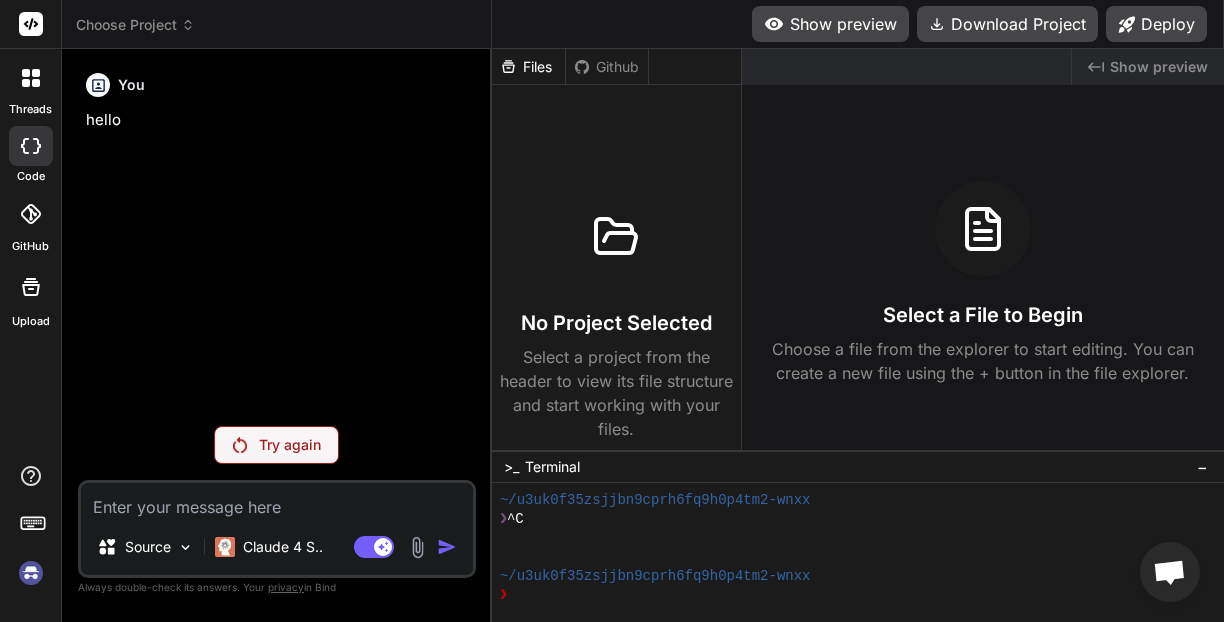 click on "Try again" at bounding box center (276, 445) 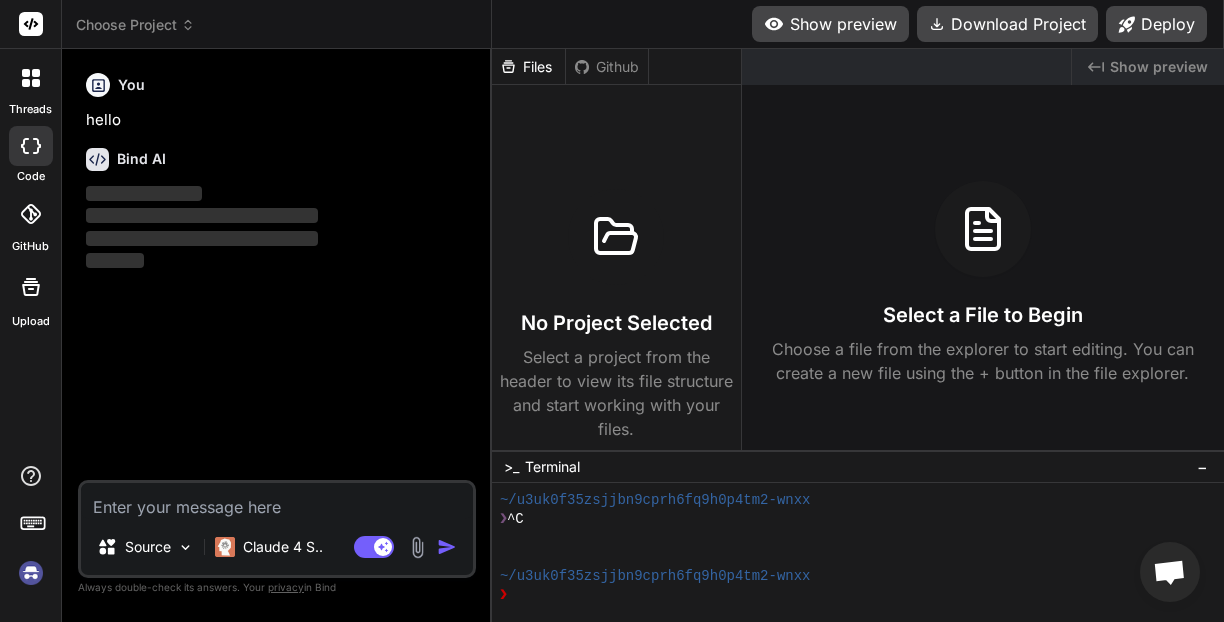 type on "x" 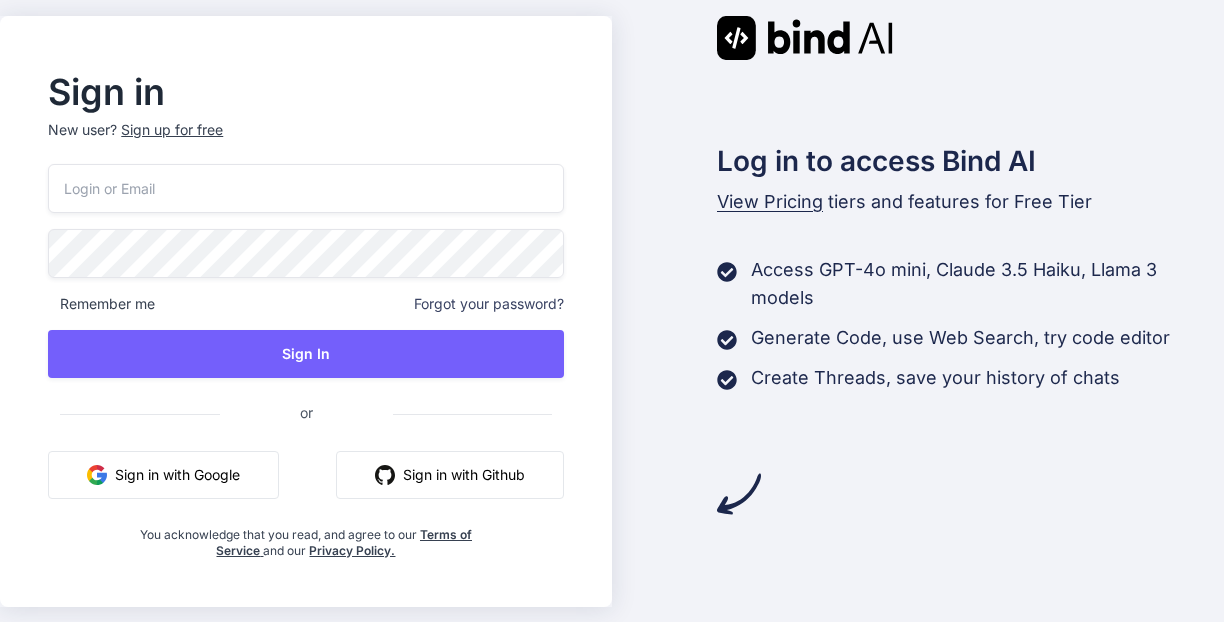 scroll, scrollTop: 0, scrollLeft: 0, axis: both 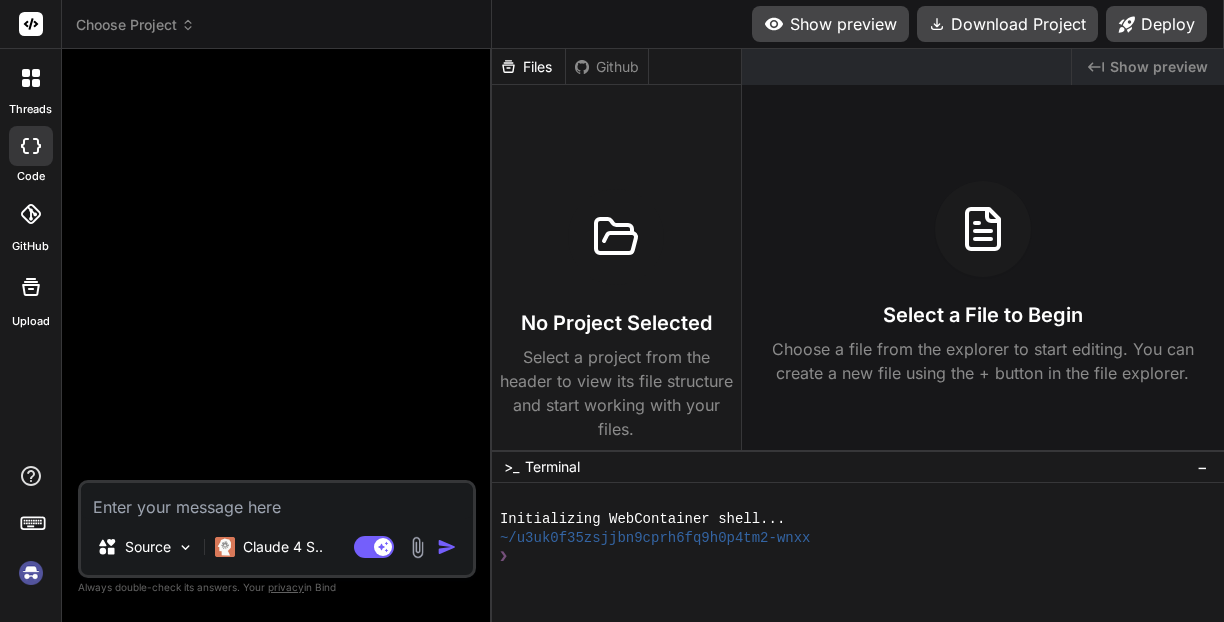click 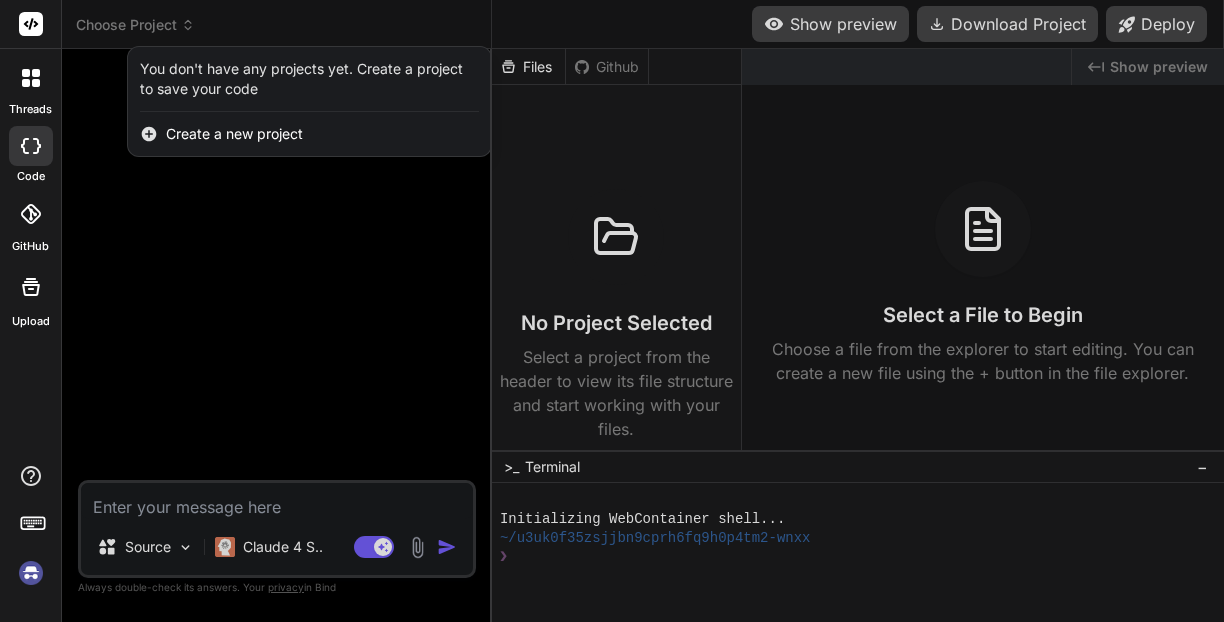 click on "Create a new project" at bounding box center (234, 134) 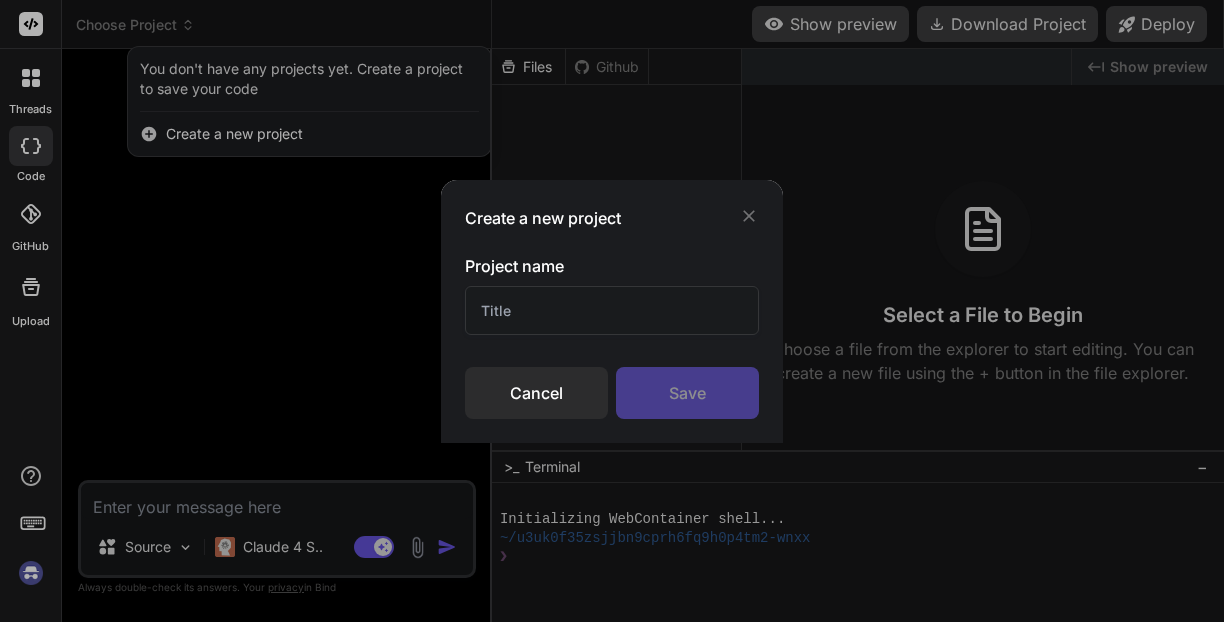 click on "Cancel" at bounding box center [536, 393] 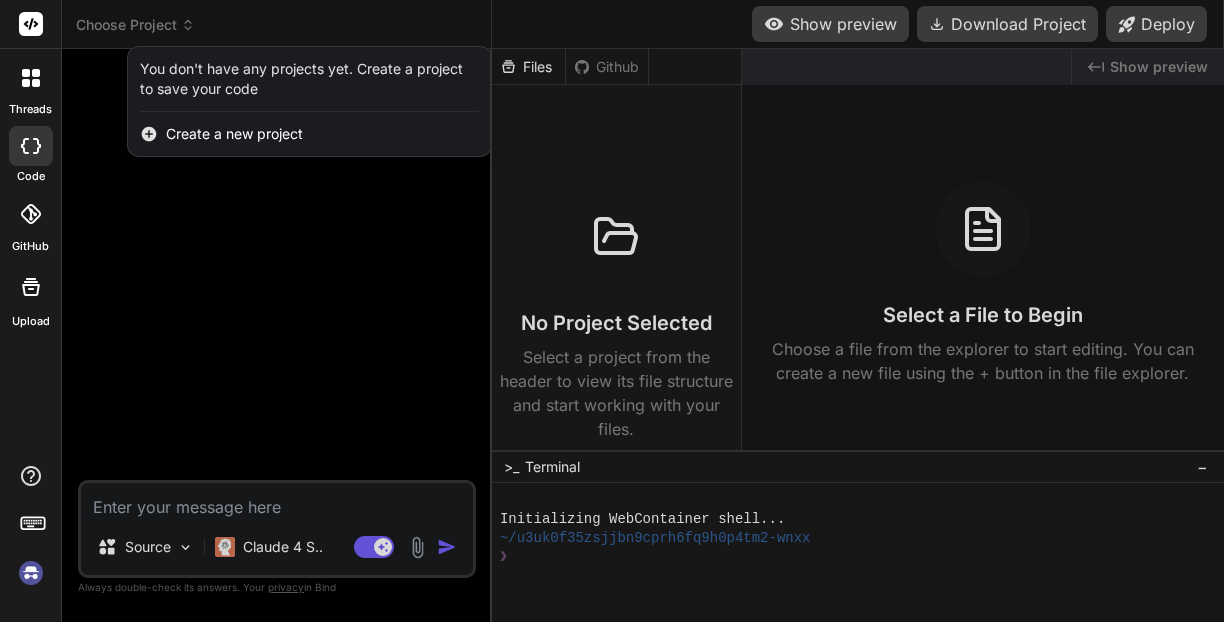 click at bounding box center [31, 573] 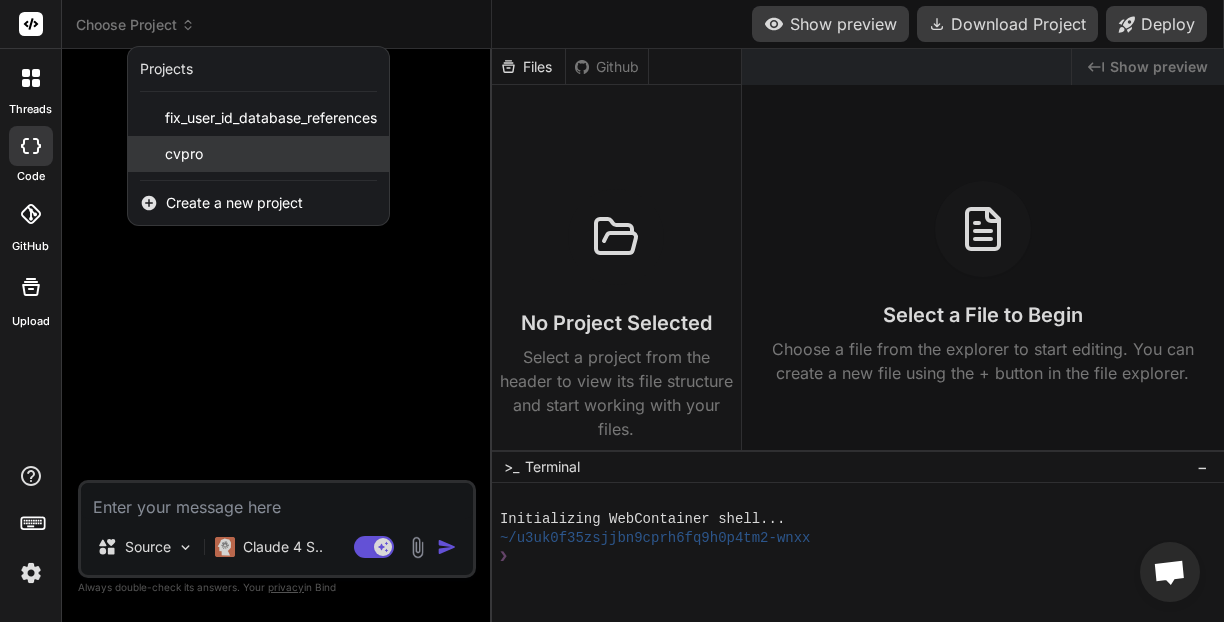 click on "cvpro" at bounding box center [184, 154] 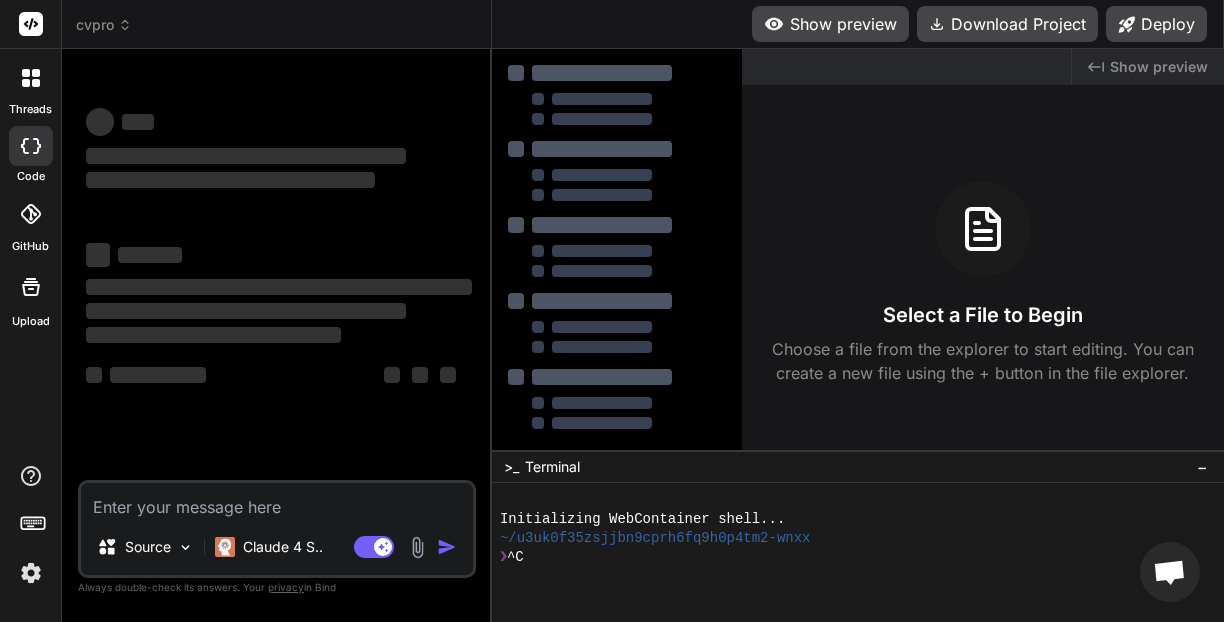 scroll, scrollTop: 38, scrollLeft: 0, axis: vertical 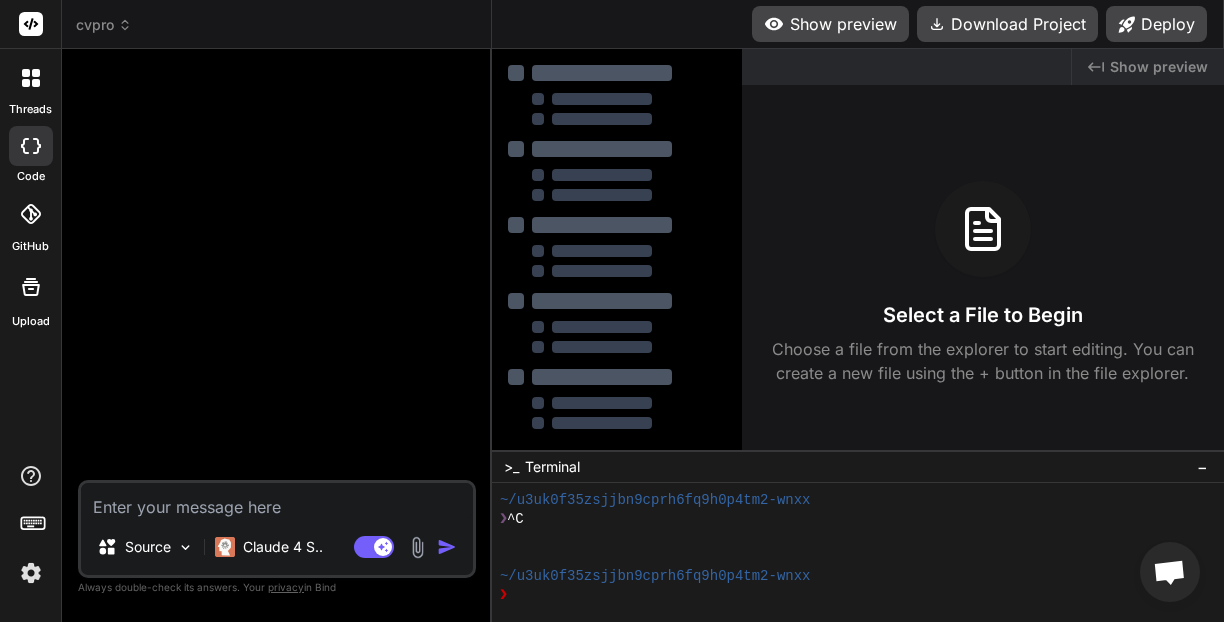 type on "x" 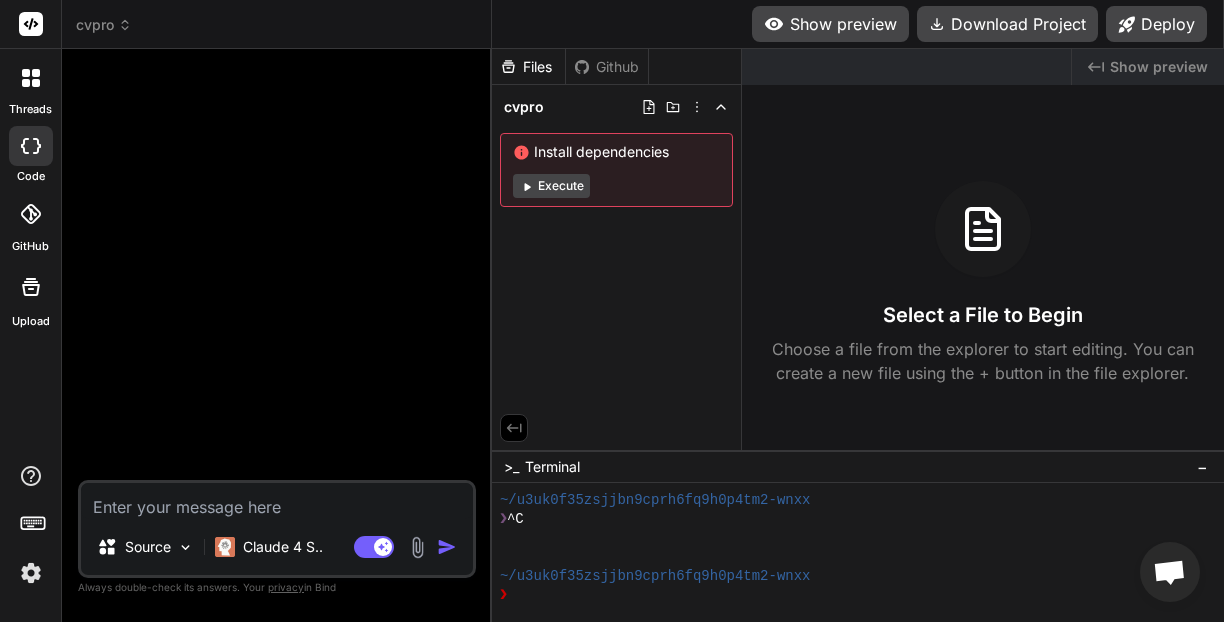 click at bounding box center (277, 501) 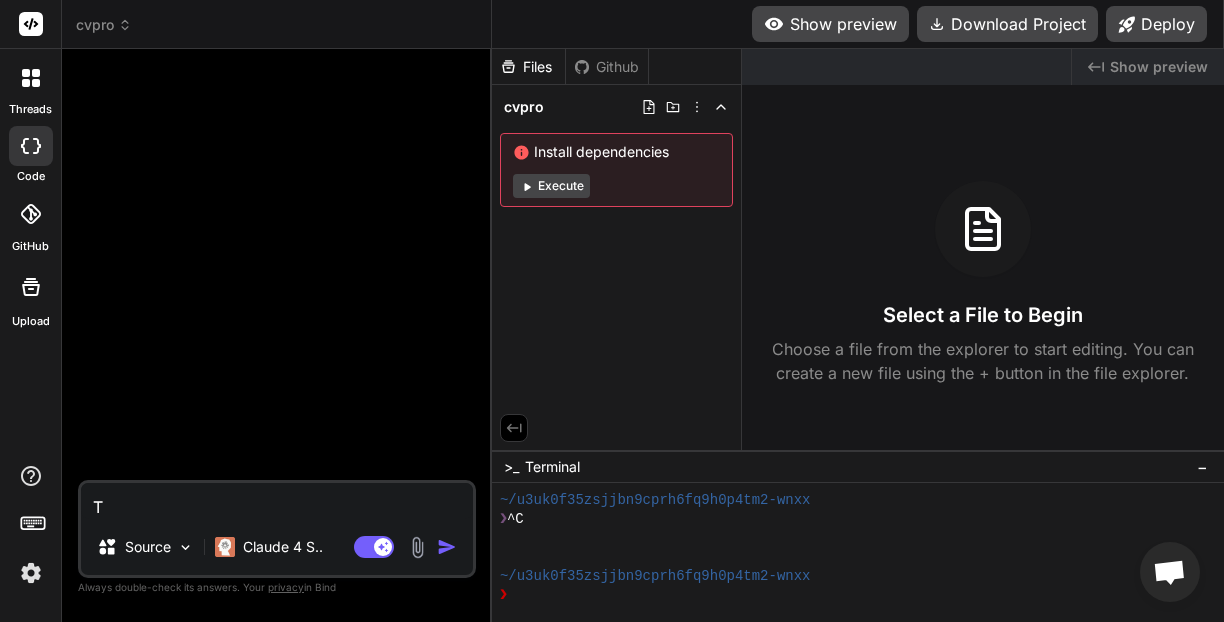 type on "Th" 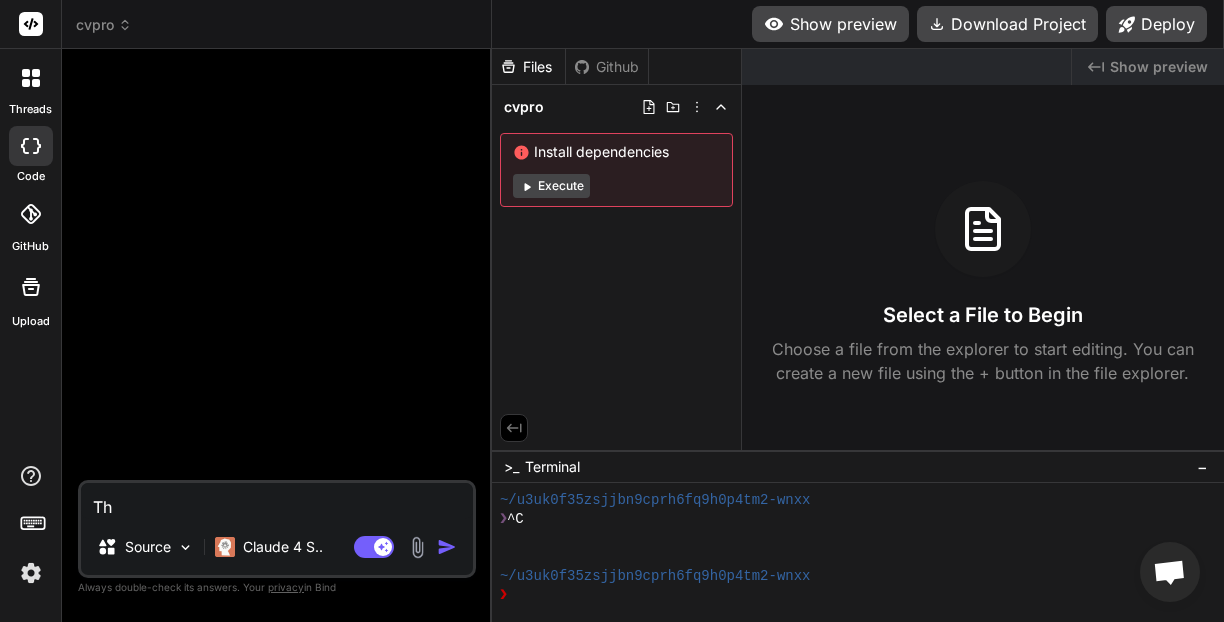 type on "Thi" 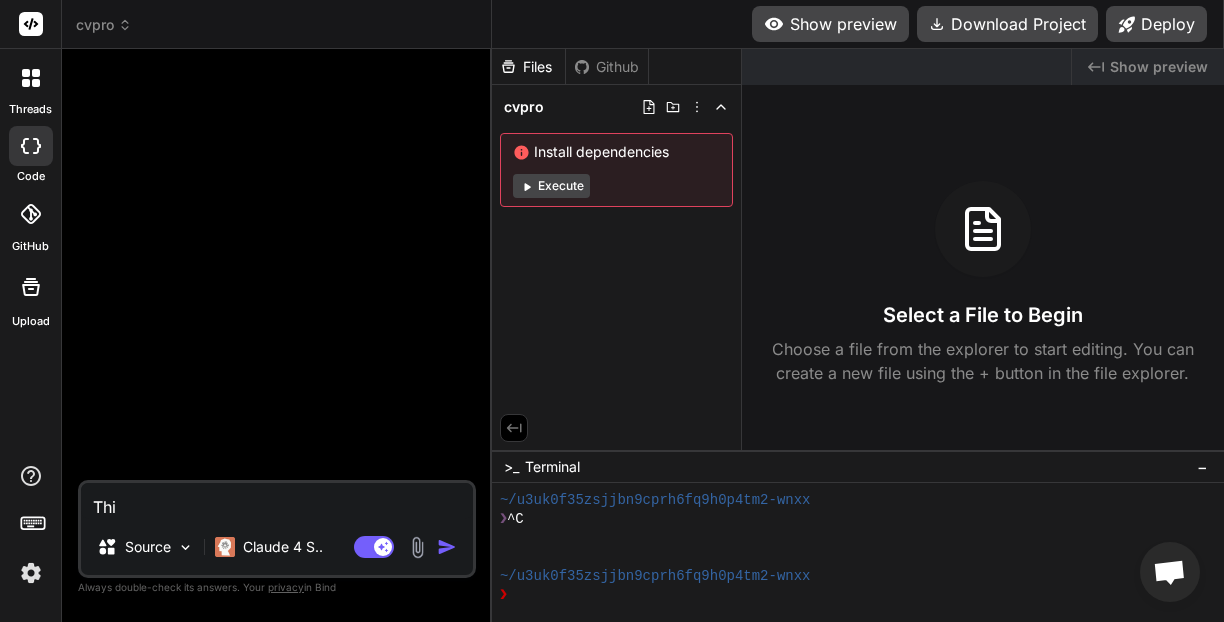 type on "This" 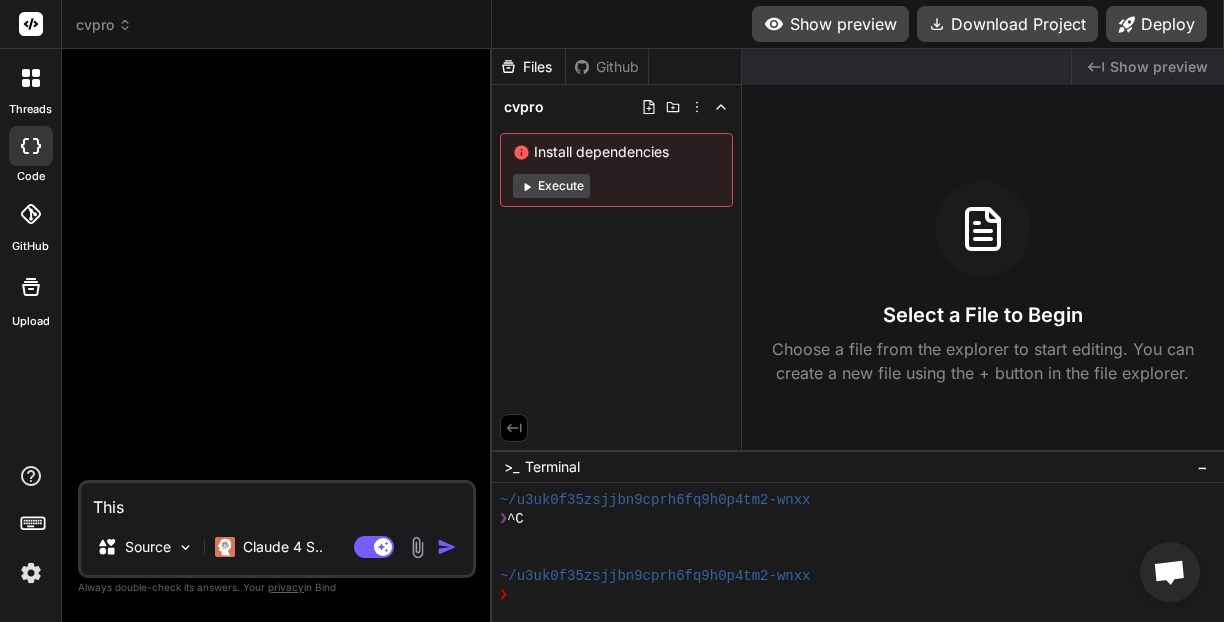 type on "This" 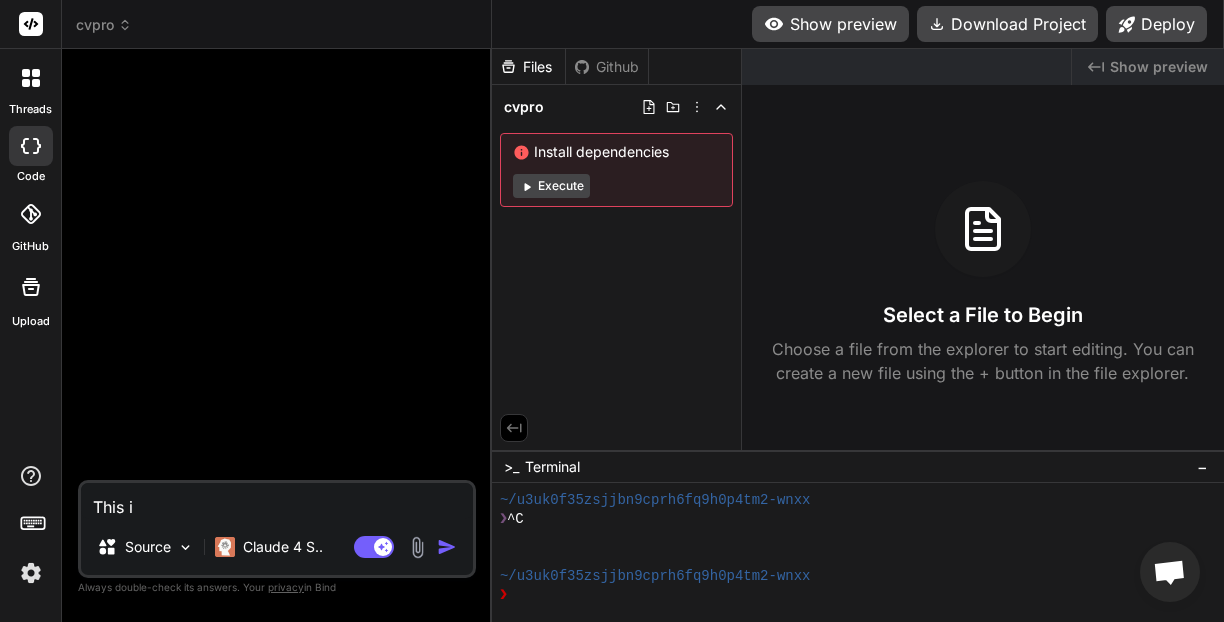 type on "This is" 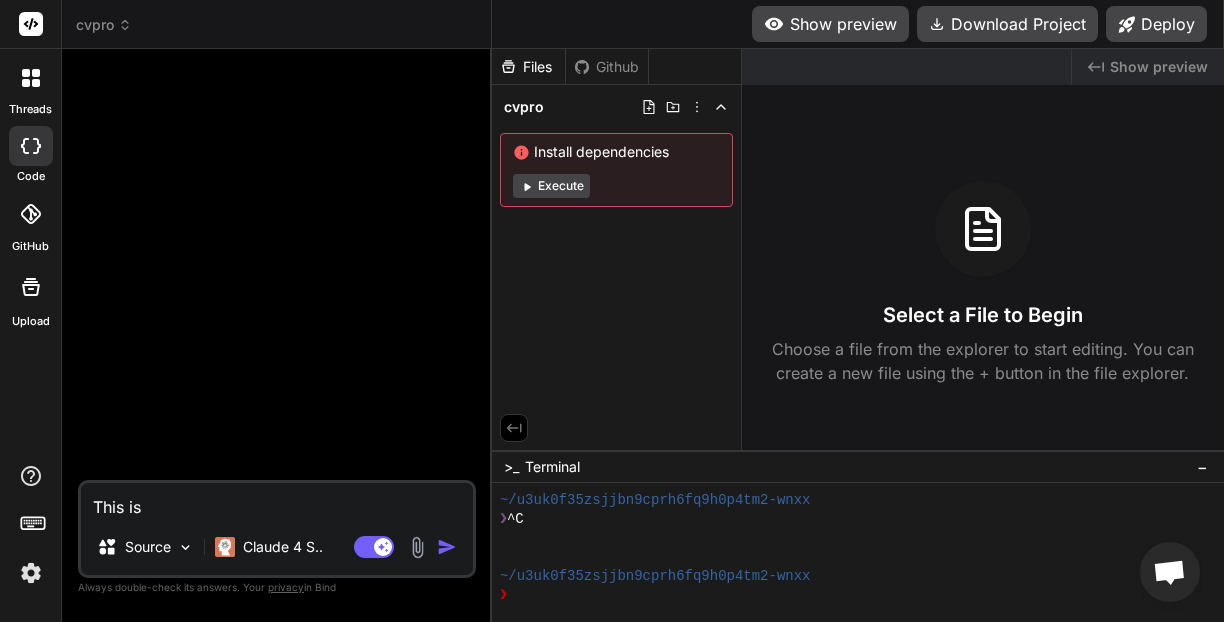 type on "This is" 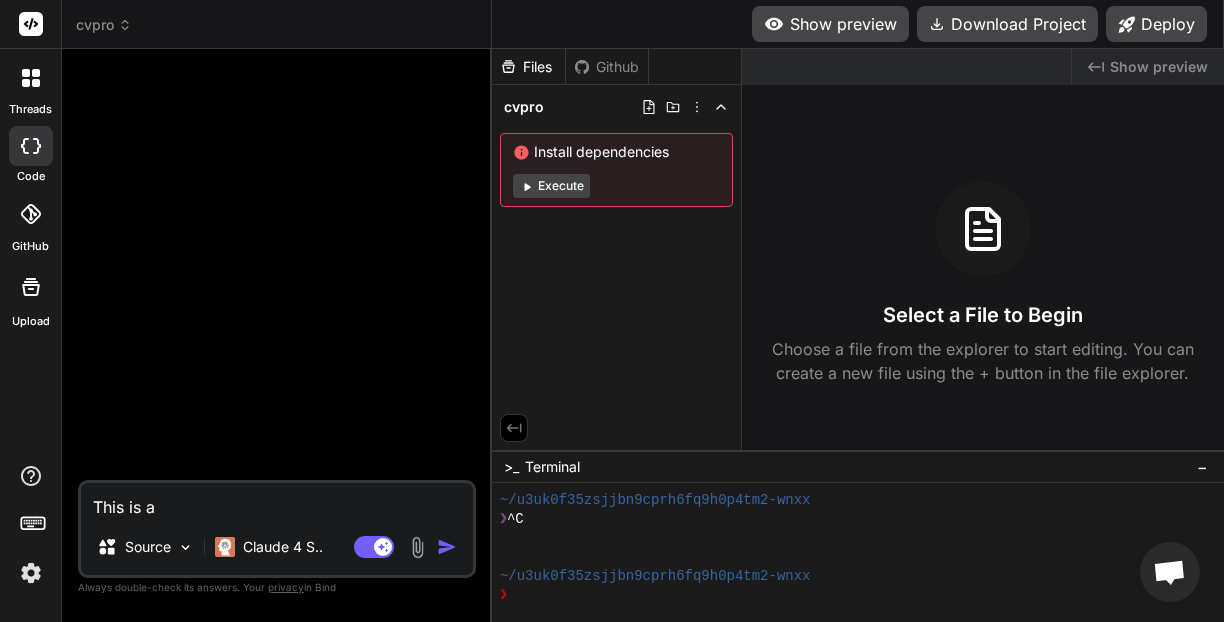 type on "This is a" 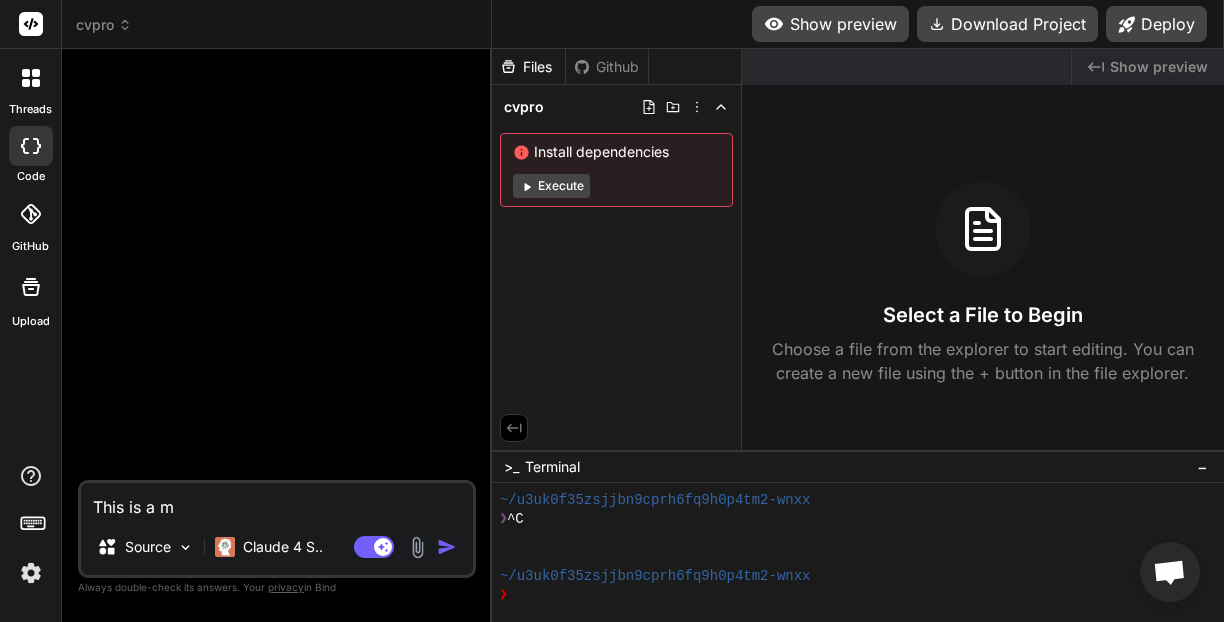 type on "This is a ma" 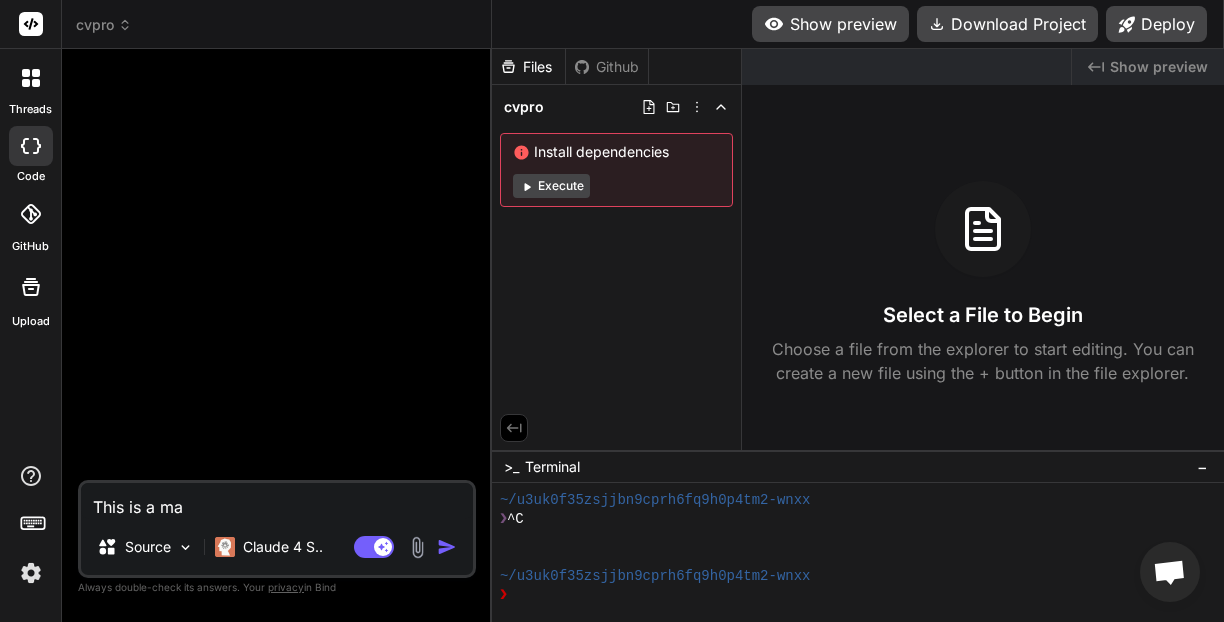 type on "This is a mat" 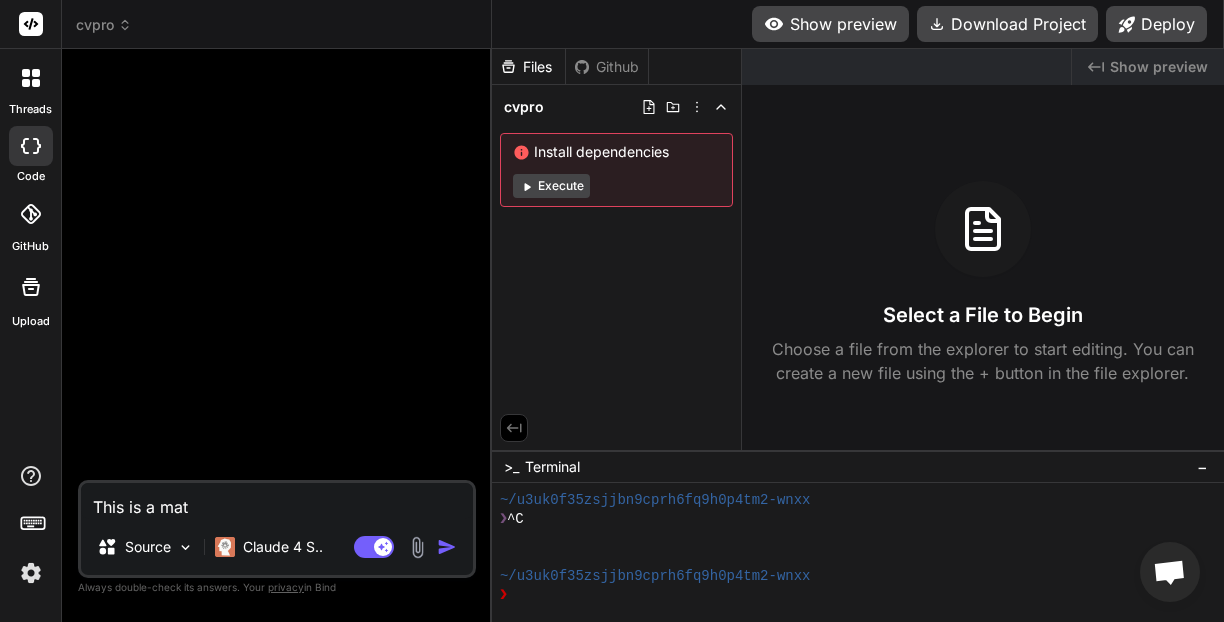 type on "This is a matu" 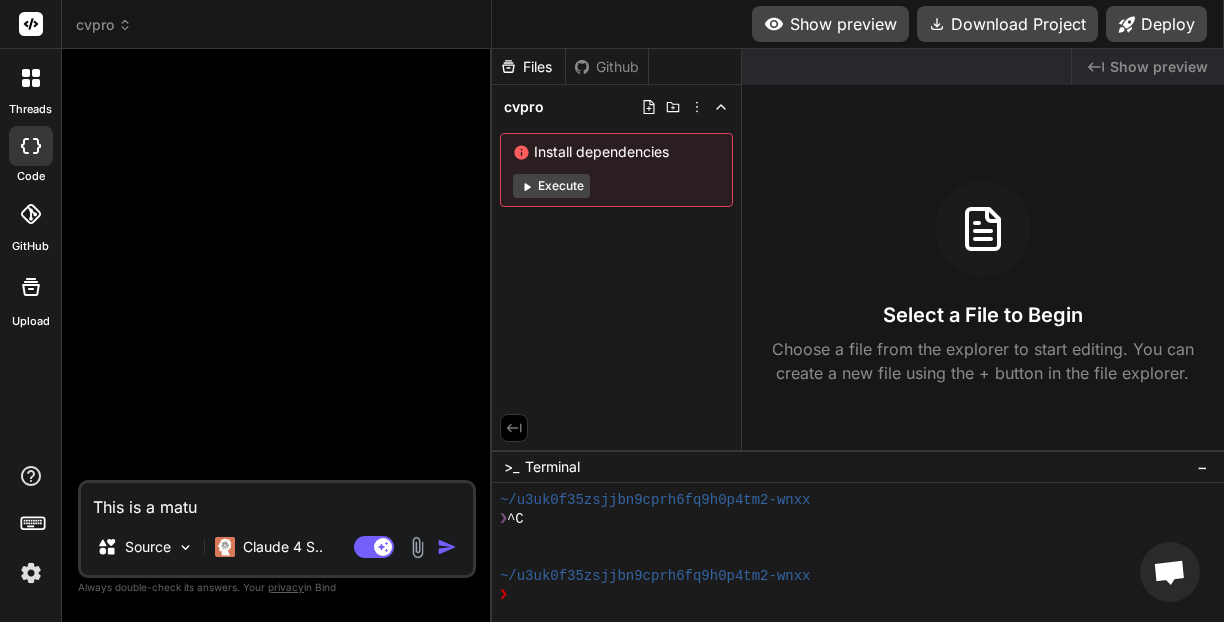 type on "x" 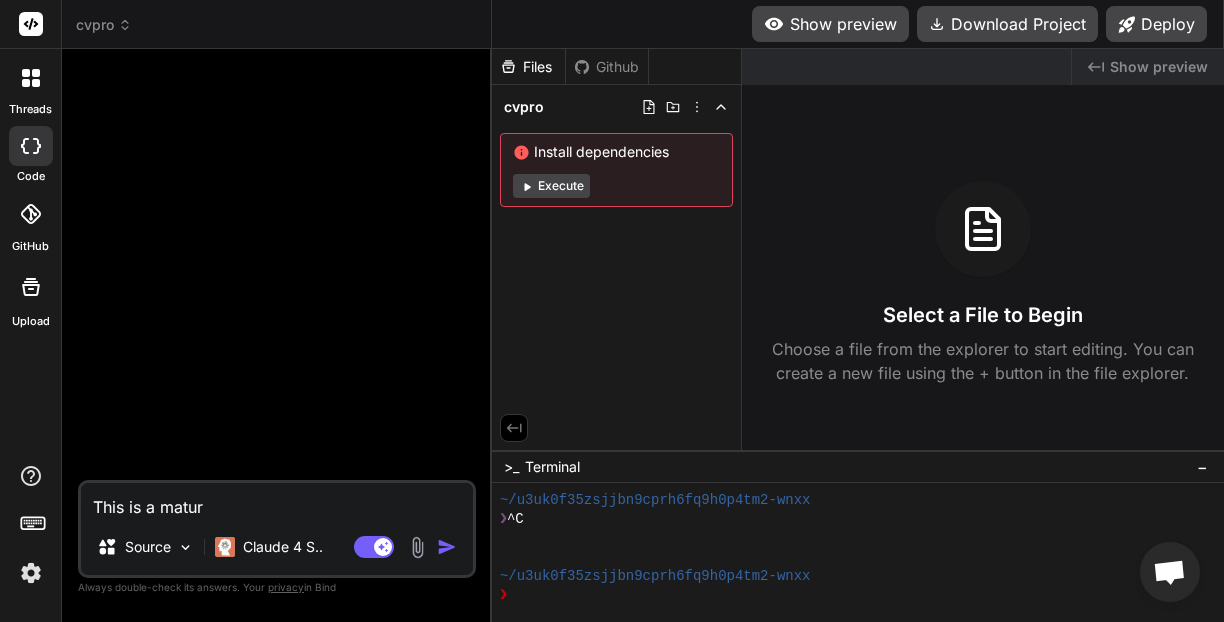 type on "This is a mature" 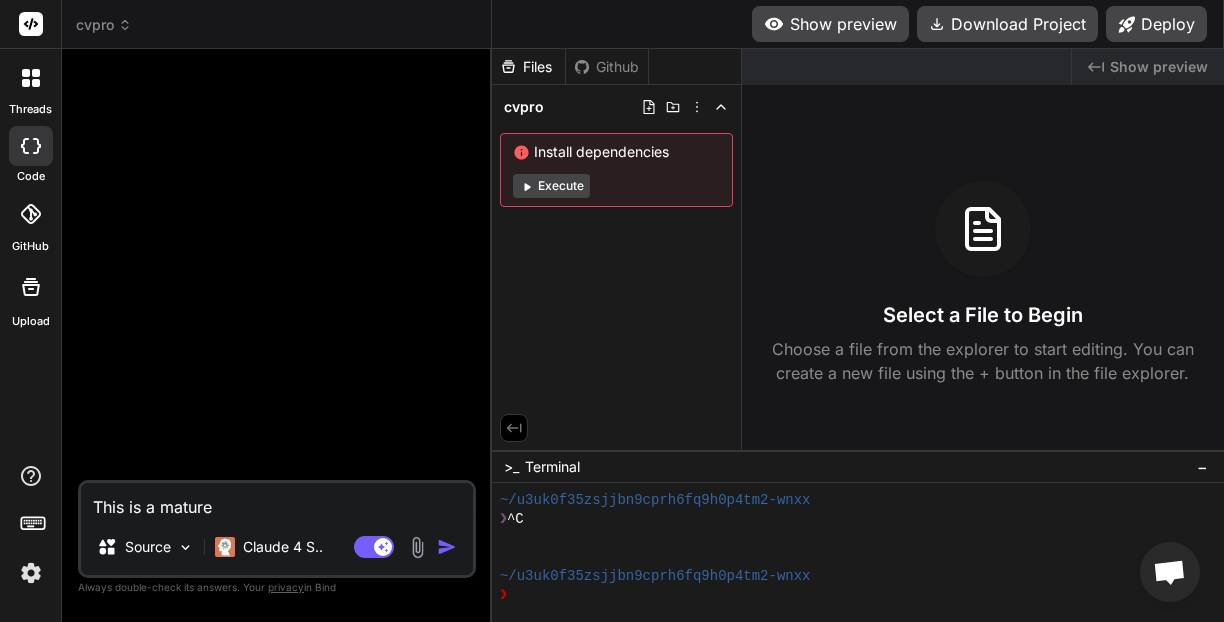 type on "This is a mature" 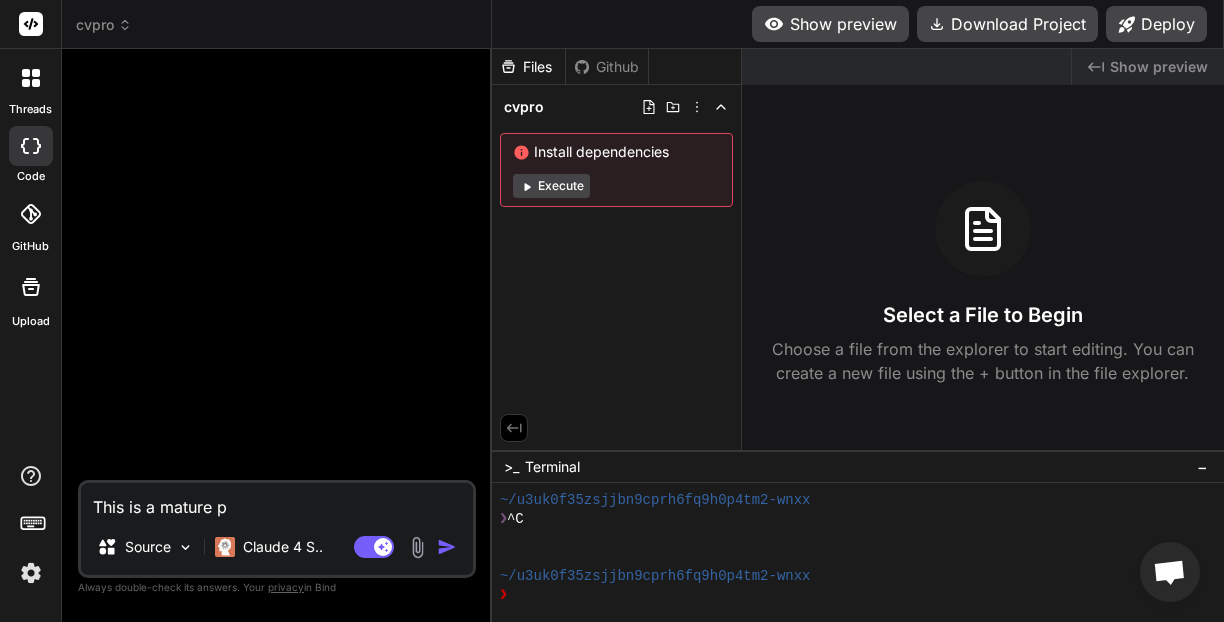 type on "This is a mature pr" 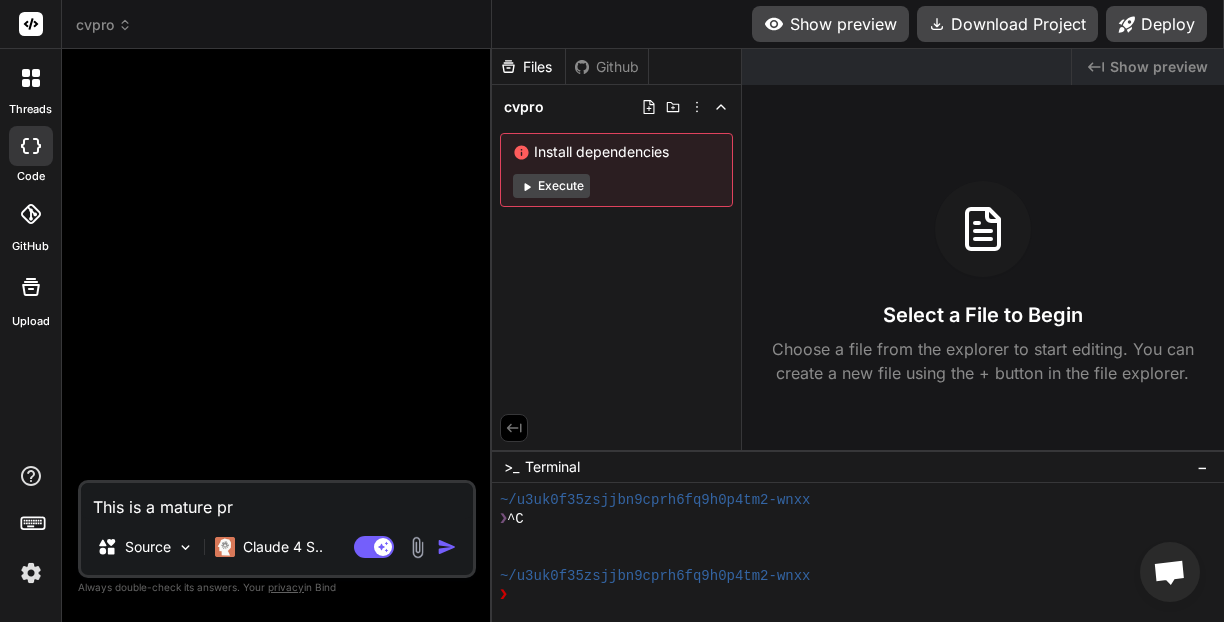type on "x" 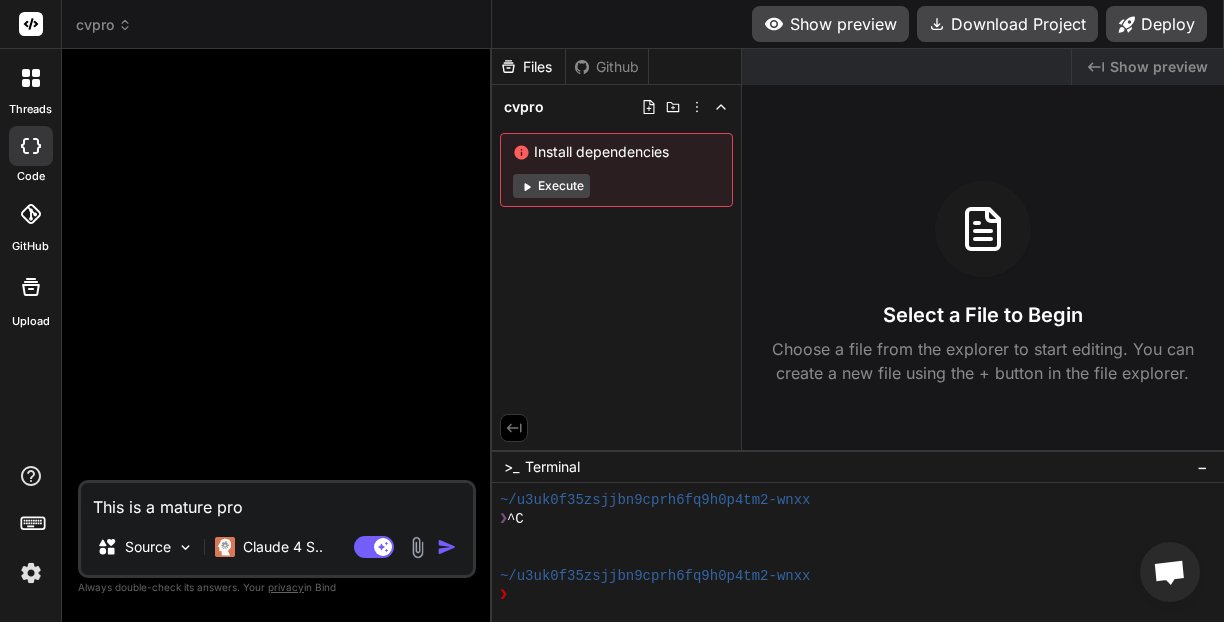 type on "x" 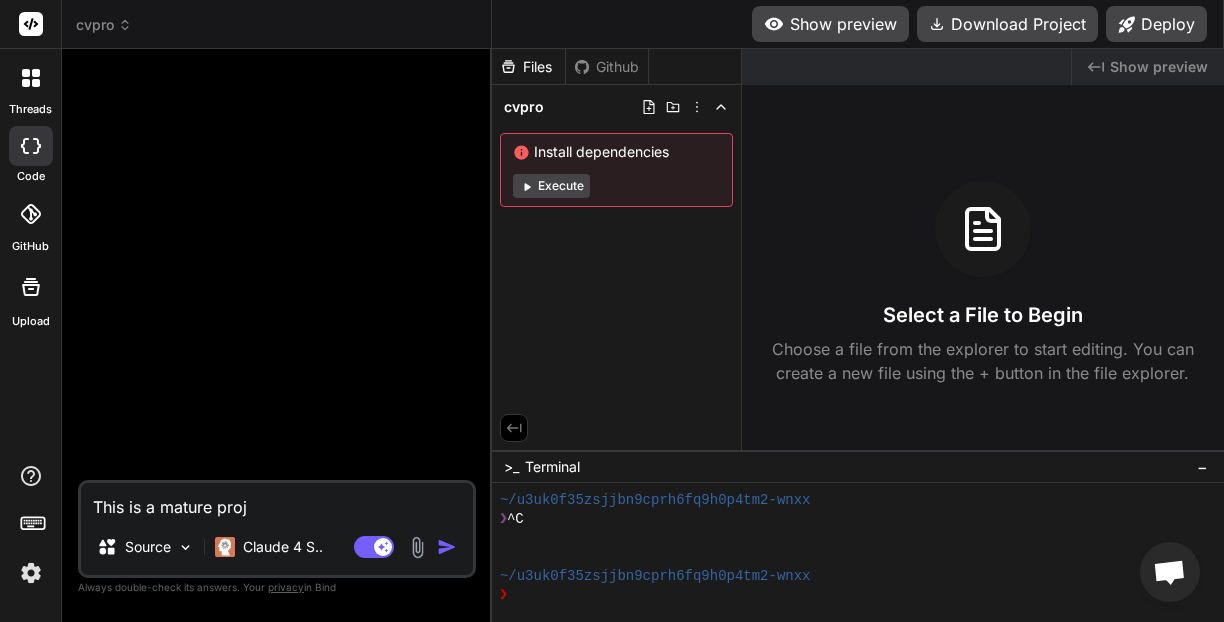type on "This is a mature proje" 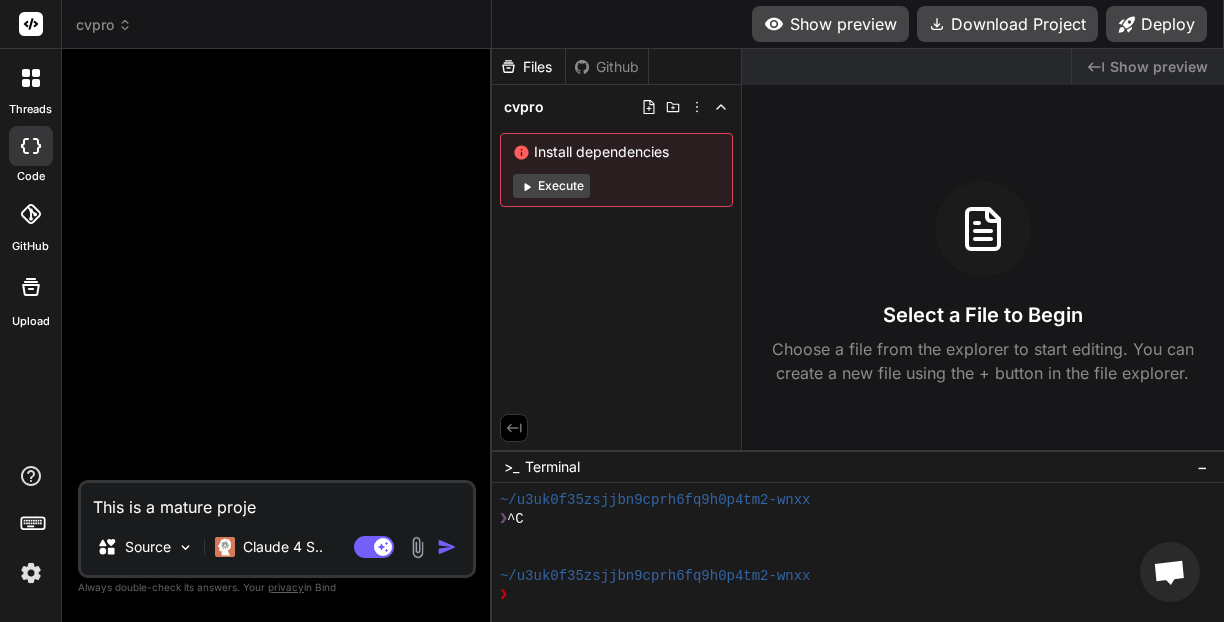 type on "This is a mature projec" 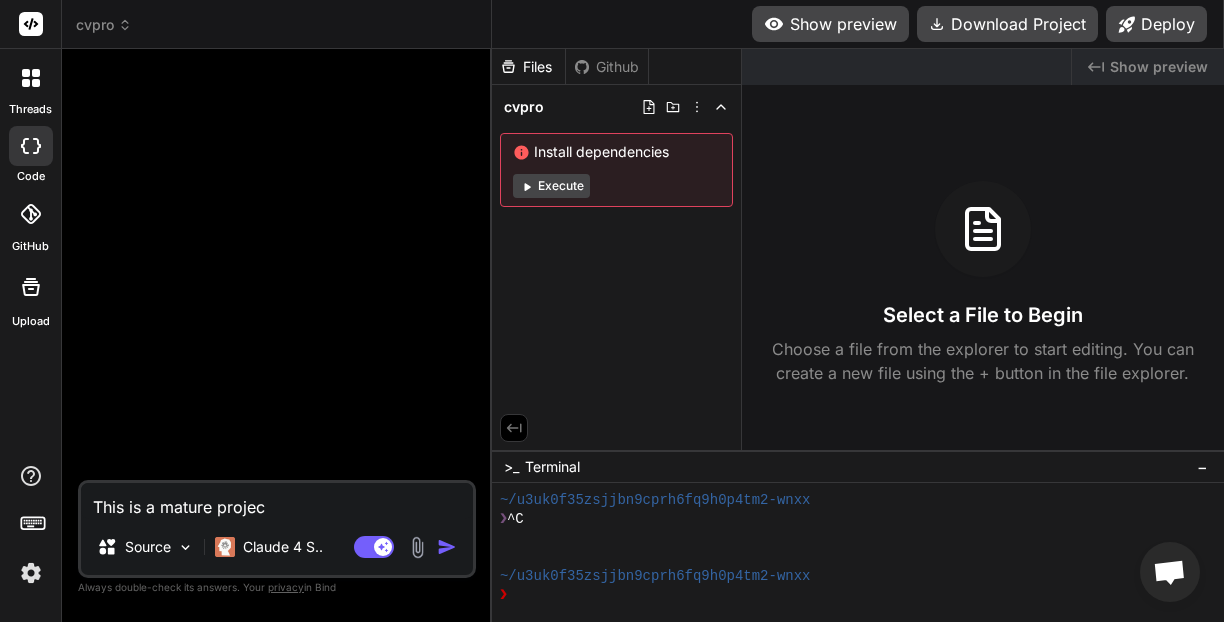 type on "This is a mature project" 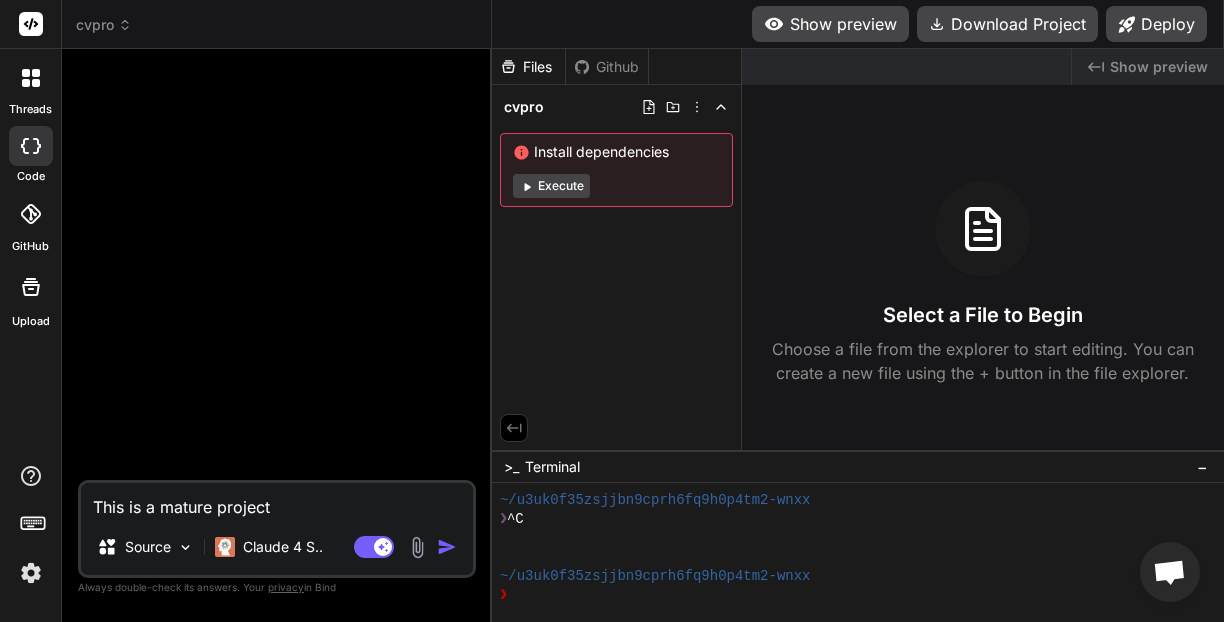 type on "x" 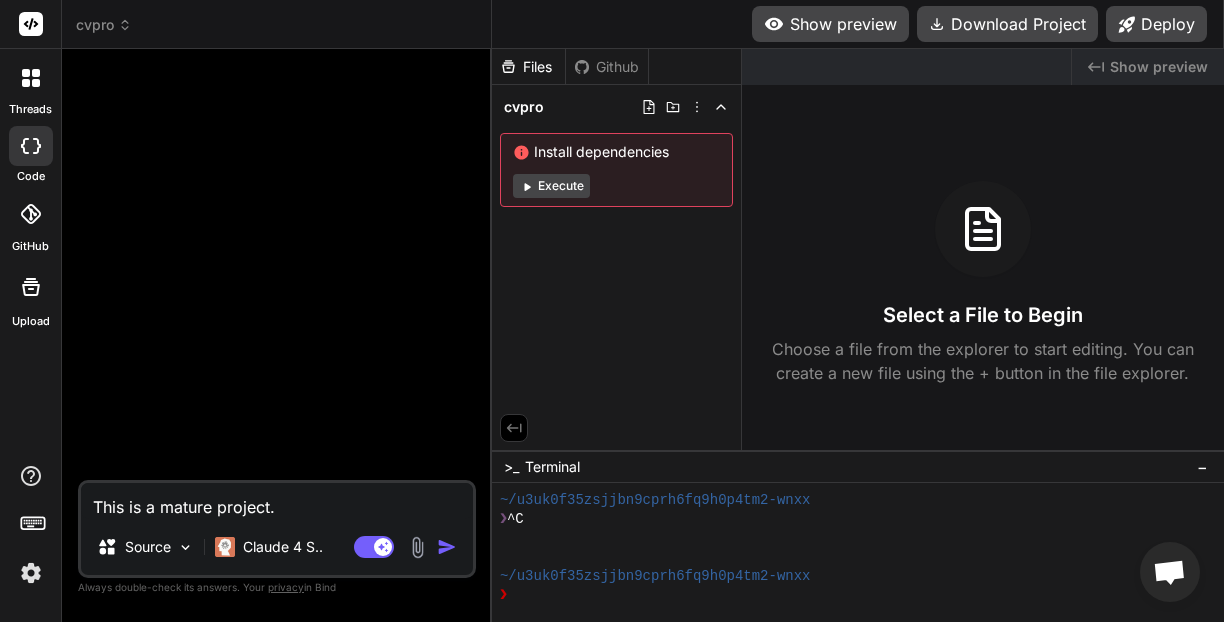 type on "This is a mature project." 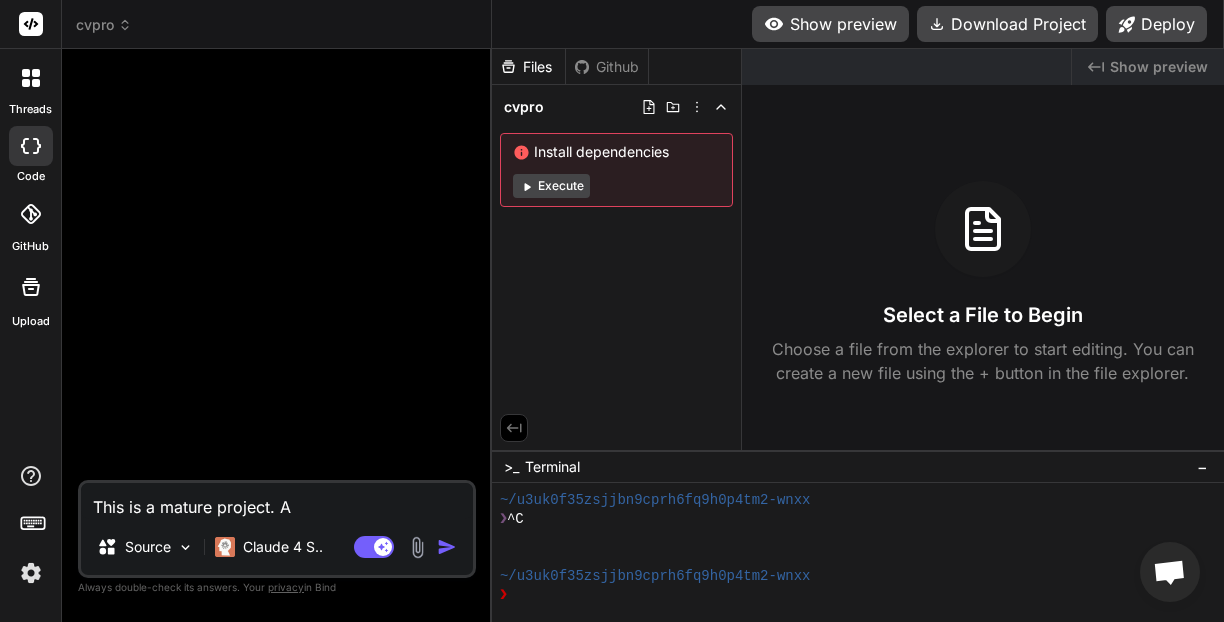 type on "This is a mature project. Al" 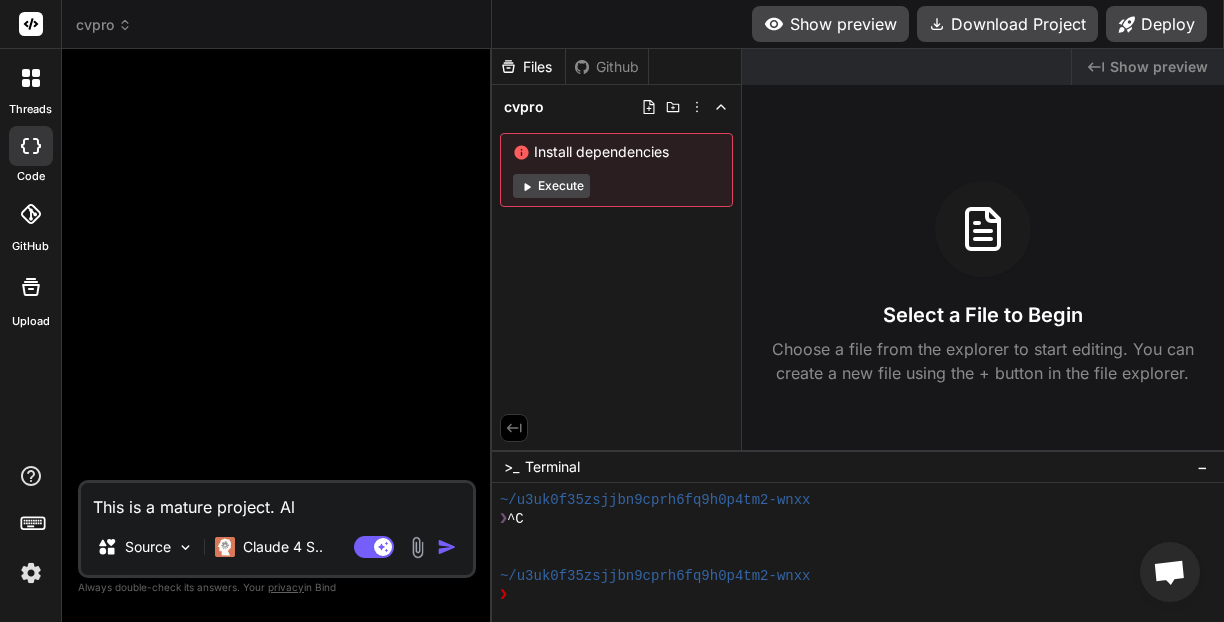 type on "x" 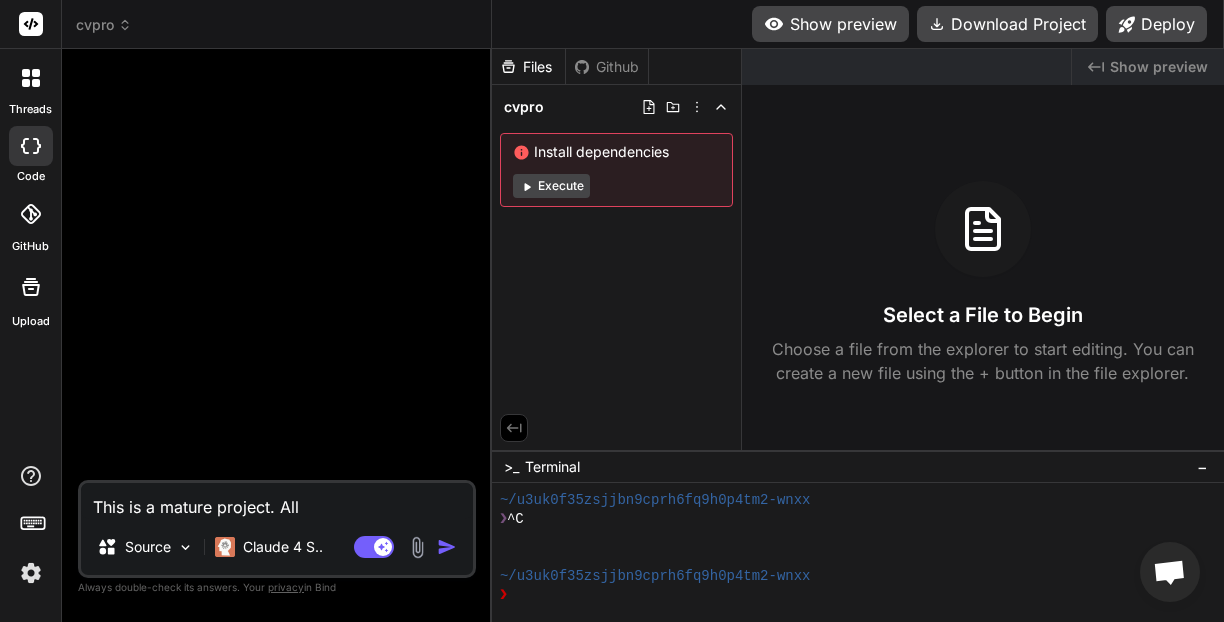 type on "This is a mature project. All" 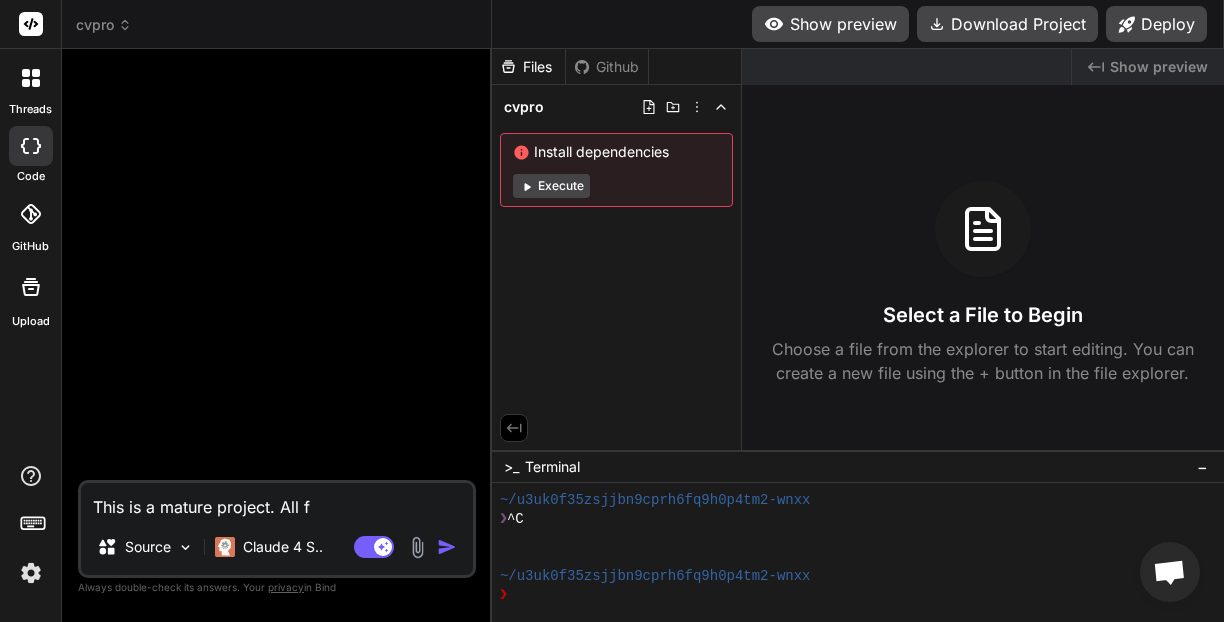 type on "x" 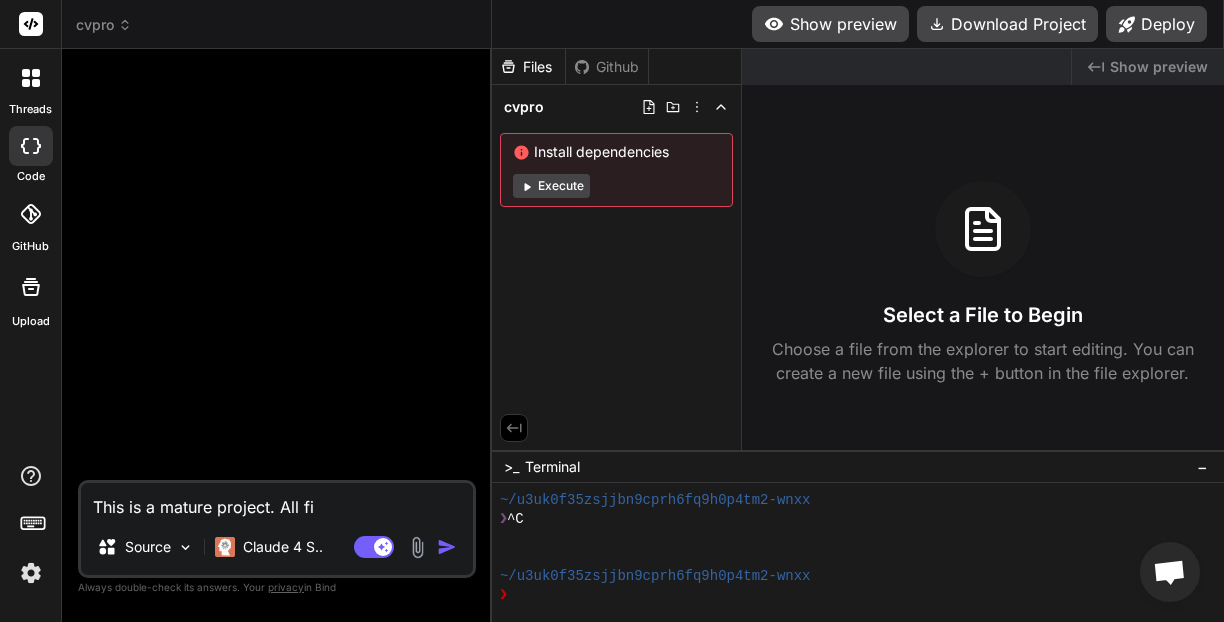 type on "x" 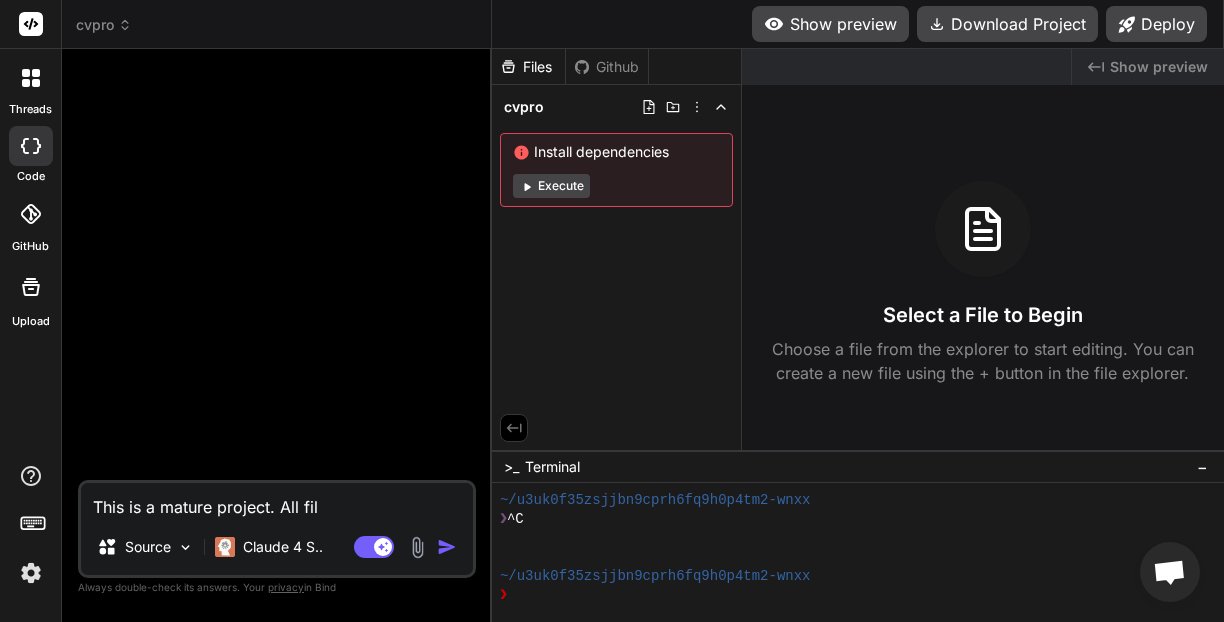 type on "This is a mature project. All file" 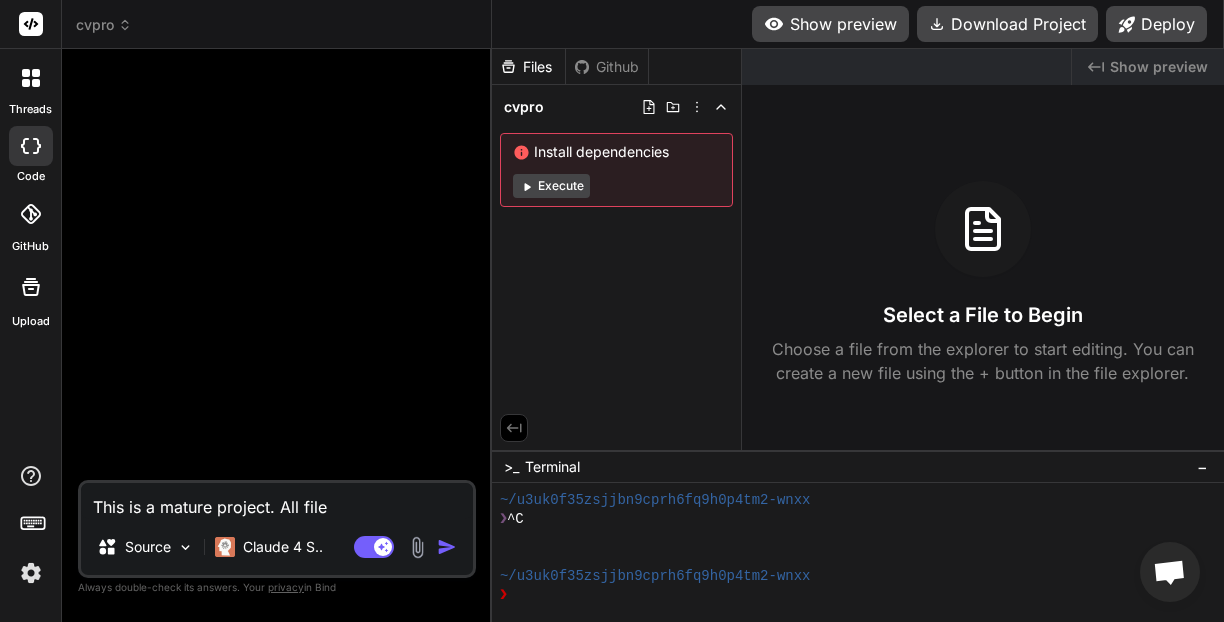 type on "This is a mature project. All files" 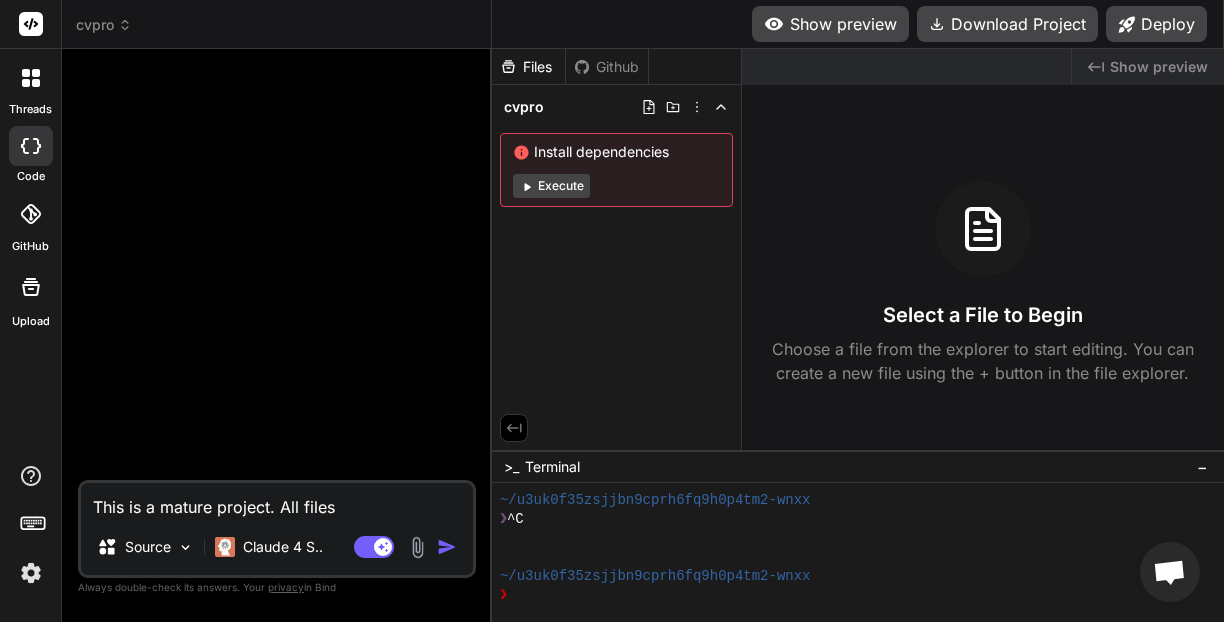 type on "x" 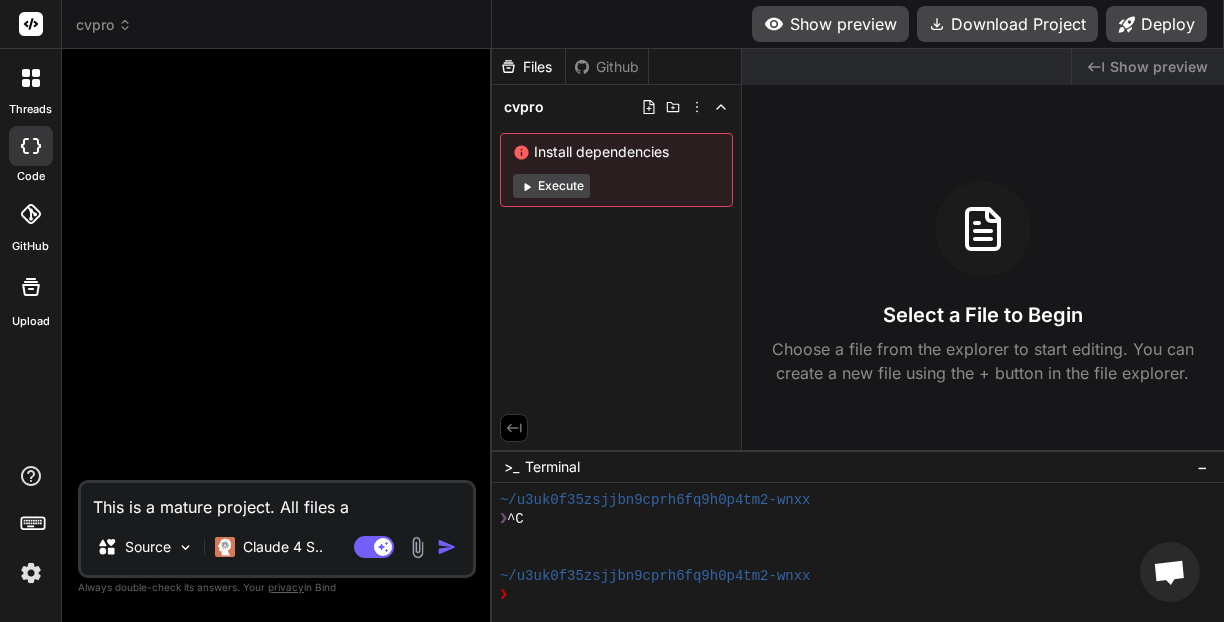 type on "This is a mature project. All files ar" 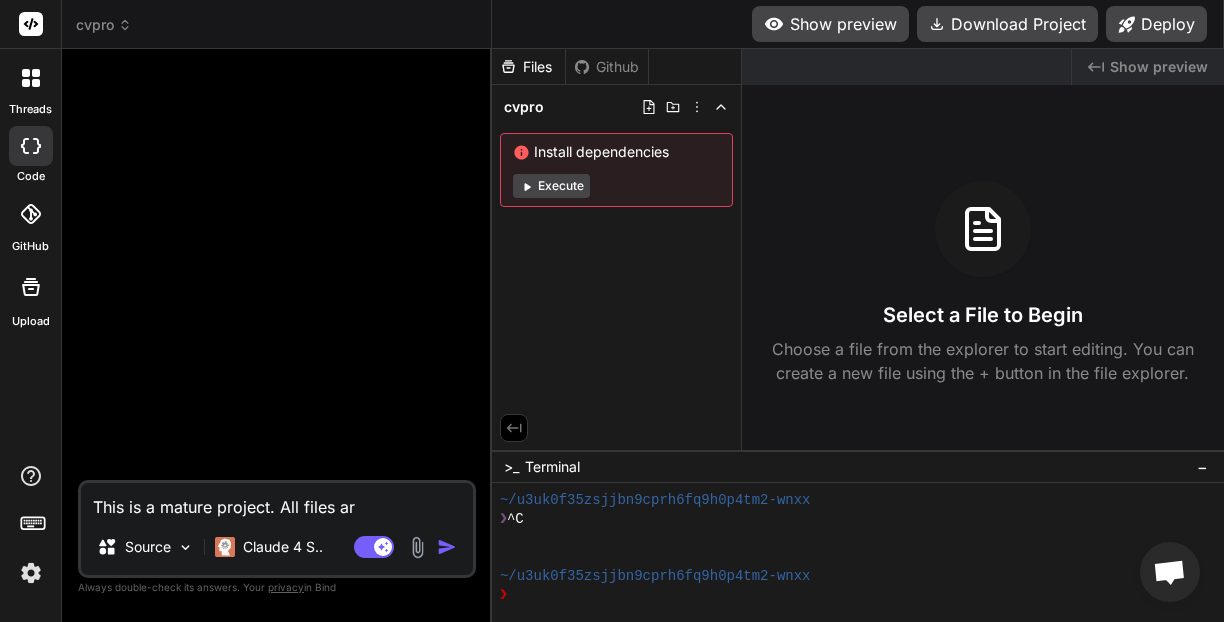 type on "x" 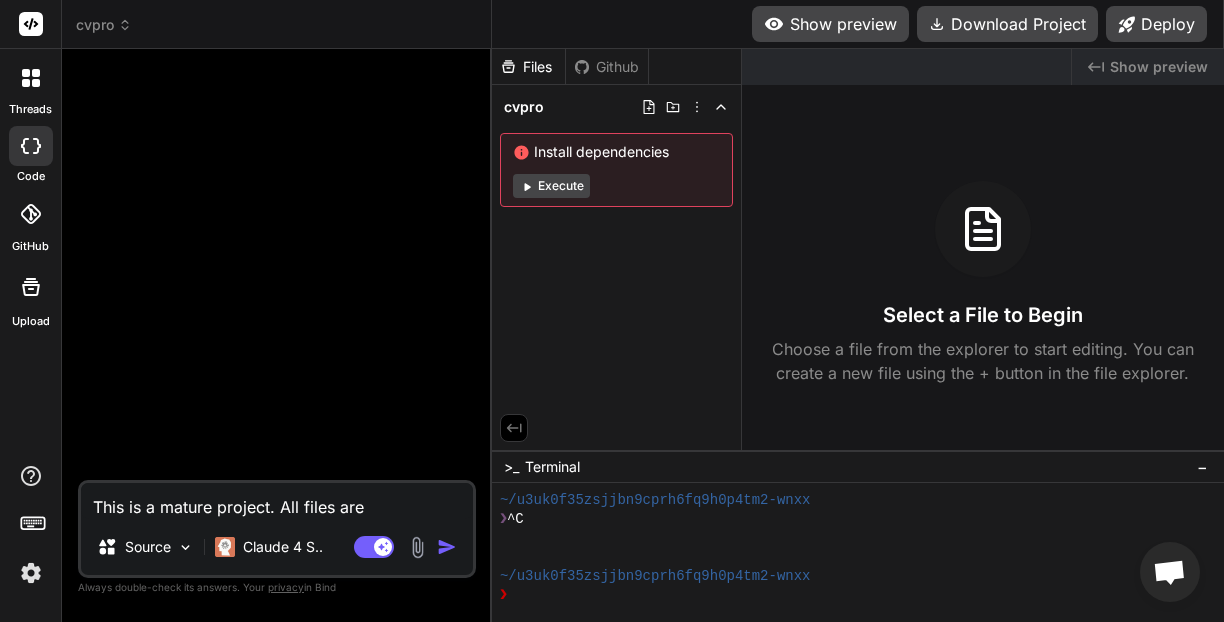 type on "This is a mature project. All files are" 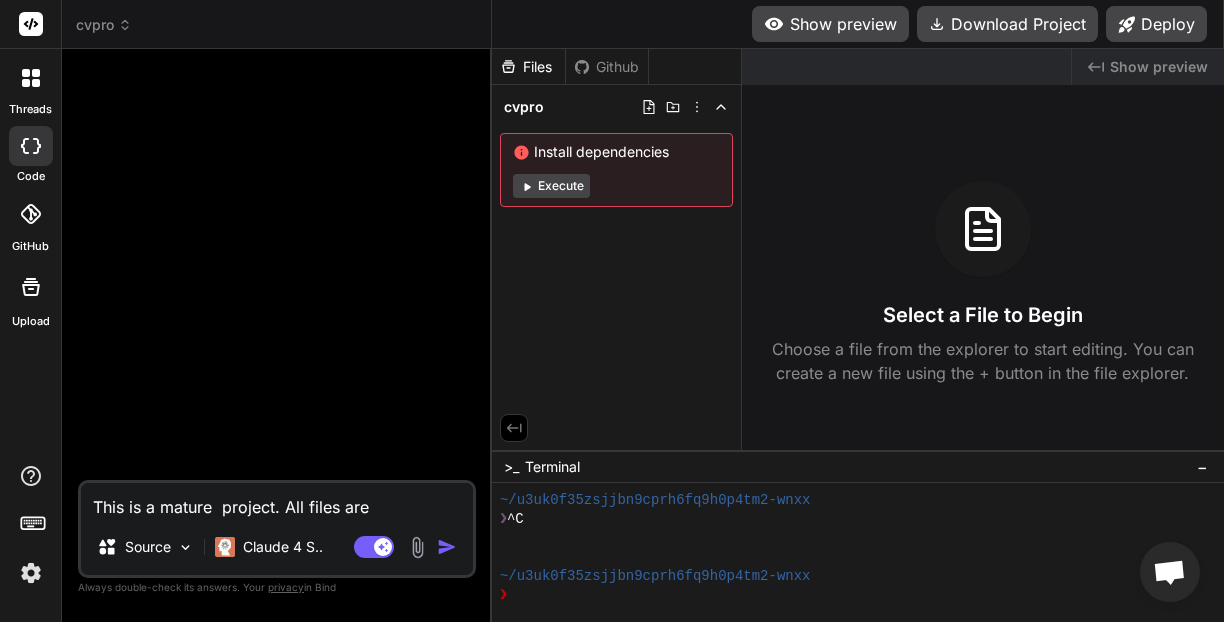 type on "x" 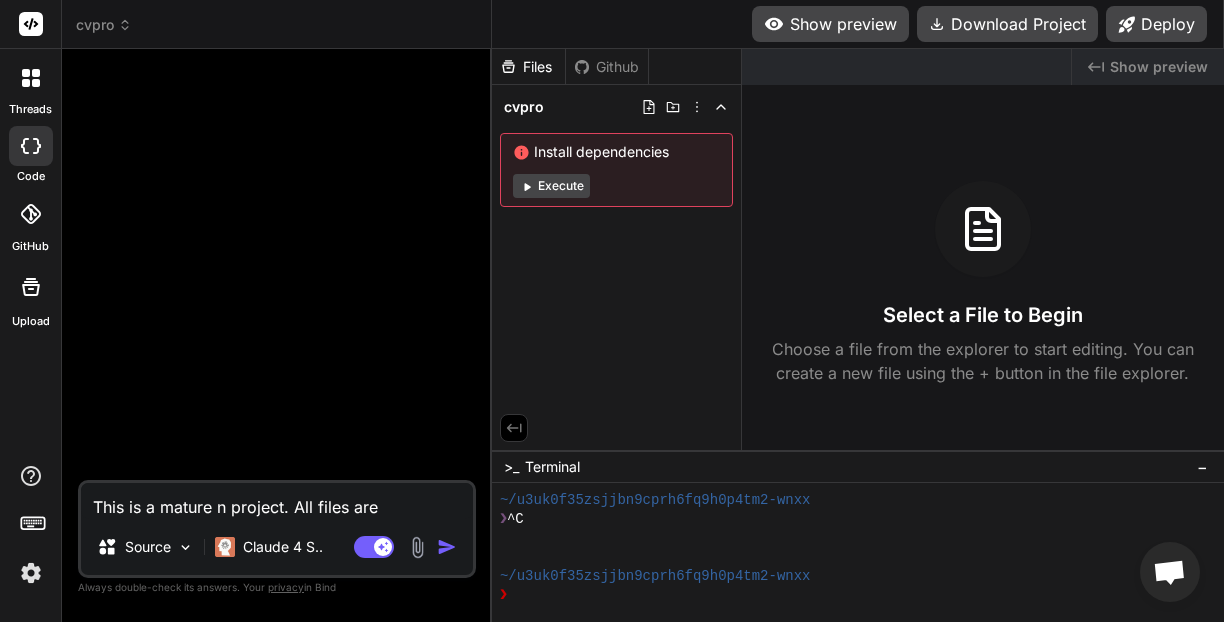 type on "This is a mature ne project. All files are" 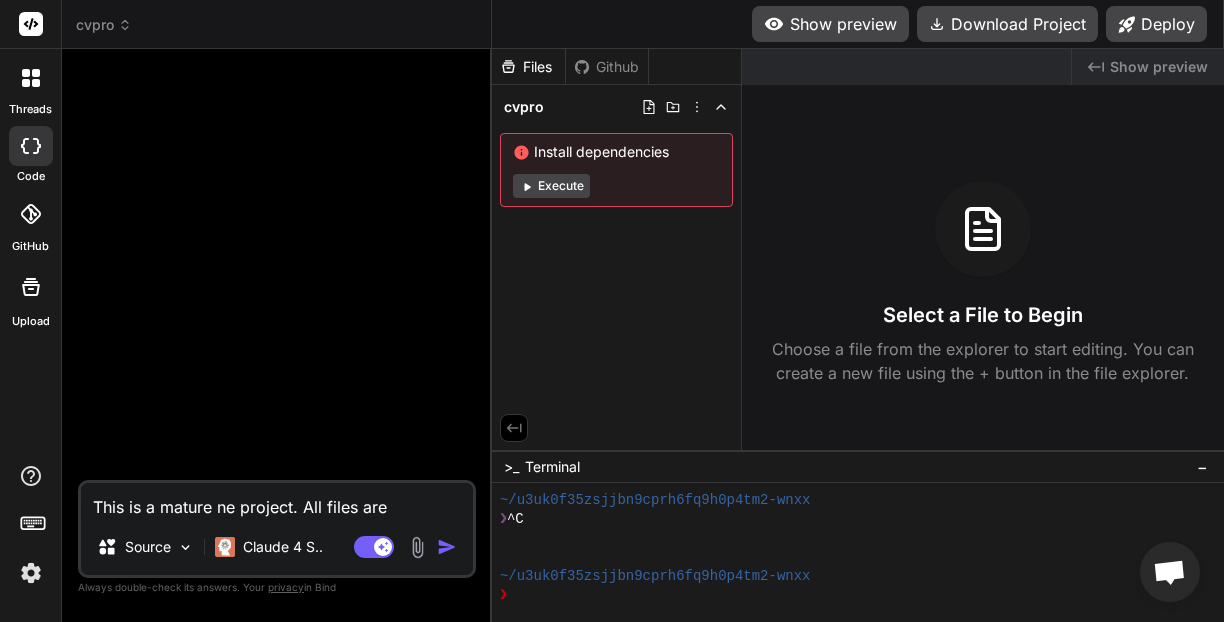 type on "This is a mature nex project. All files are" 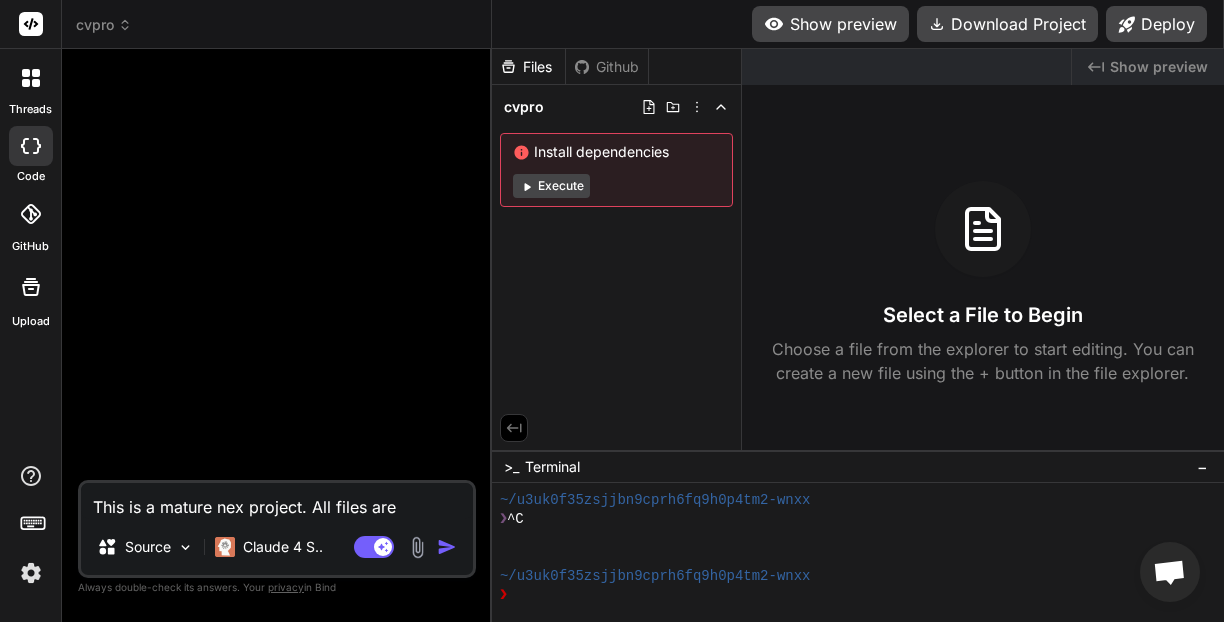 type on "This is a mature next project. All files are" 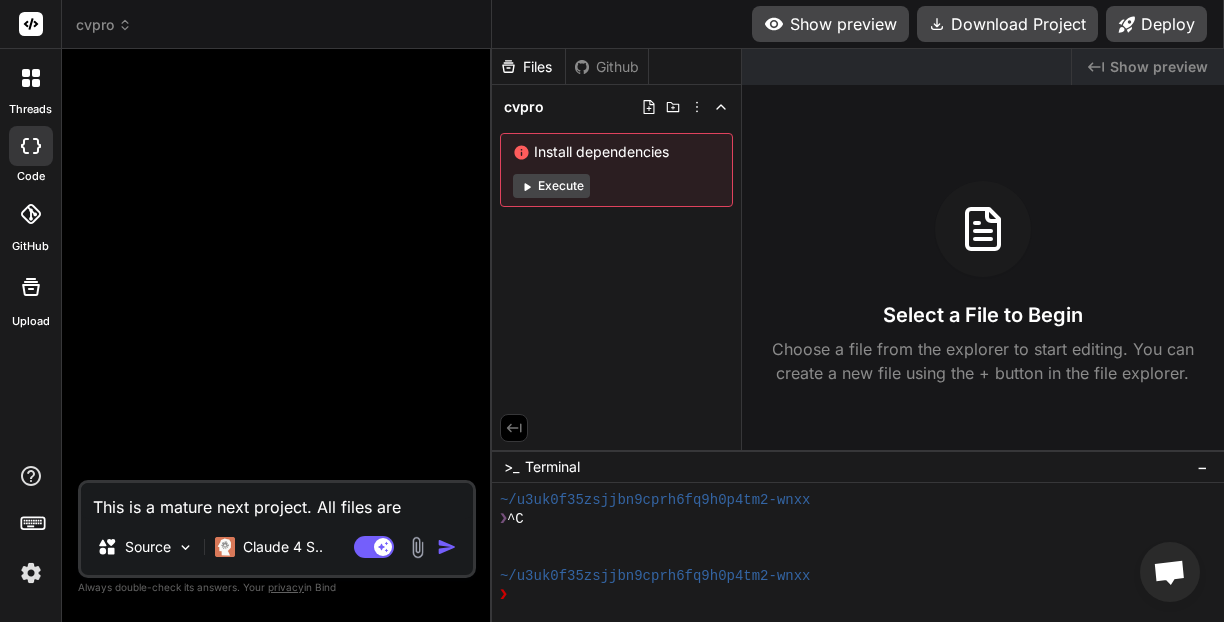 type on "This is a mature next. project. All files are" 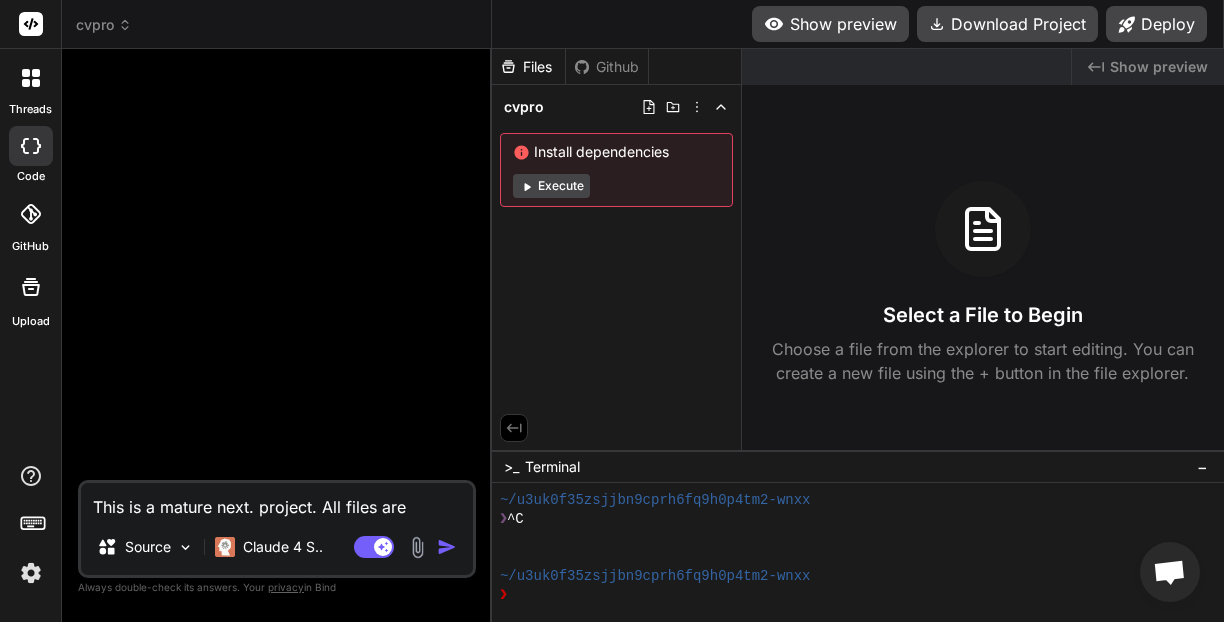 type on "This is a mature next.j project. All files are" 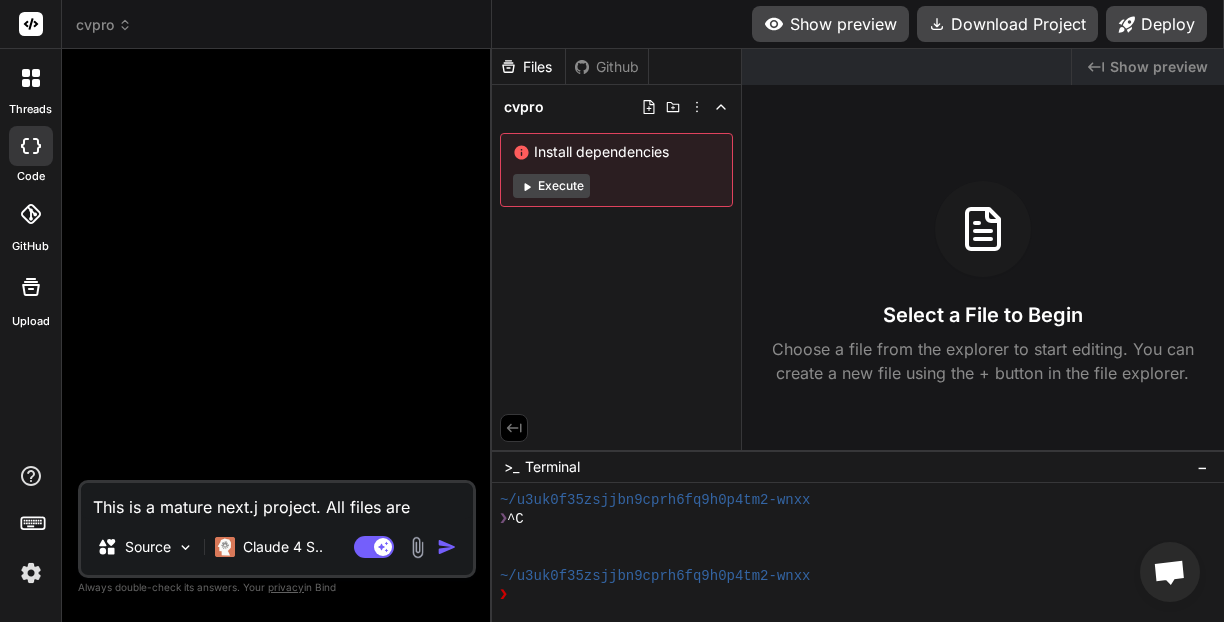 type on "x" 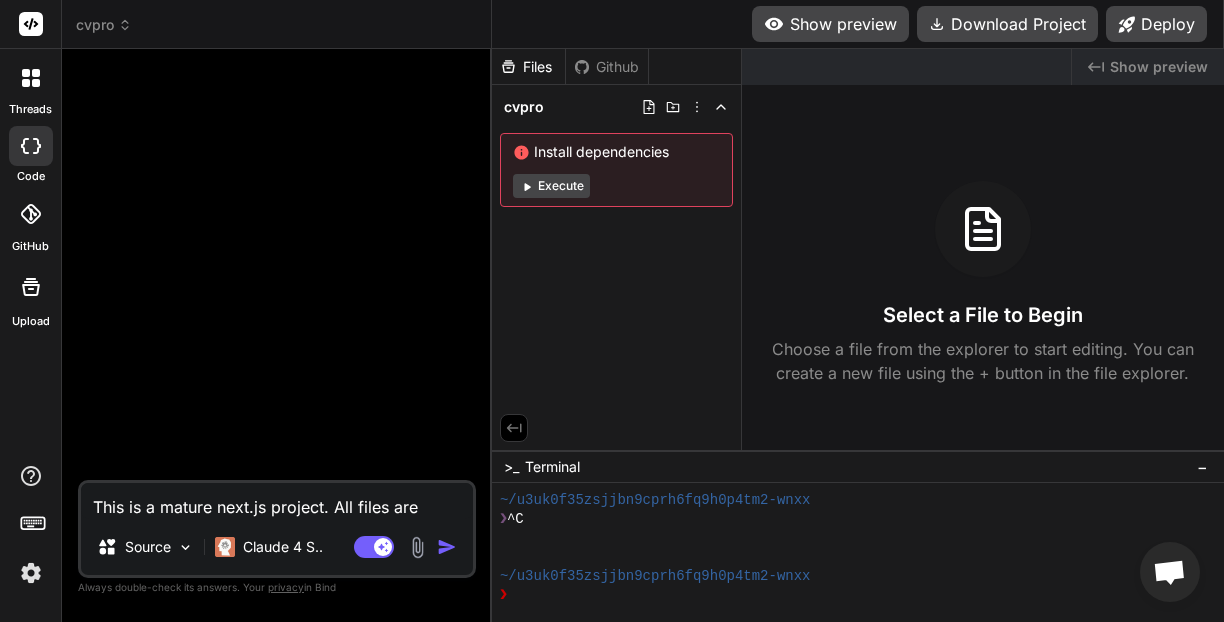 type on "This is a mature next.js project. All files are probably done. we are debugging and tuning. Your job it to help get this done, NOT to p" 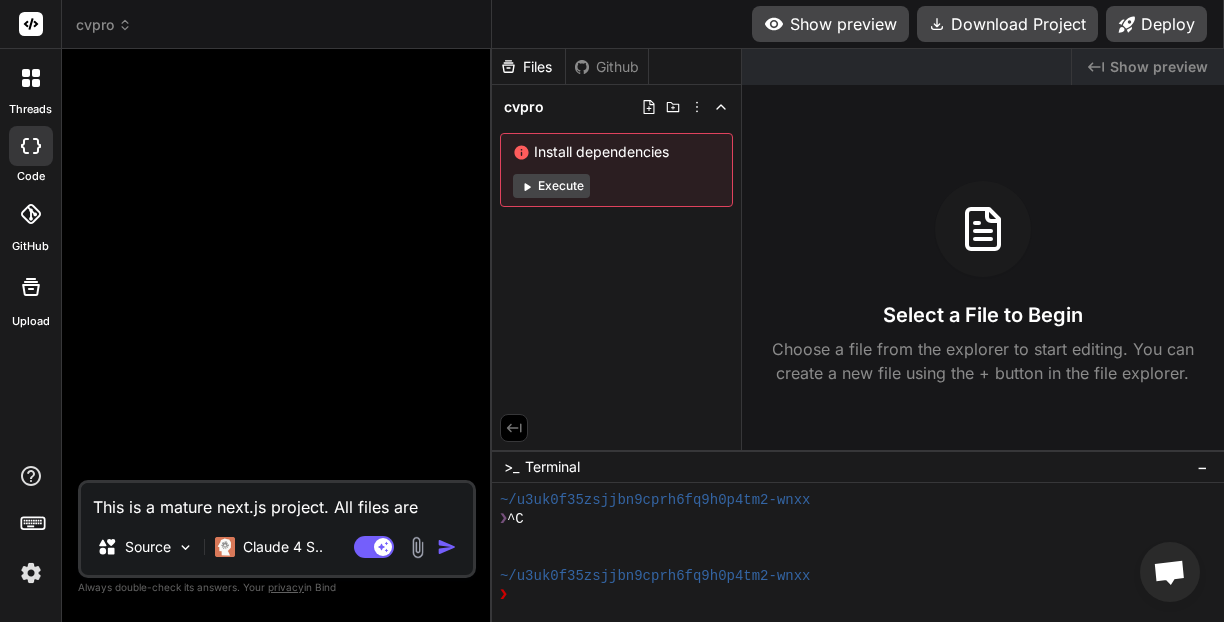 type on "This is a mature next.js project. All files are pr" 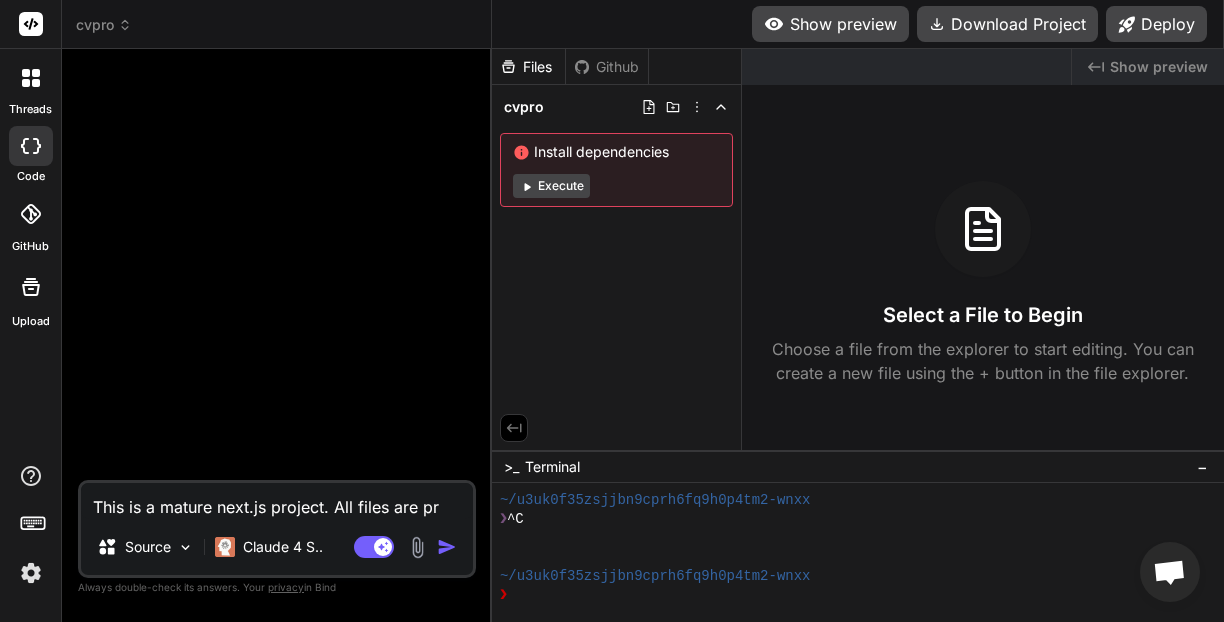 type on "x" 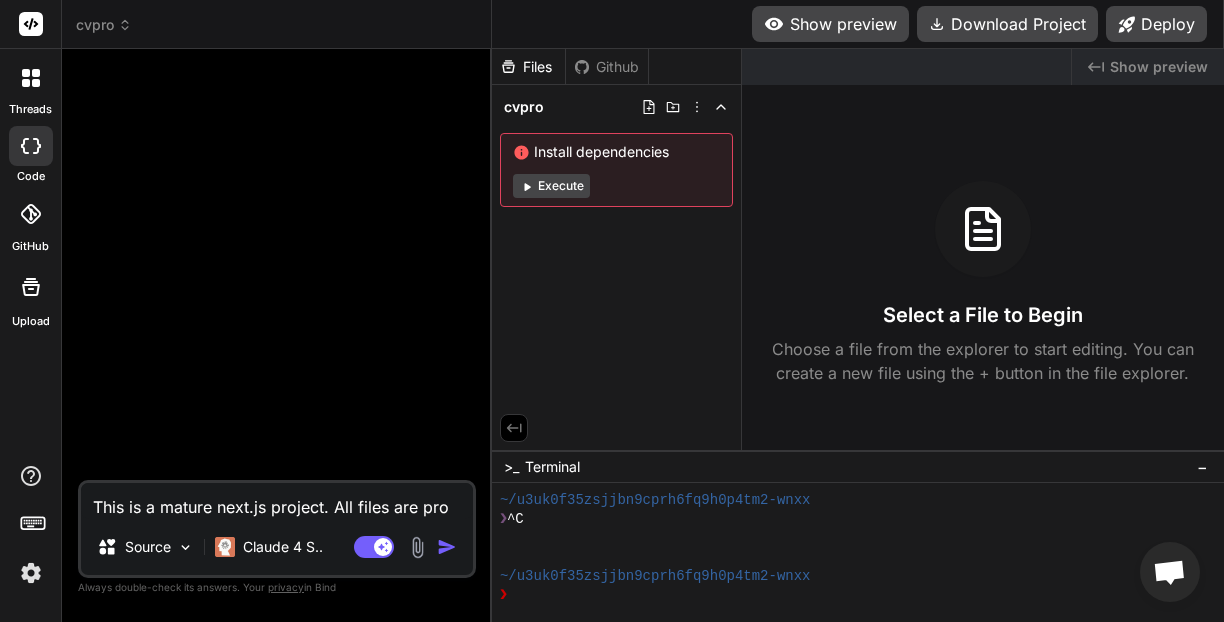 type on "This is a mature next.js project. All files are prob" 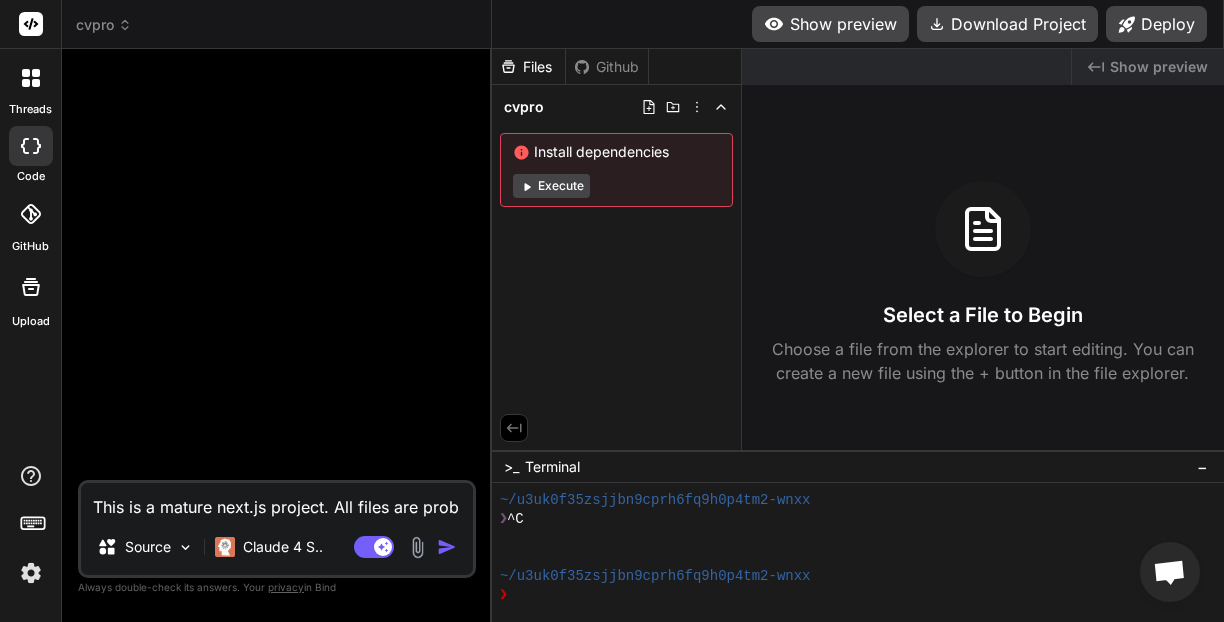 type on "x" 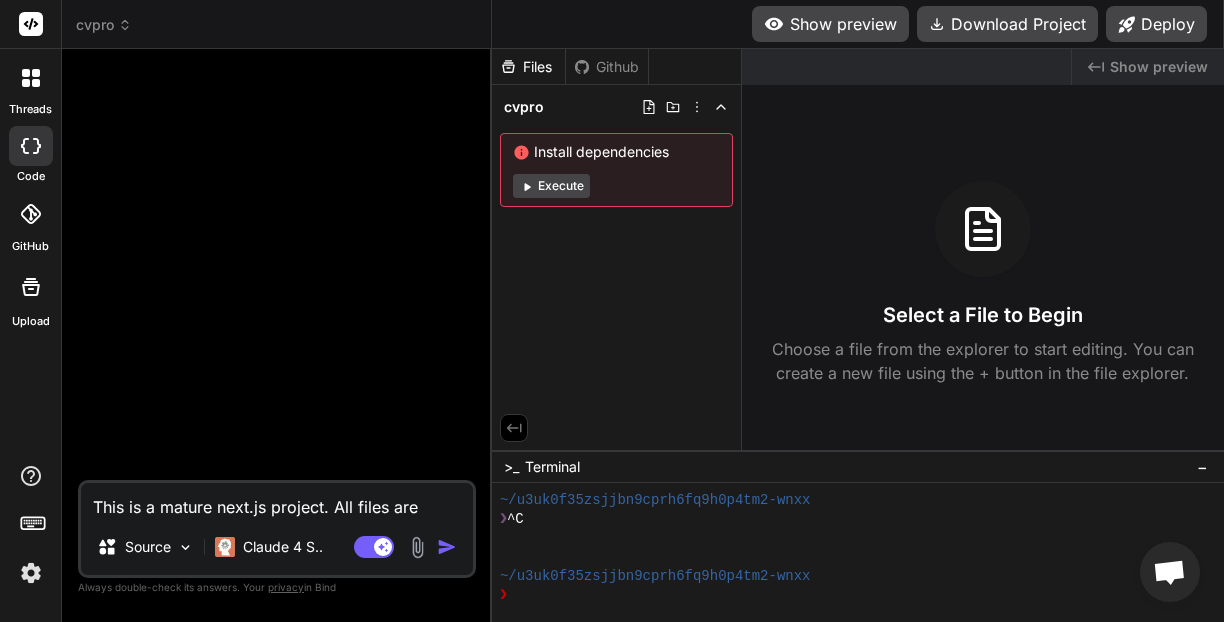 type on "This is a mature next.js project. All files are probab" 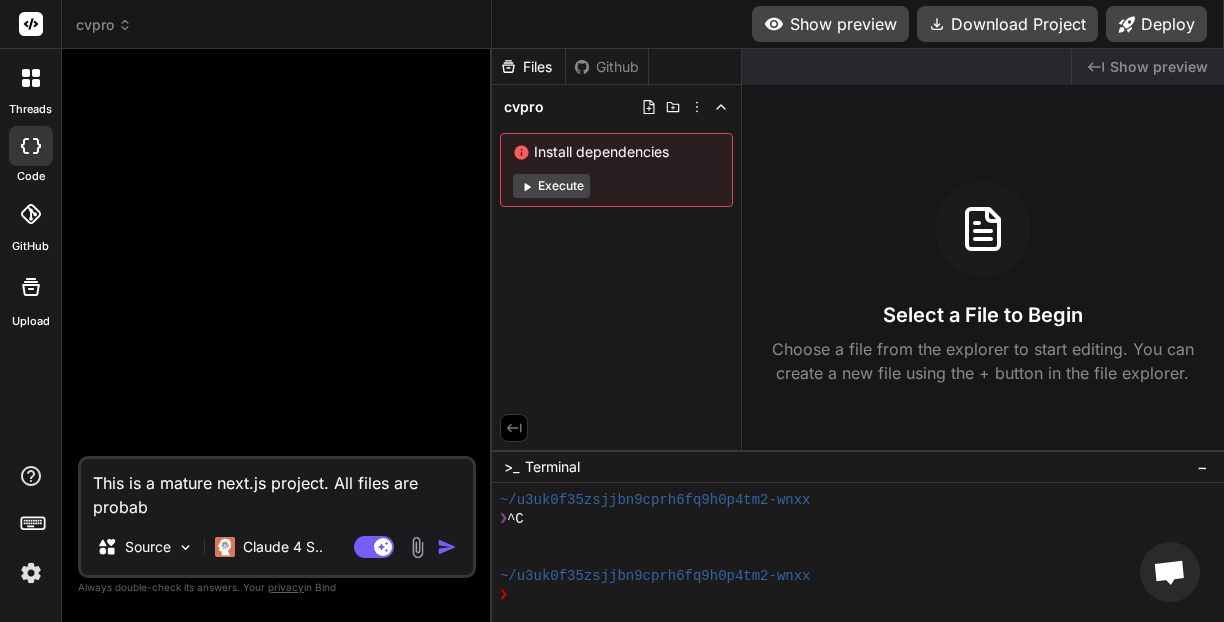 type on "This is a mature next.js project. All files are probabl" 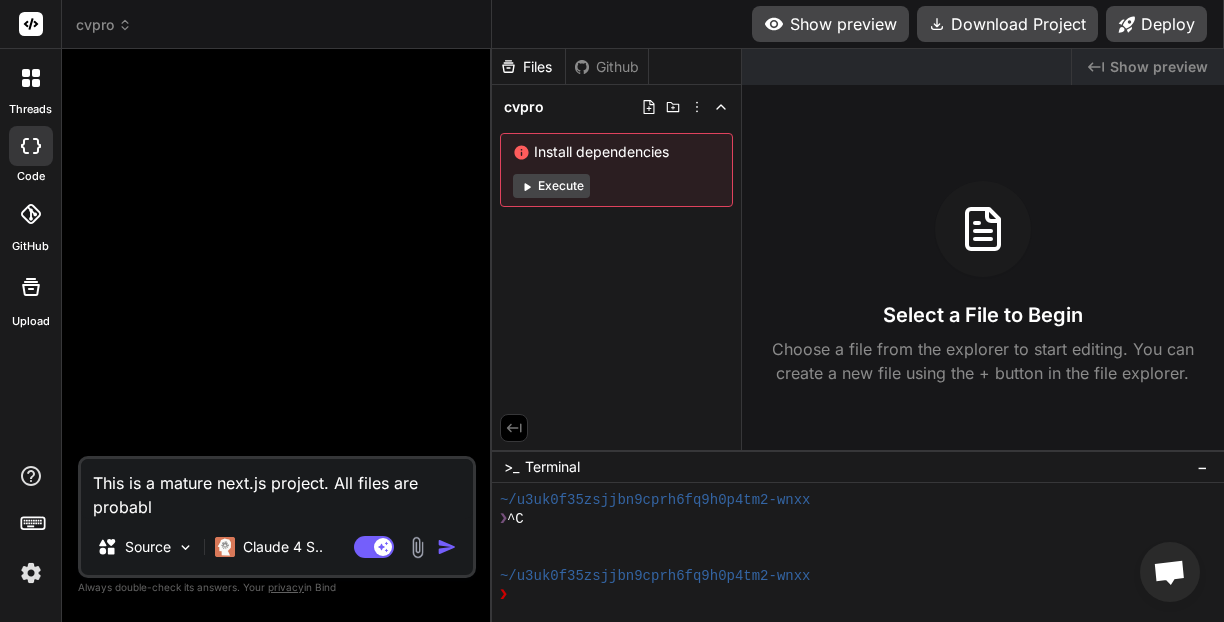 type on "This is a mature next.js project. All files are probably" 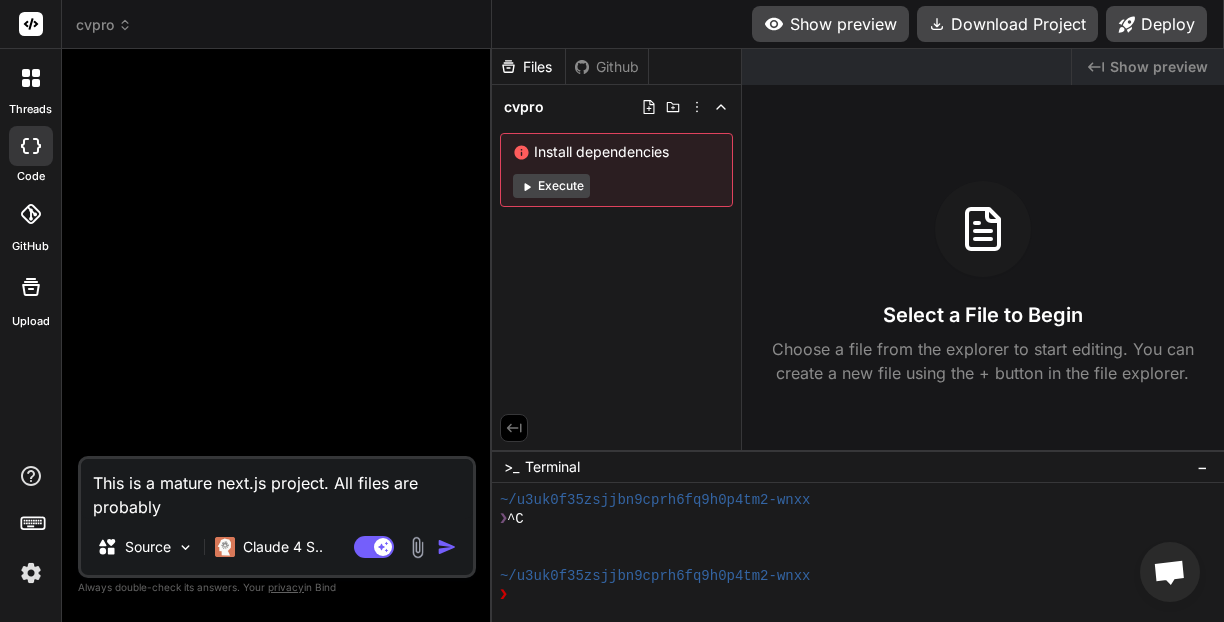type on "x" 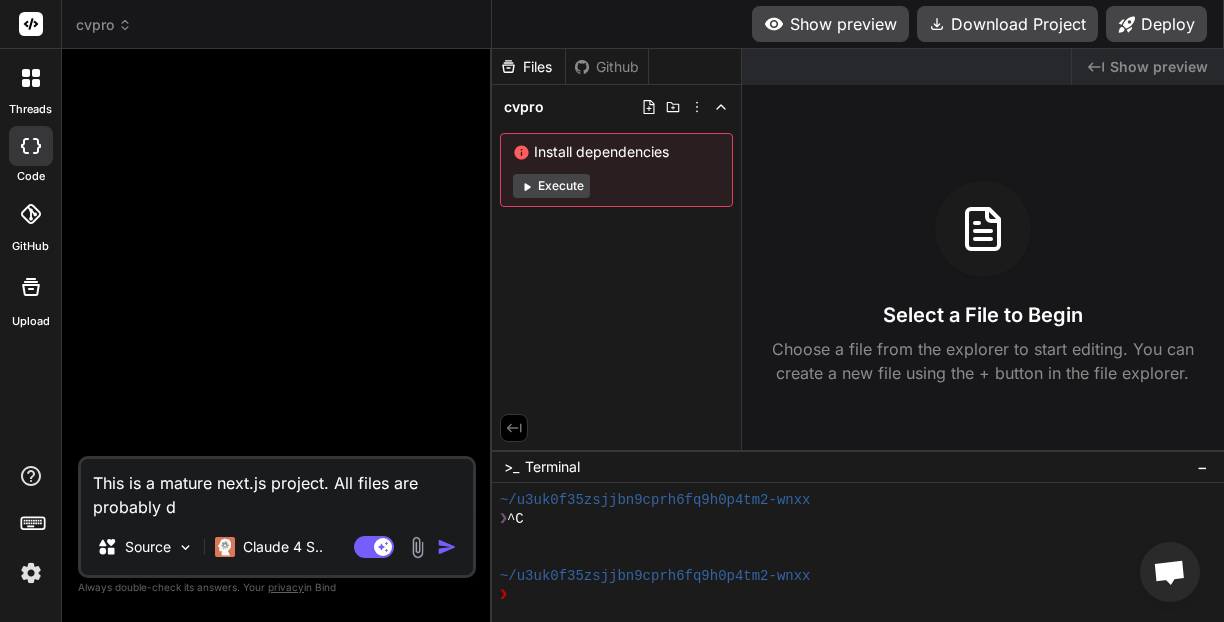 type on "This is a mature next.js project. All files are probably do" 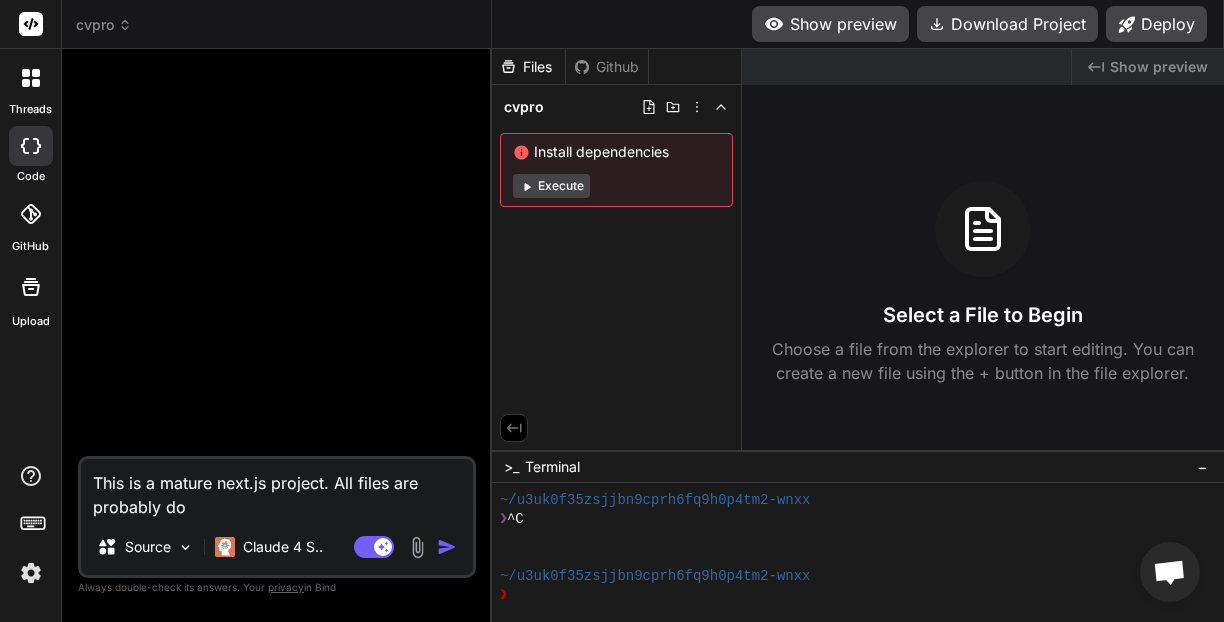 type on "x" 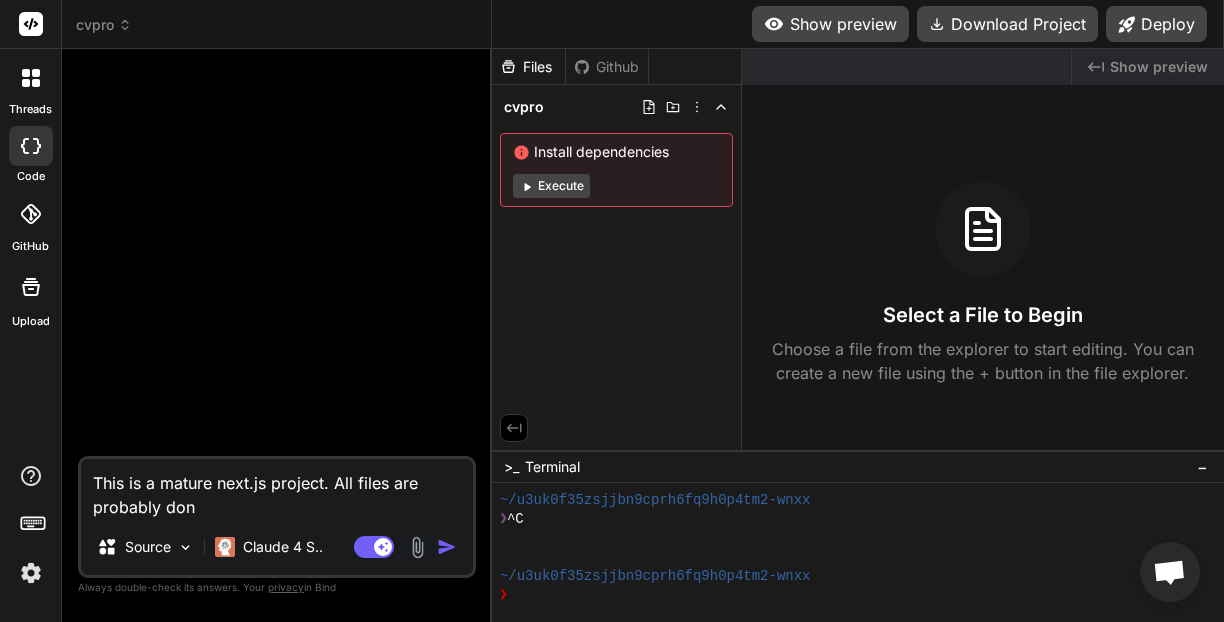 type on "x" 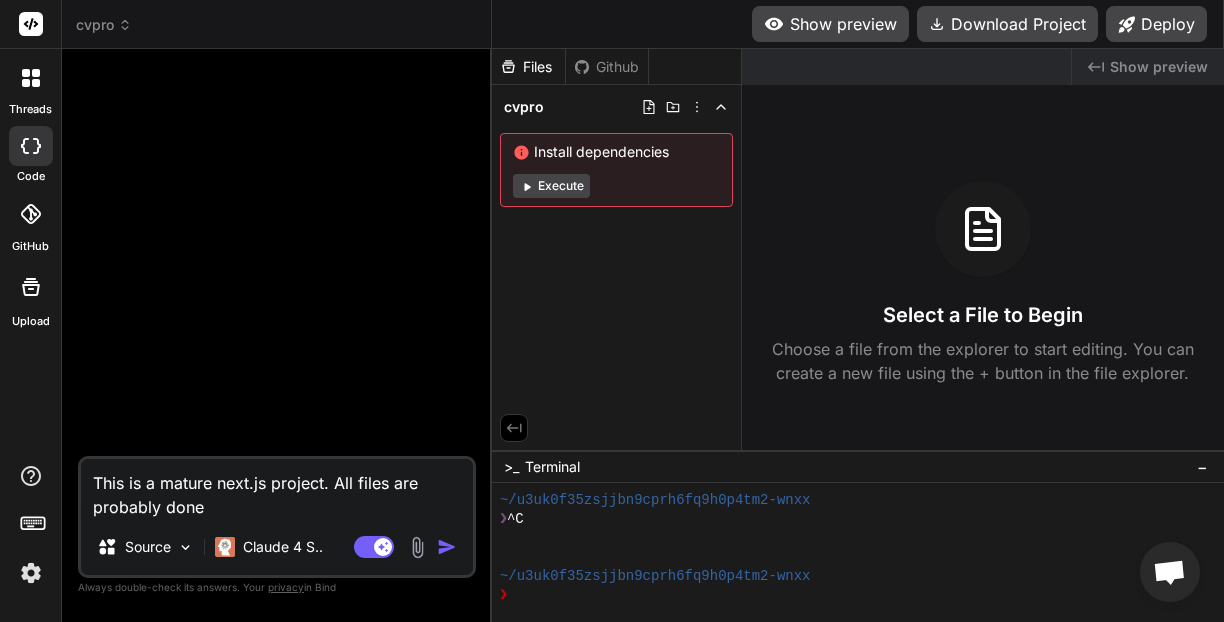 type on "This is a mature next.js project. All files are probably done." 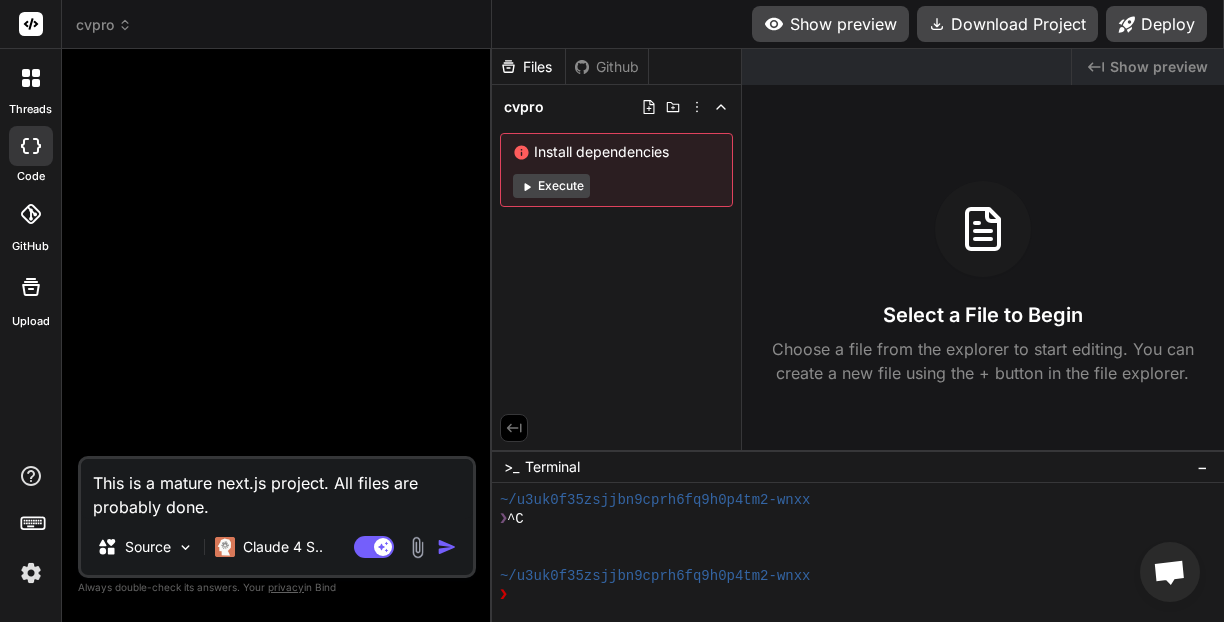 type on "This is a mature next.js project. All files are probably done." 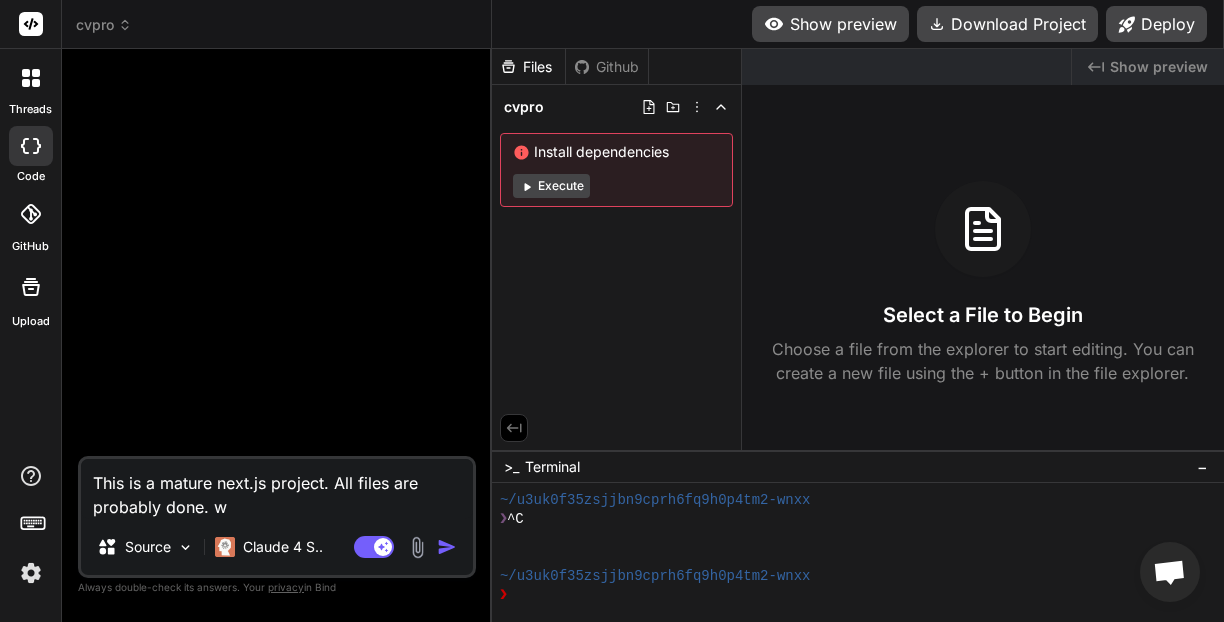 type on "x" 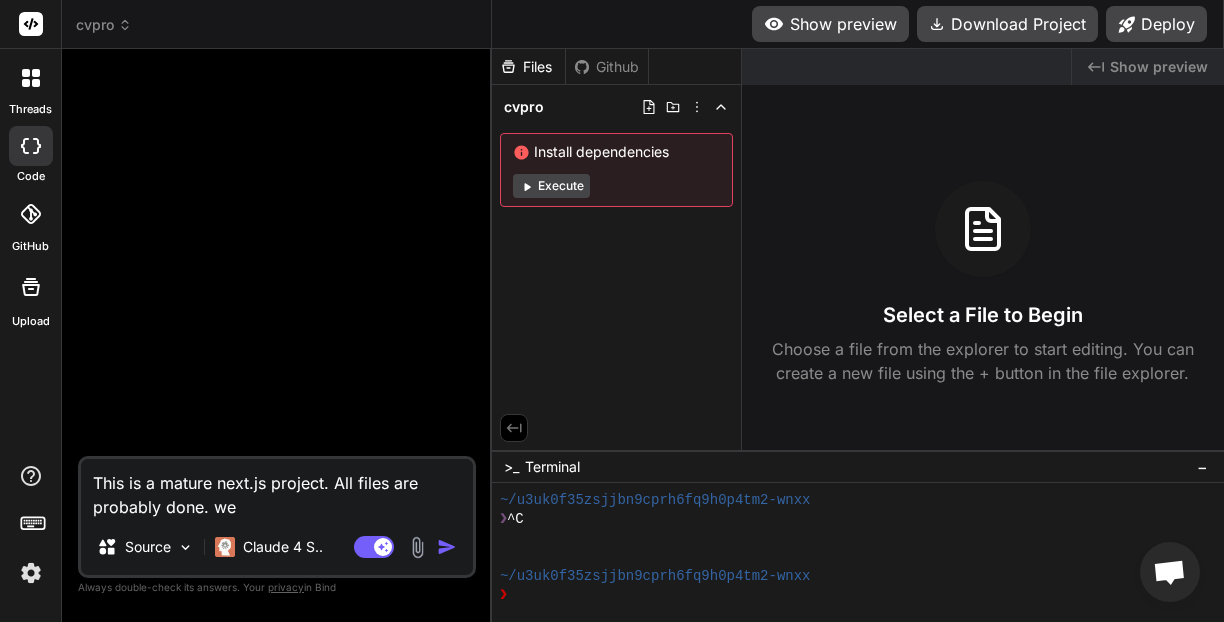 type on "This is a mature next.js project. All files are probably done. we" 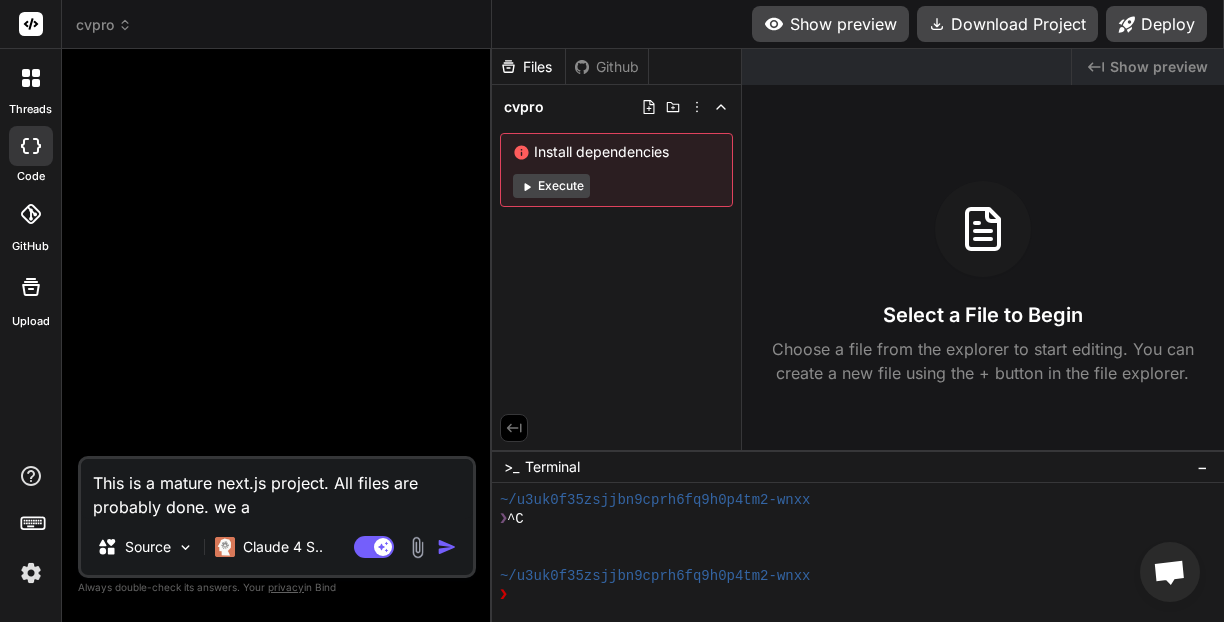 type on "x" 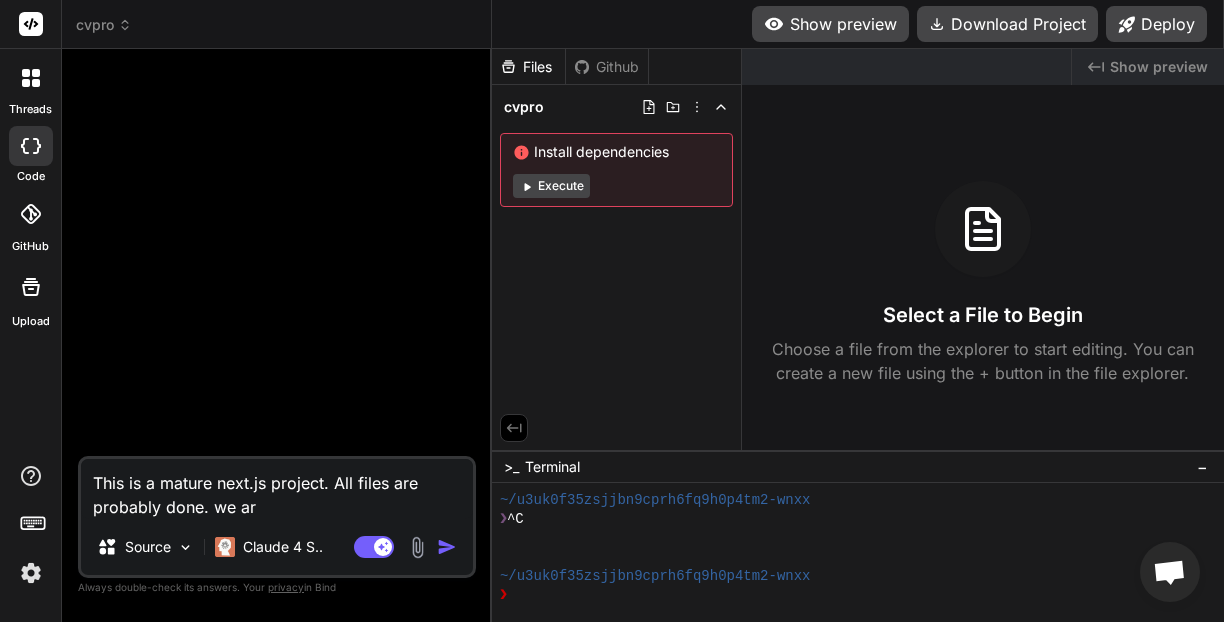 type on "This is a mature next.js project. All files are probably done. we are" 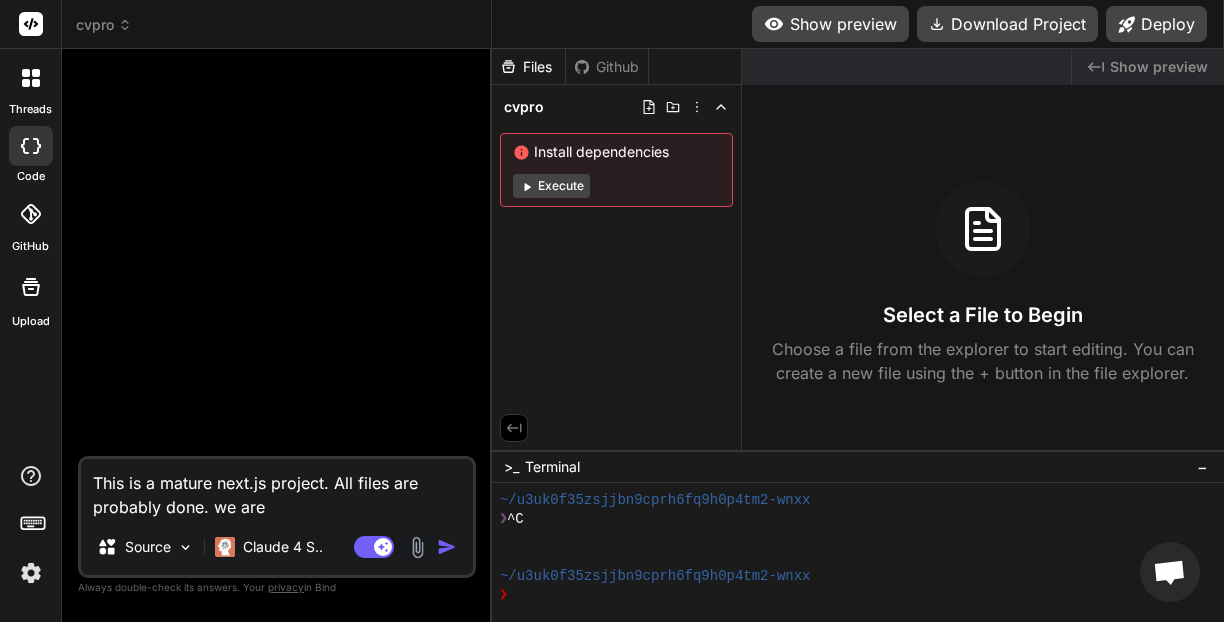 type on "x" 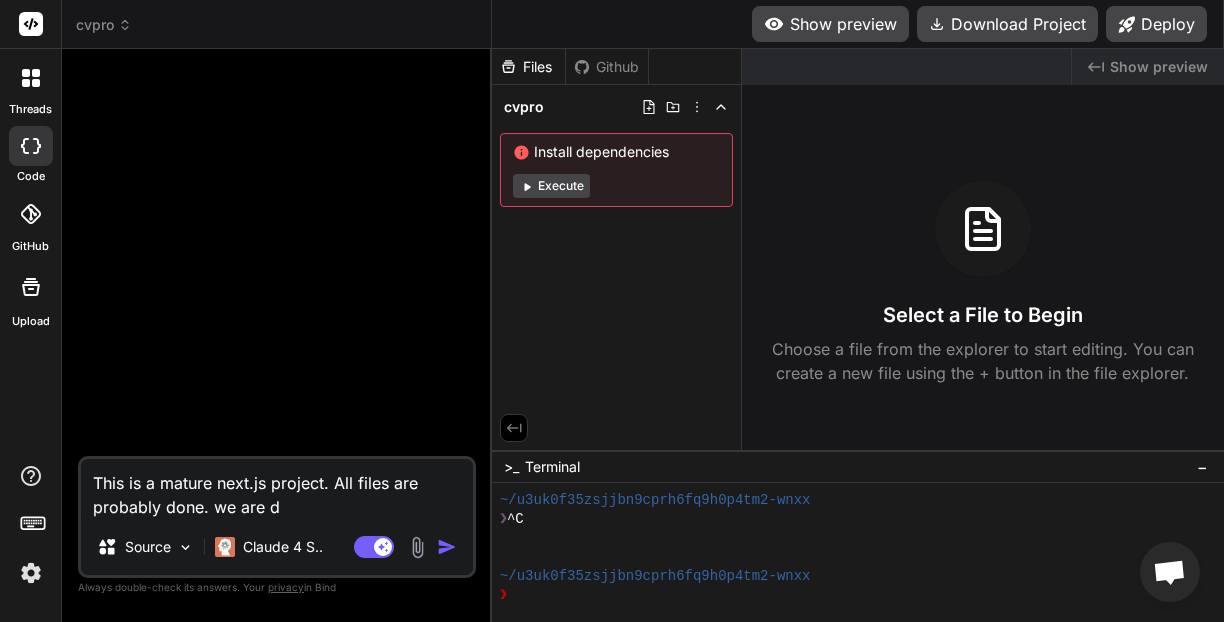 type on "This is a mature next.js project. All files are probably done. we are de" 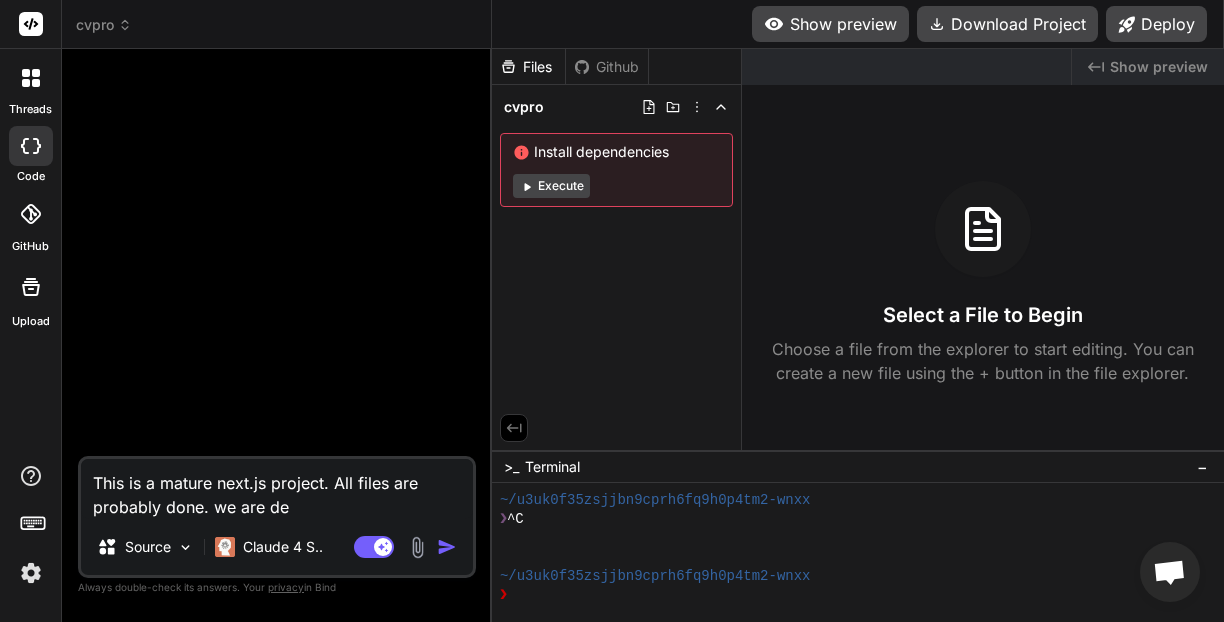 type on "This is a mature next.js project. All files are probably done. we are deb" 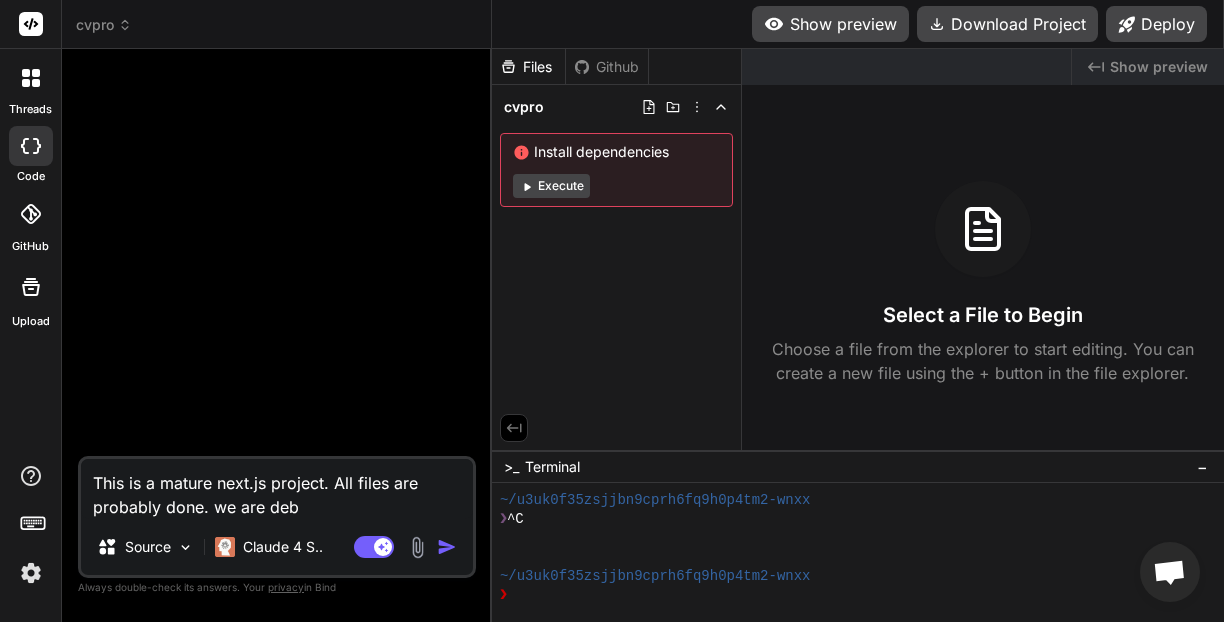 type on "x" 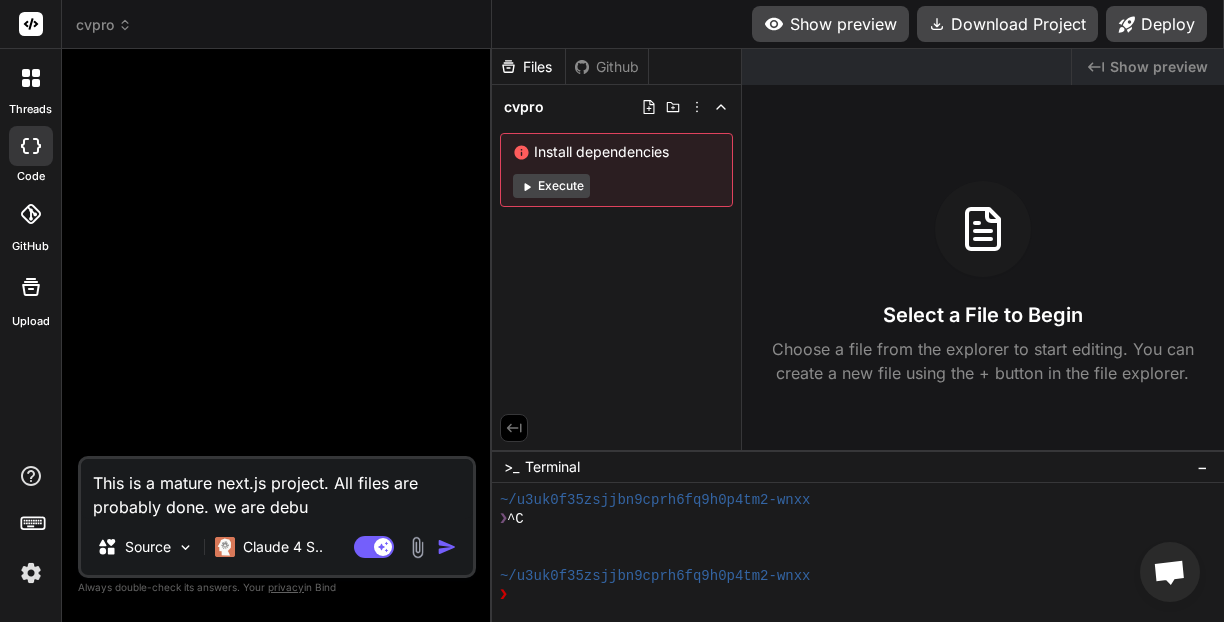 type on "This is a mature next.js project. All files are probably done. we are debug" 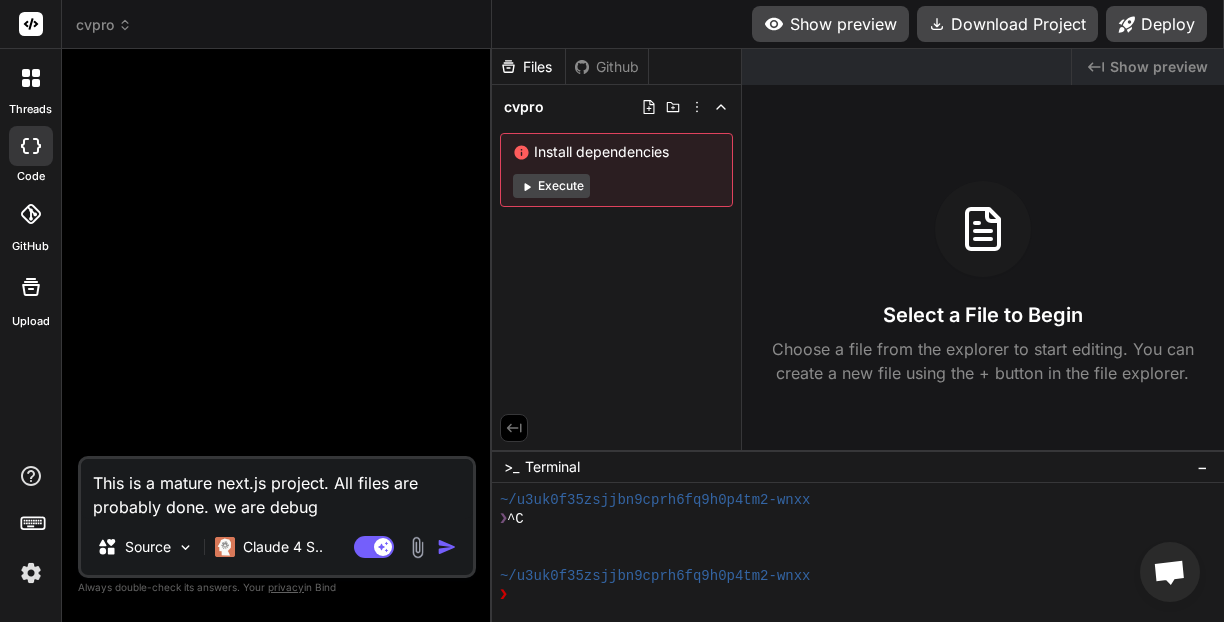 type on "This is a mature next.js project. All files are probably done. we are debugg" 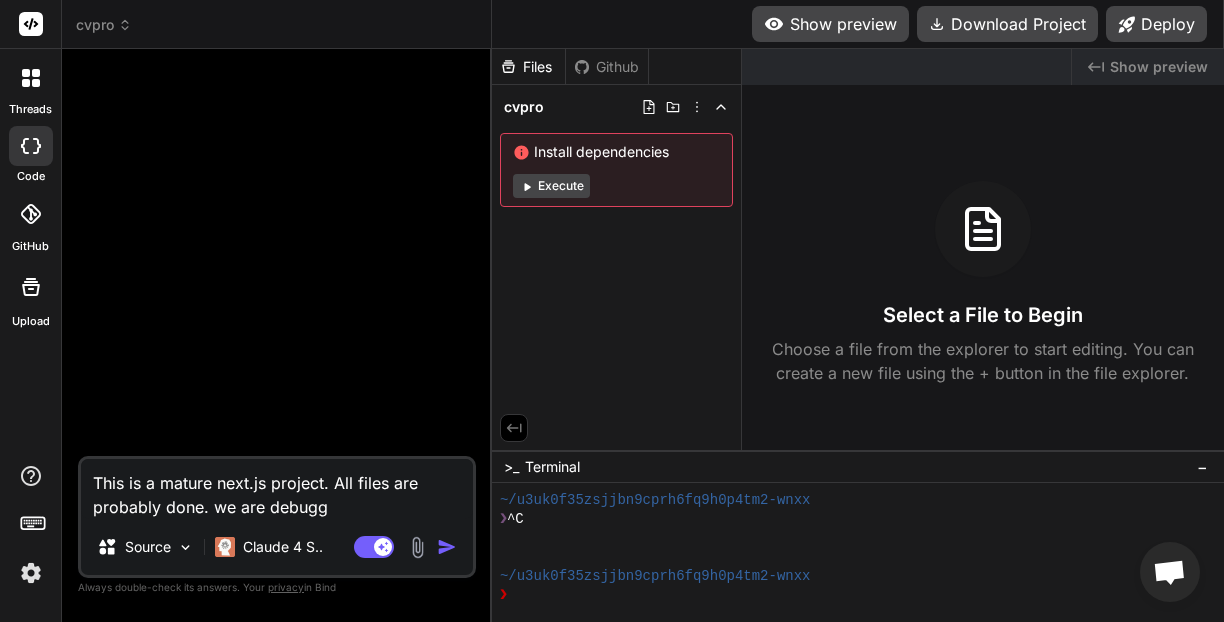 type on "This is a mature next.js project. All files are probably done. we are debugging" 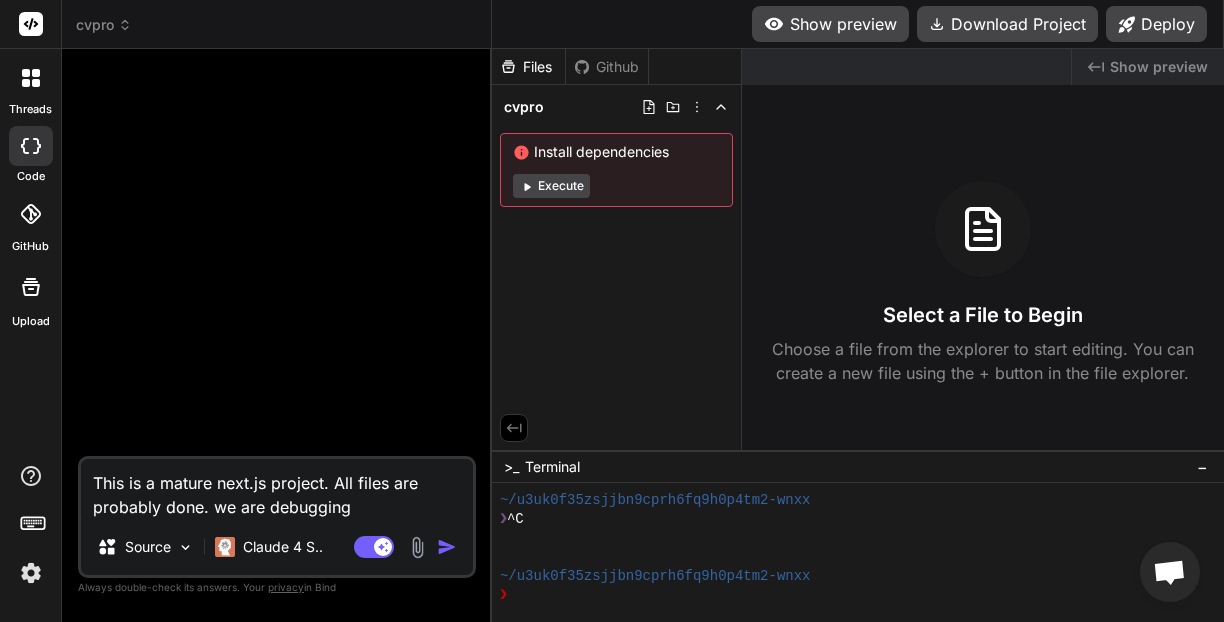 type on "This is a mature next.js project. All files are probably done. we are debuggin" 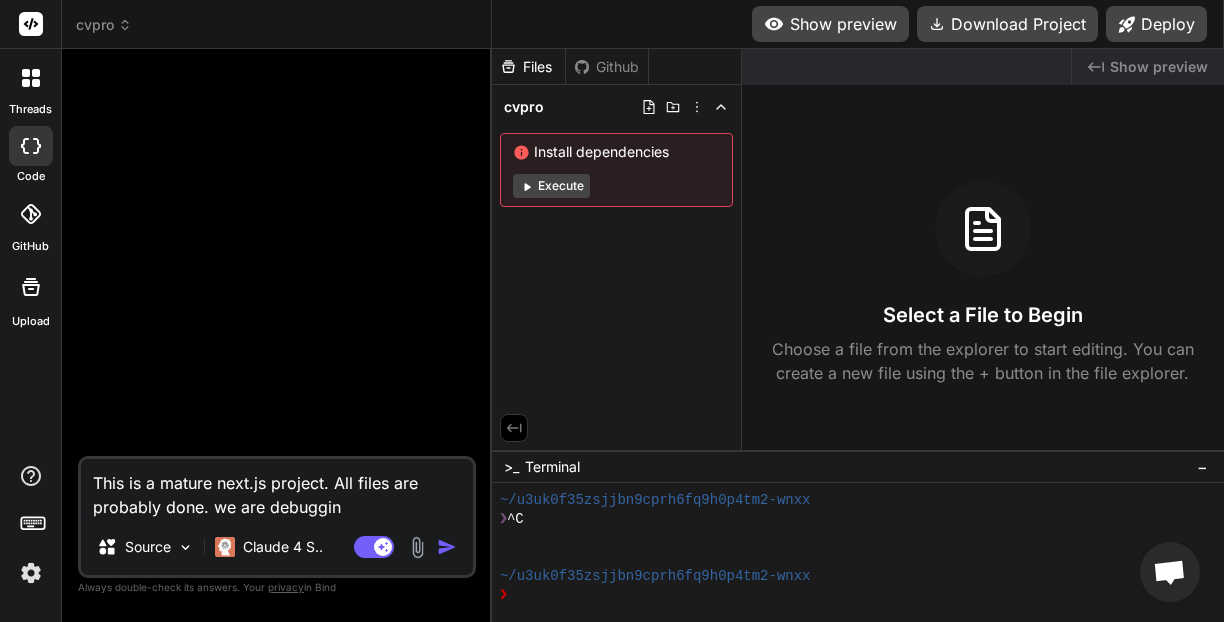 type on "This is a mature next.js project. All files are probably done. we are debugging" 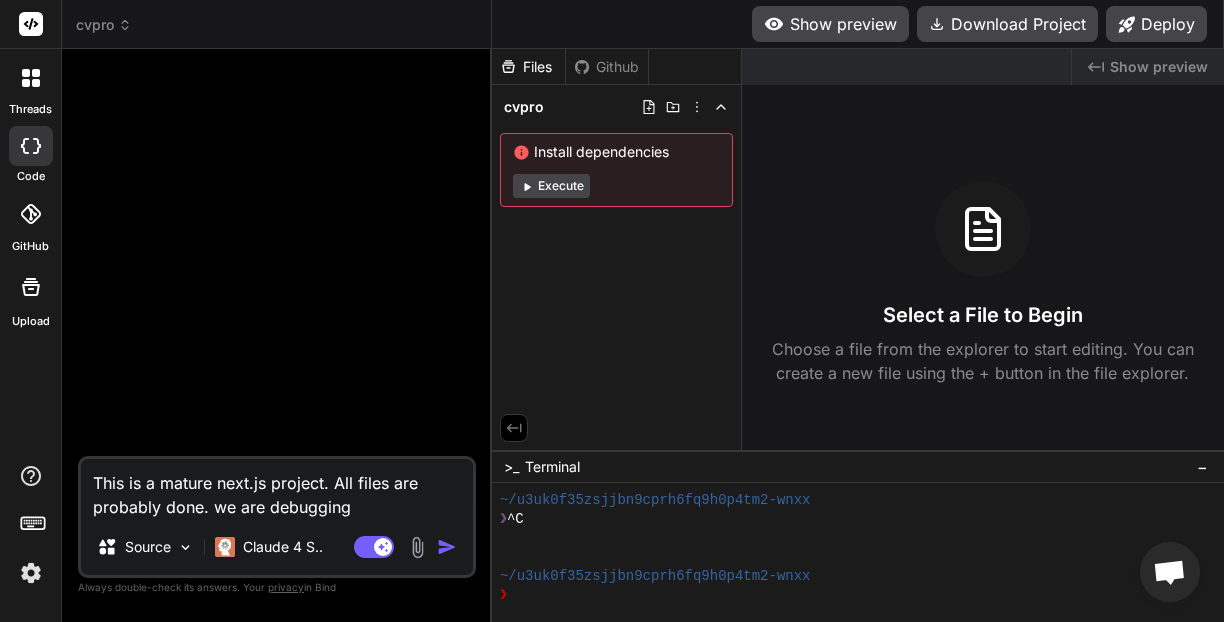 type on "This is a mature next.js project. All files are probably done. we are debugging" 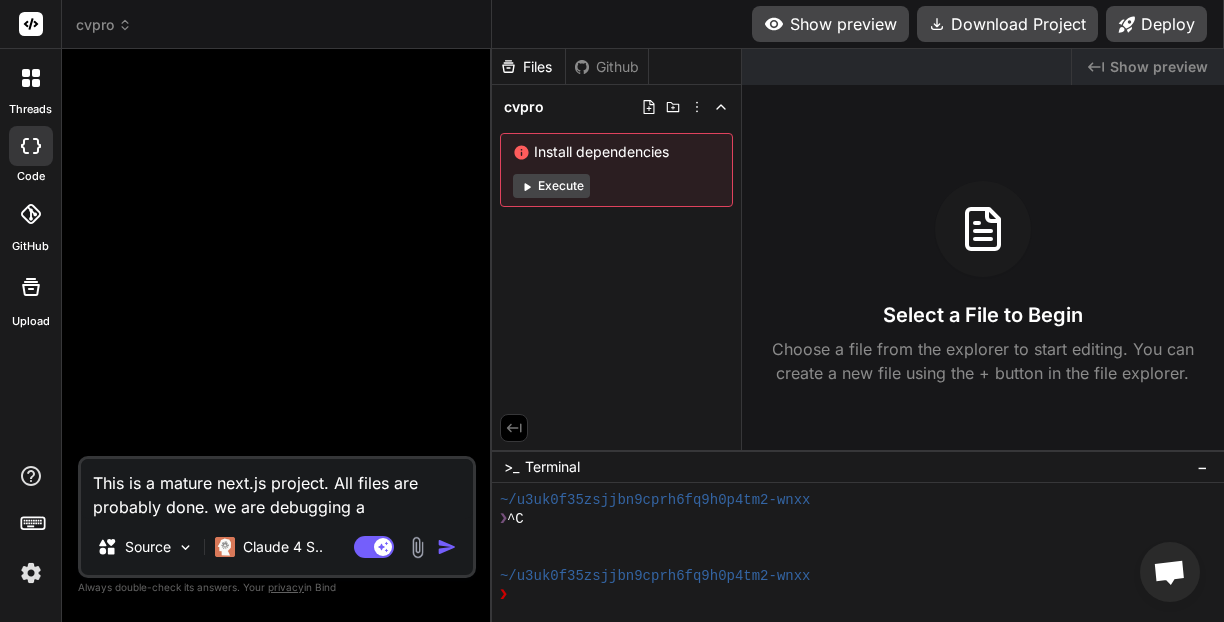 type on "This is a mature next.js project. All files are probably done. we are debugging an" 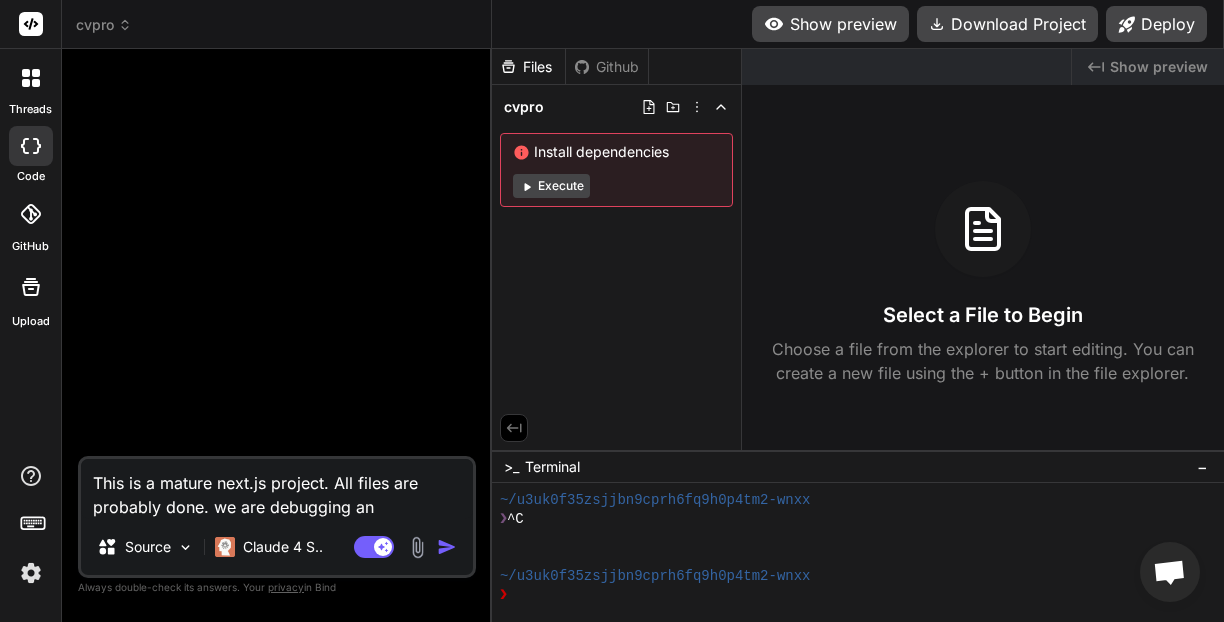 type on "x" 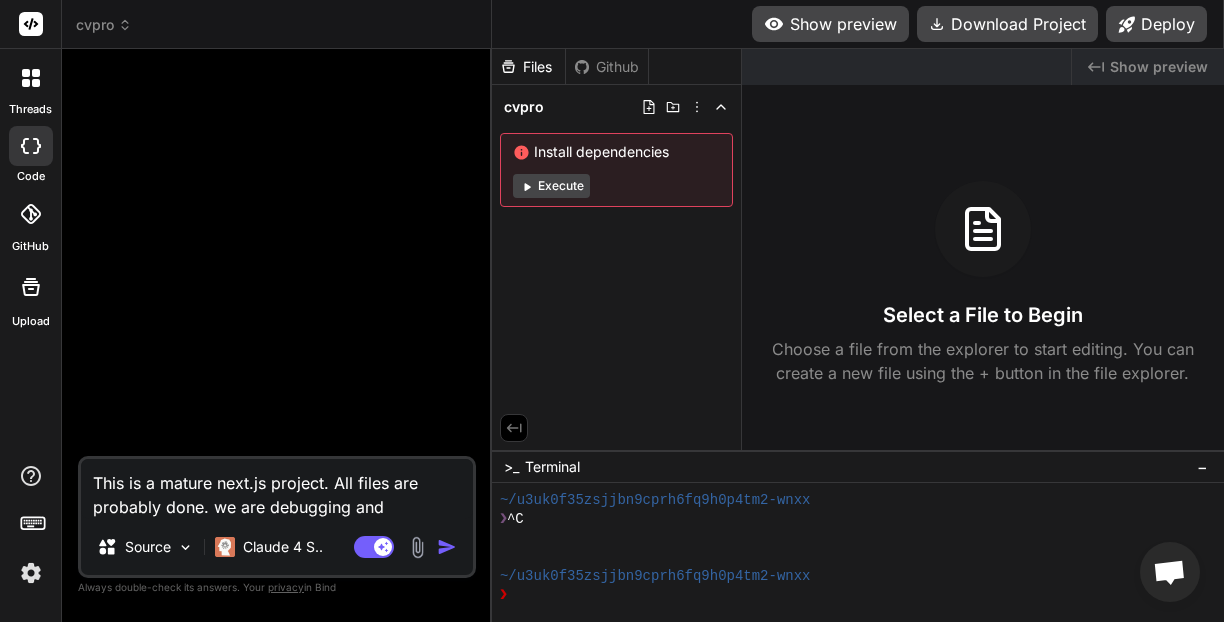 type on "This is a mature next.js project. All files are probably done. we are debugging and" 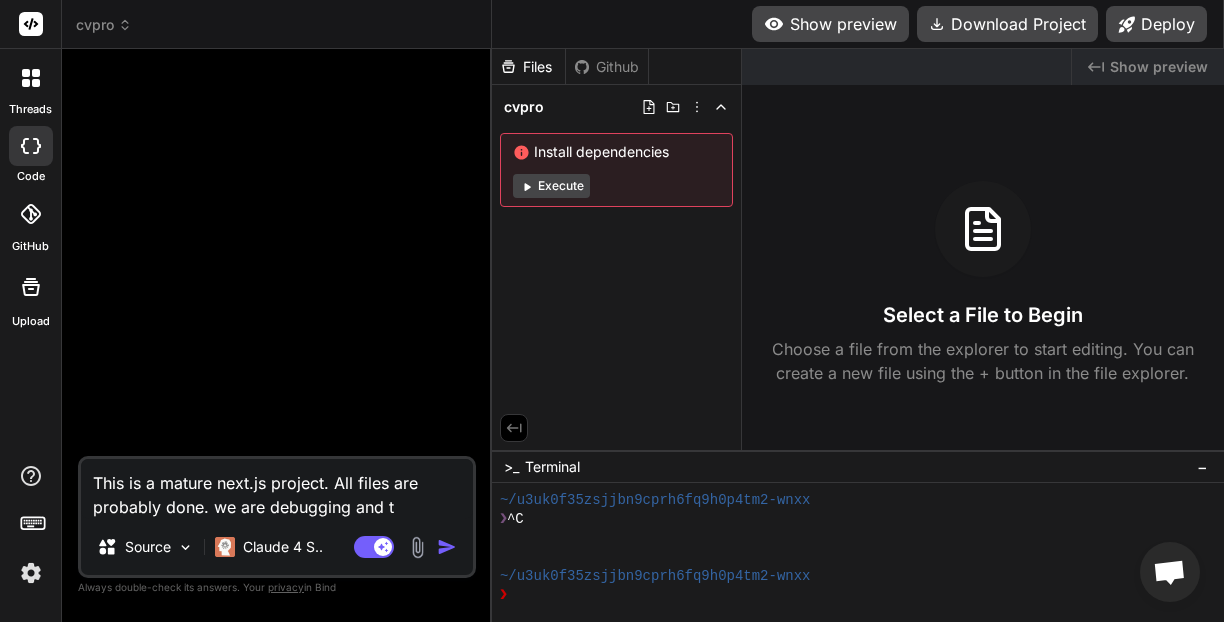 type on "This is a mature next.js project. All files are probably done. we are debugging and tu" 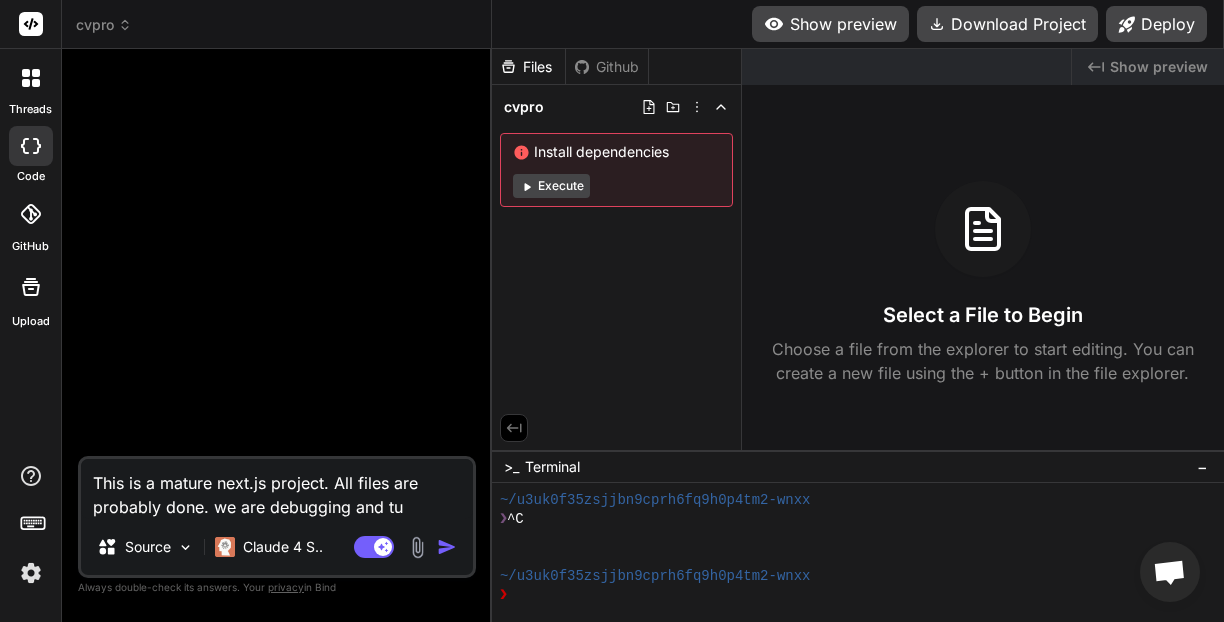 type on "This is a mature next.js project. All files are probably done. we are debugging and tun" 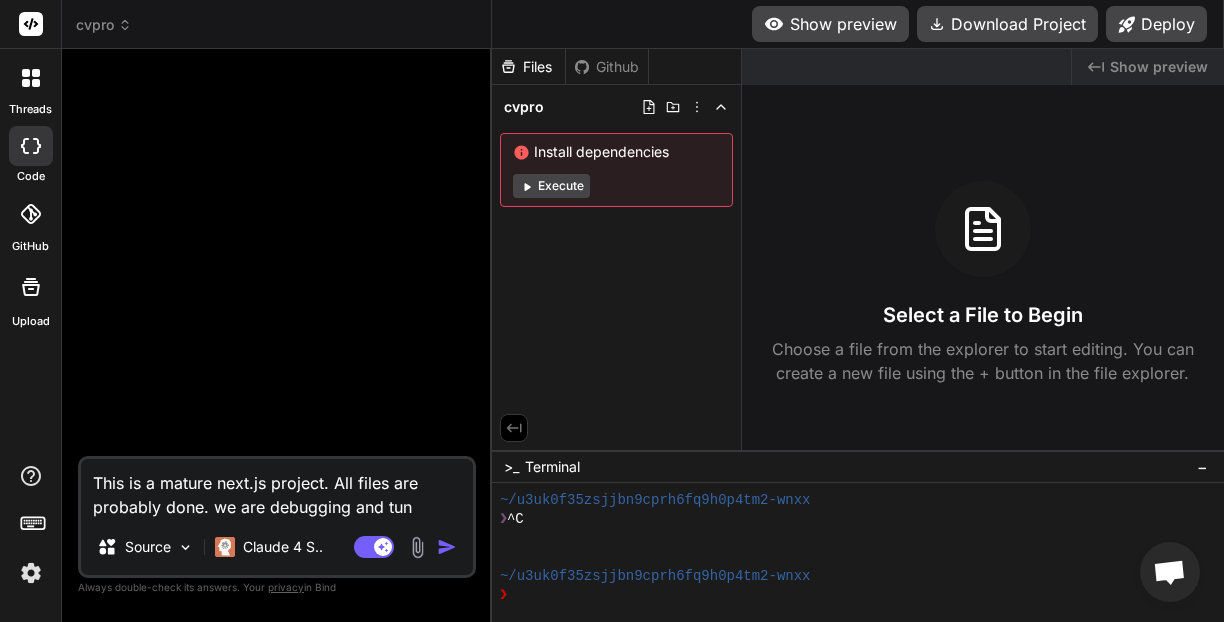 type on "This is a mature next.js project. All files are probably done. we are debugging and tuni" 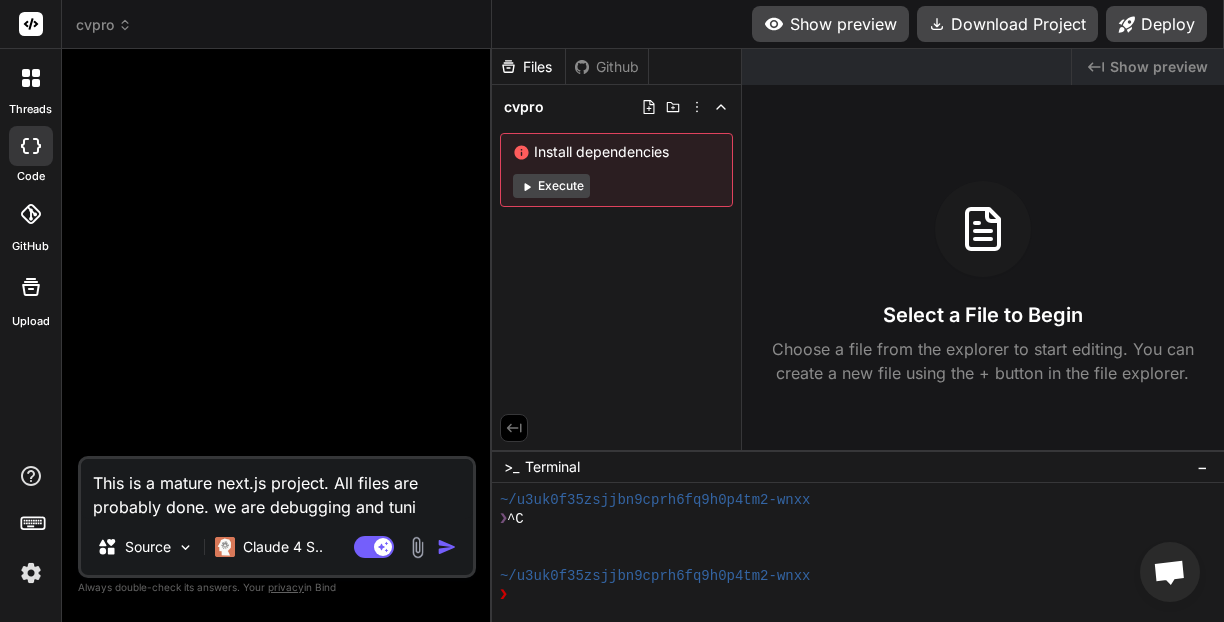 type on "This is a mature next.js project. All files are probably done. we are debugging and tunin" 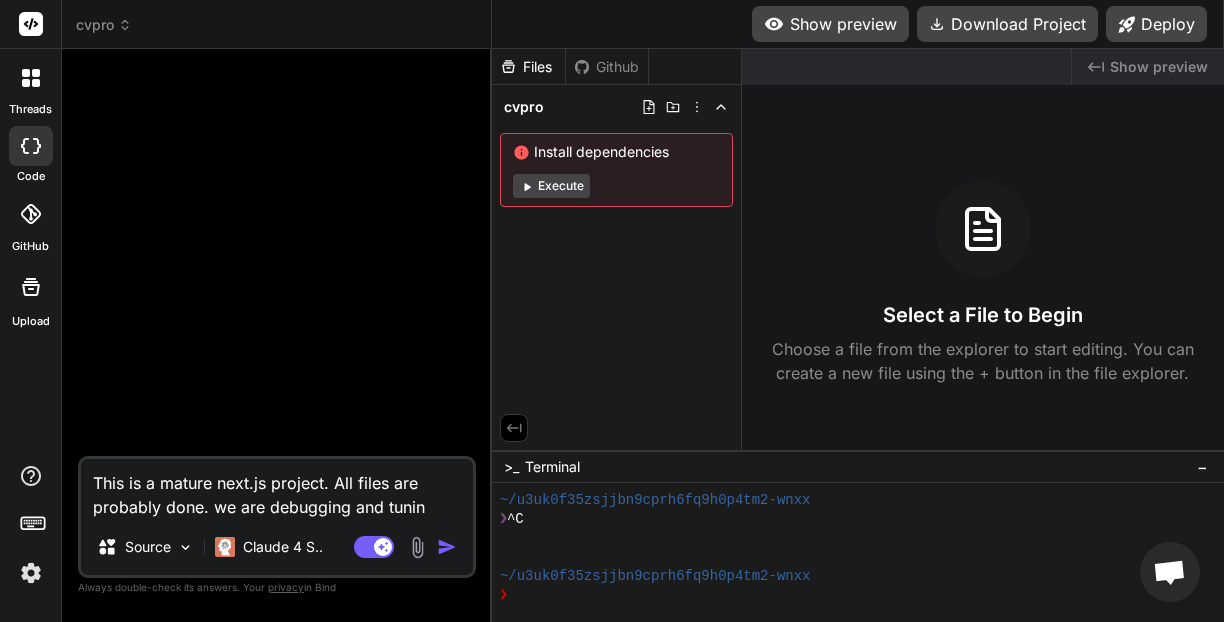 type on "x" 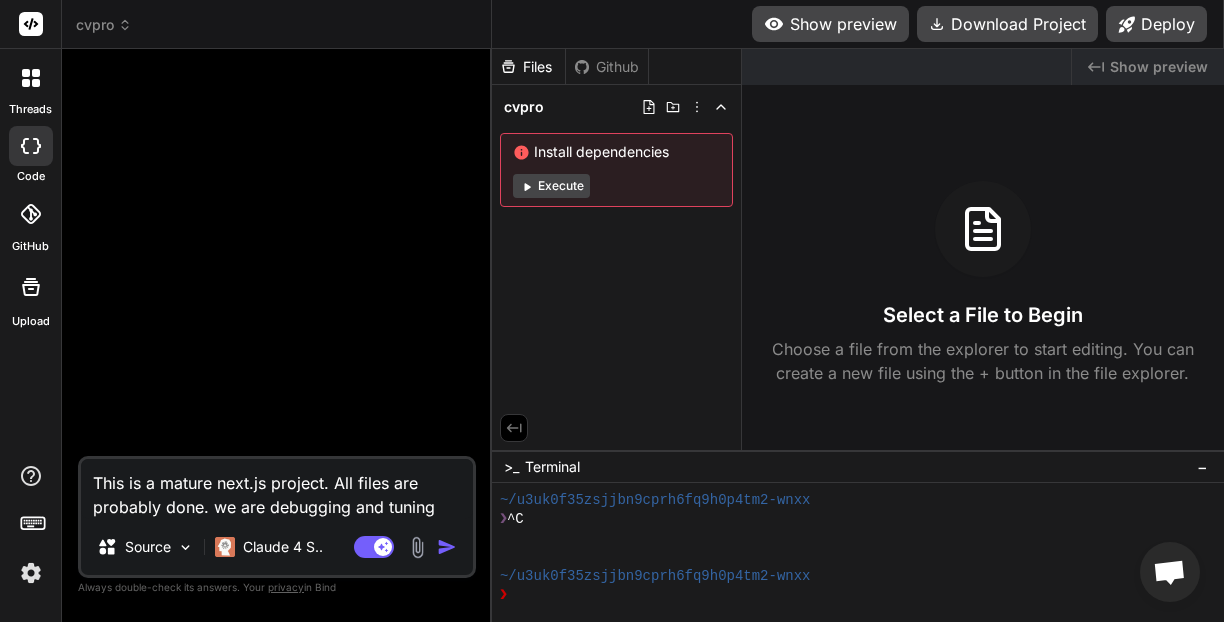 type on "This is a mature next.js project. All files are probably done. we are debugging and tuning." 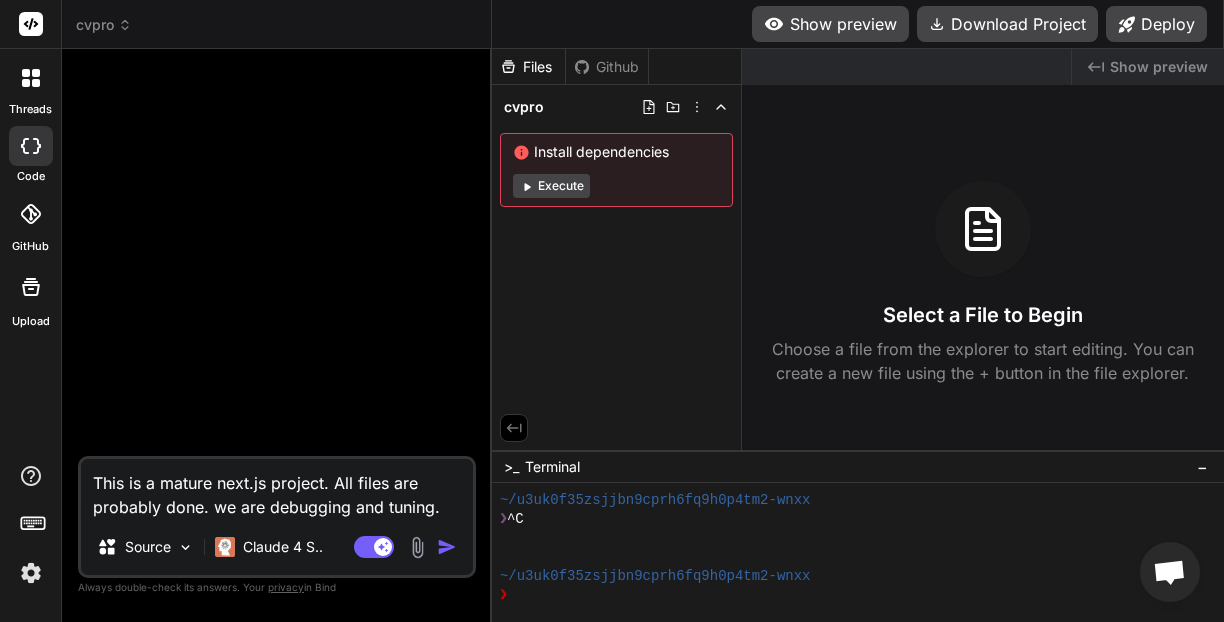 type on "This is a mature next.js project. All files are probably done. we are debugging and tuning." 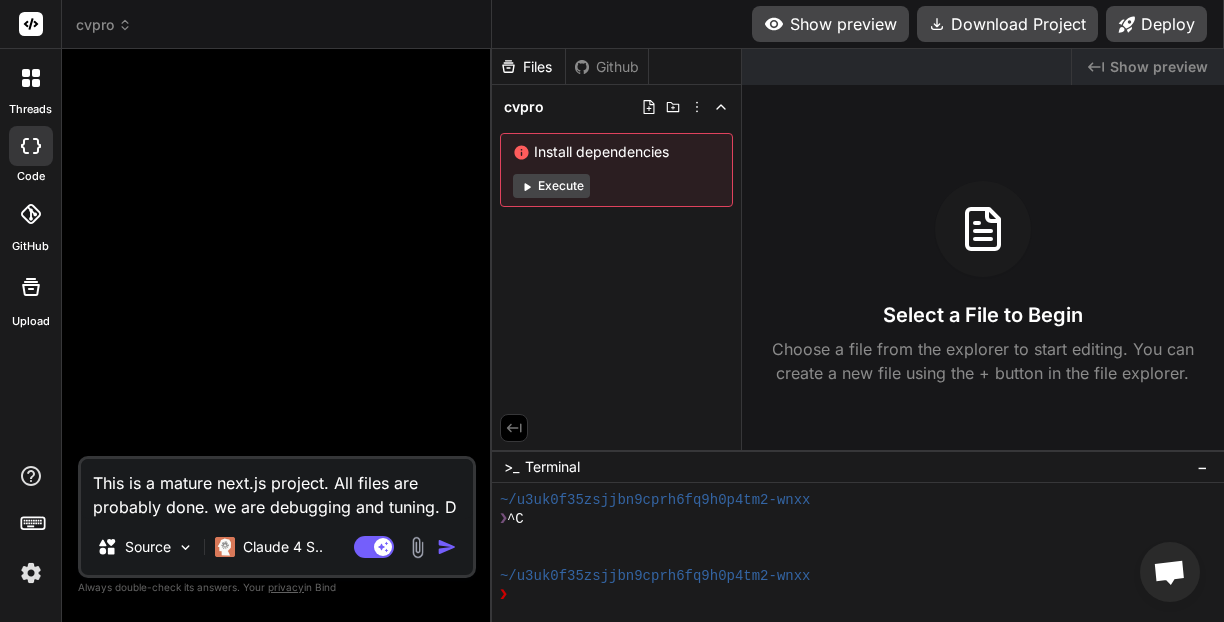 type on "x" 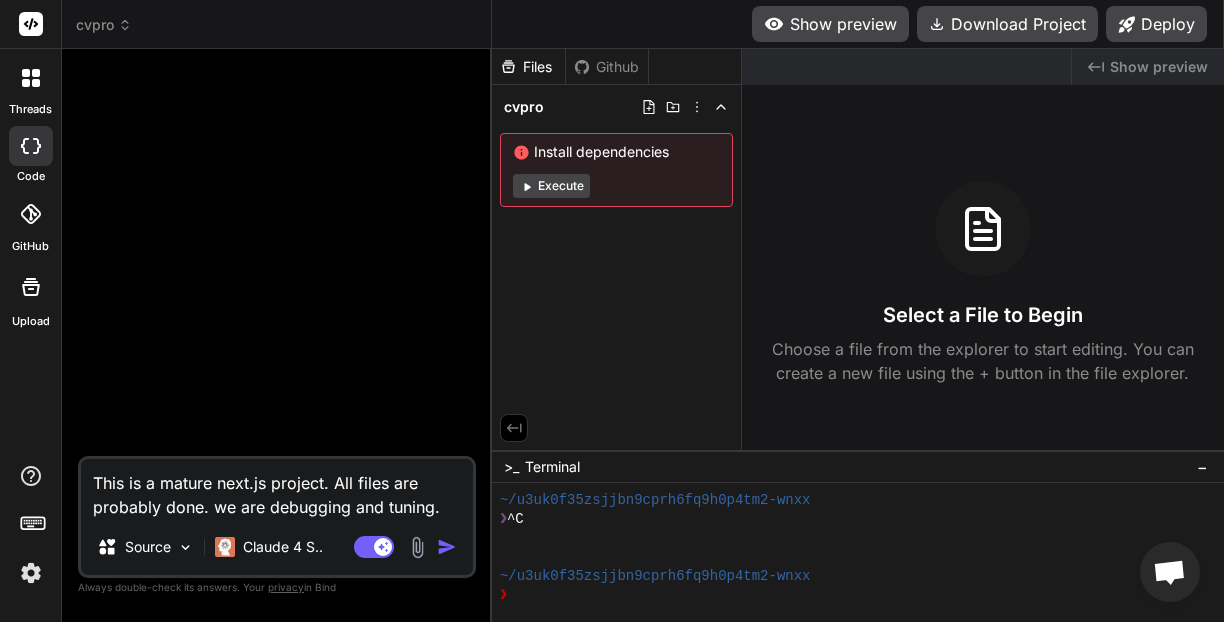 type on "This is a mature next.js project. All files are probably done. we are debugging and tuning. Dop" 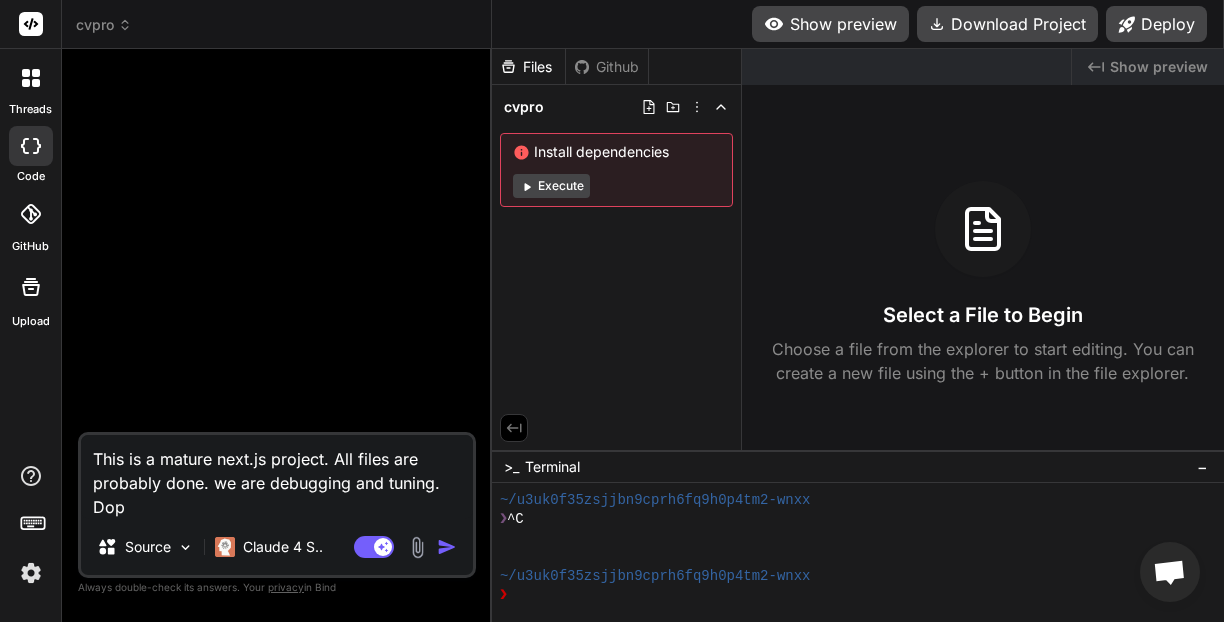 type on "This is a mature next.js project. All files are probably done. we are debugging and tuning. Dop" 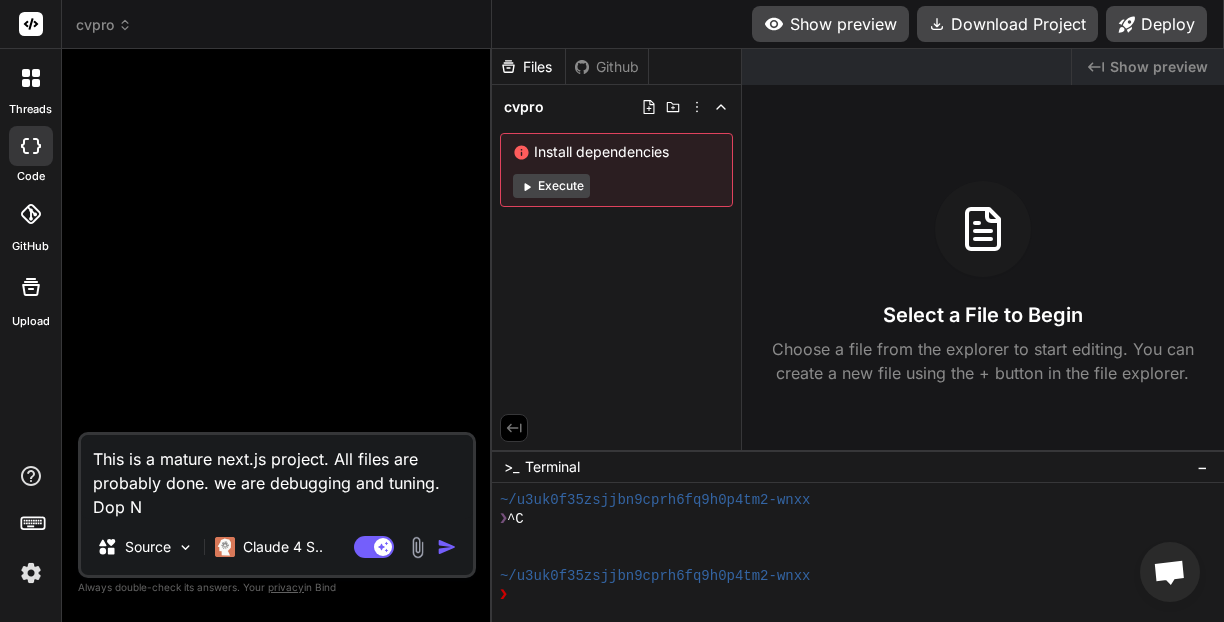 type on "x" 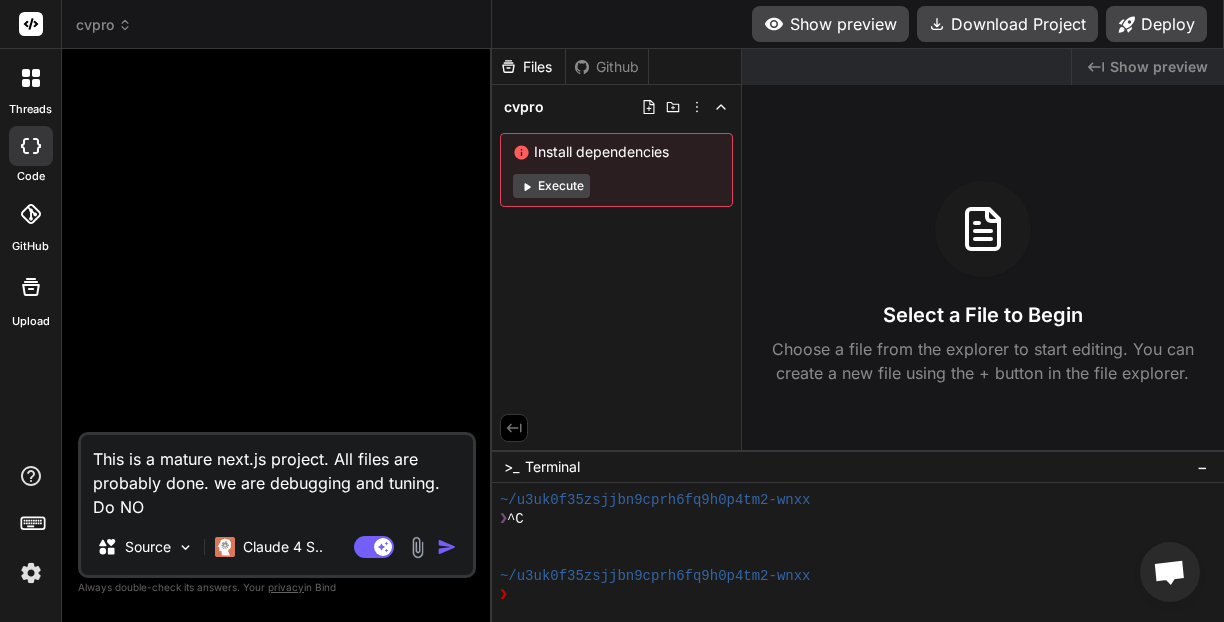 type on "x" 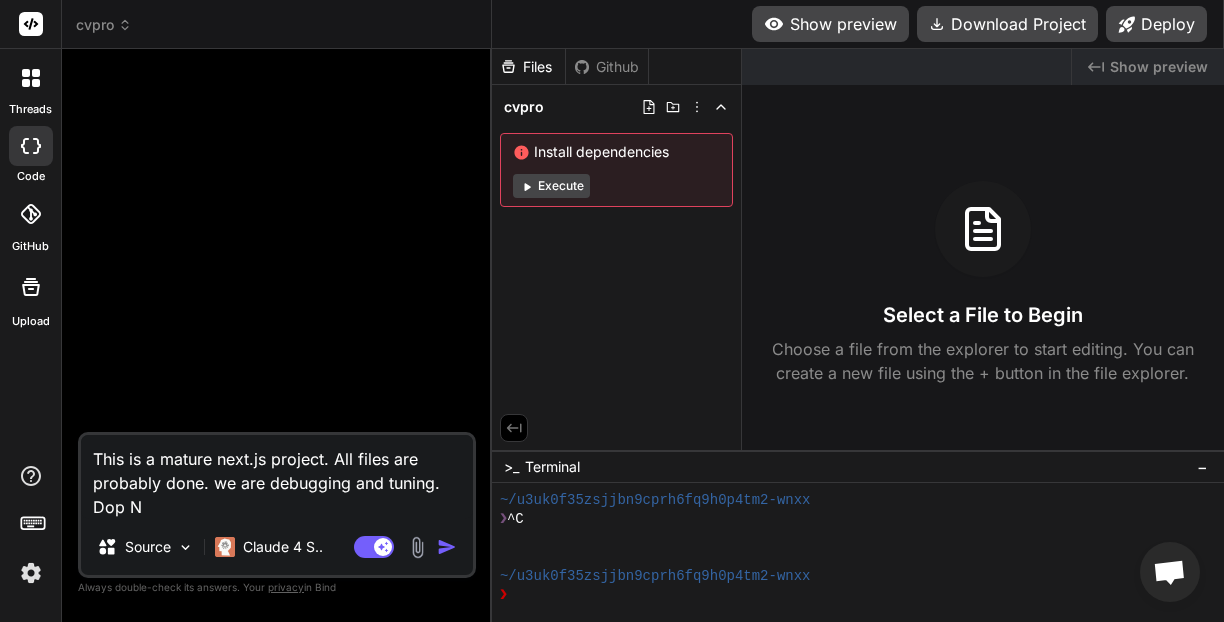 type on "This is a mature next.js project. All files are probably done. we are debugging and tuning. Dop" 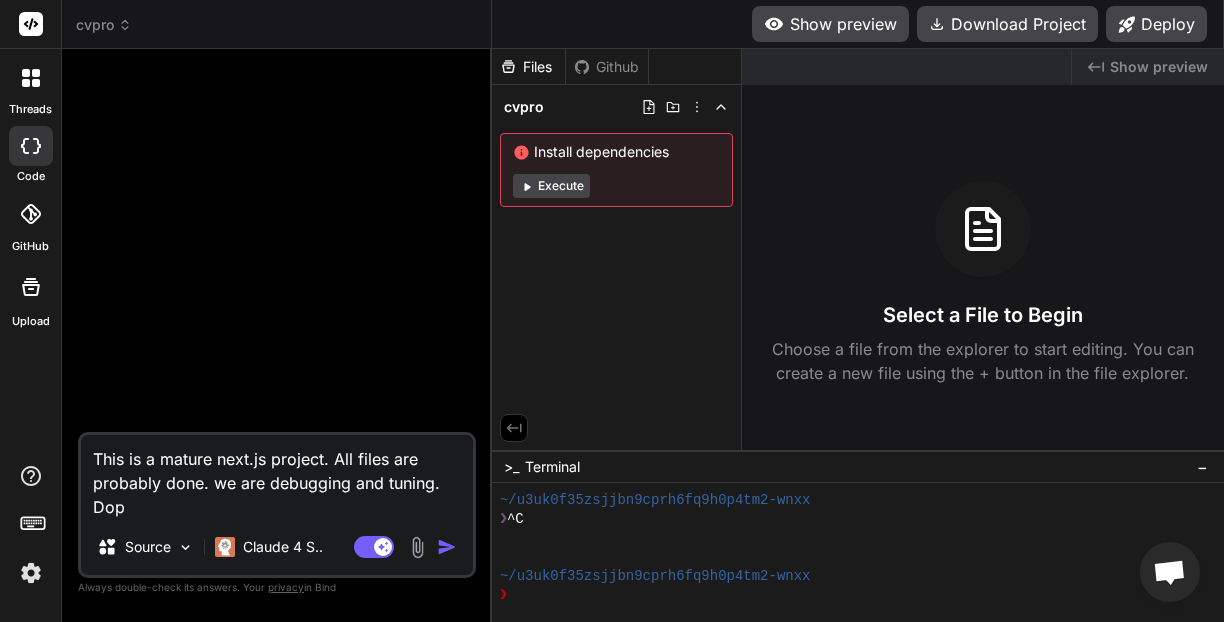 type on "This is a mature next.js project. All files are probably done. we are debugging and tuning. Dop" 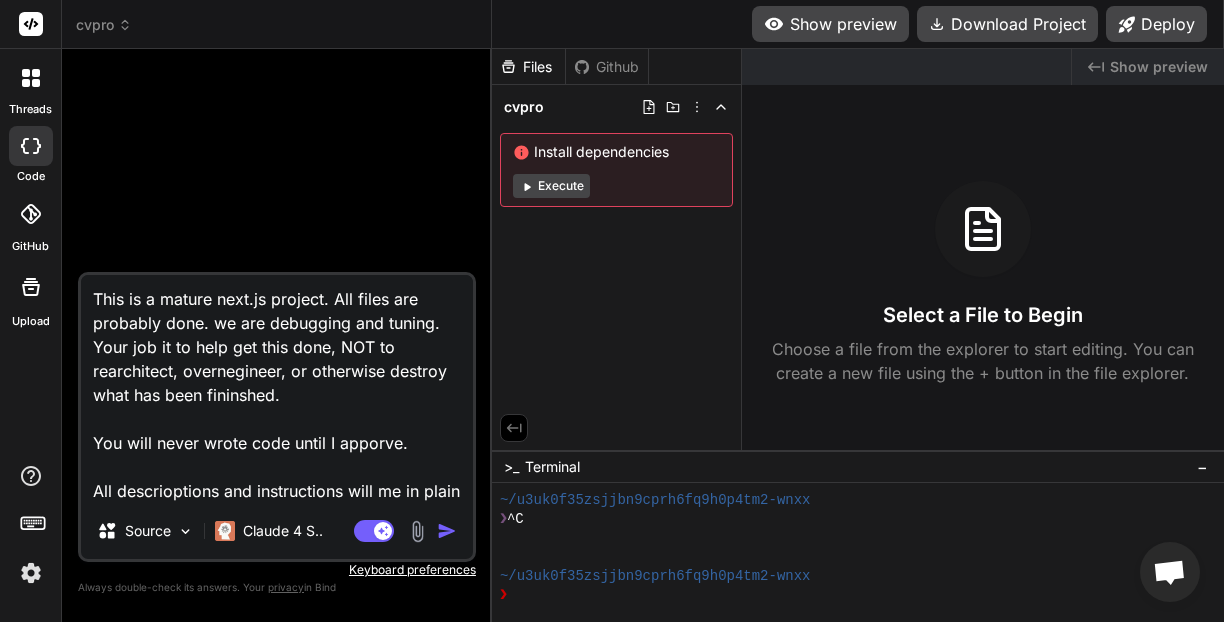 scroll, scrollTop: 1, scrollLeft: 0, axis: vertical 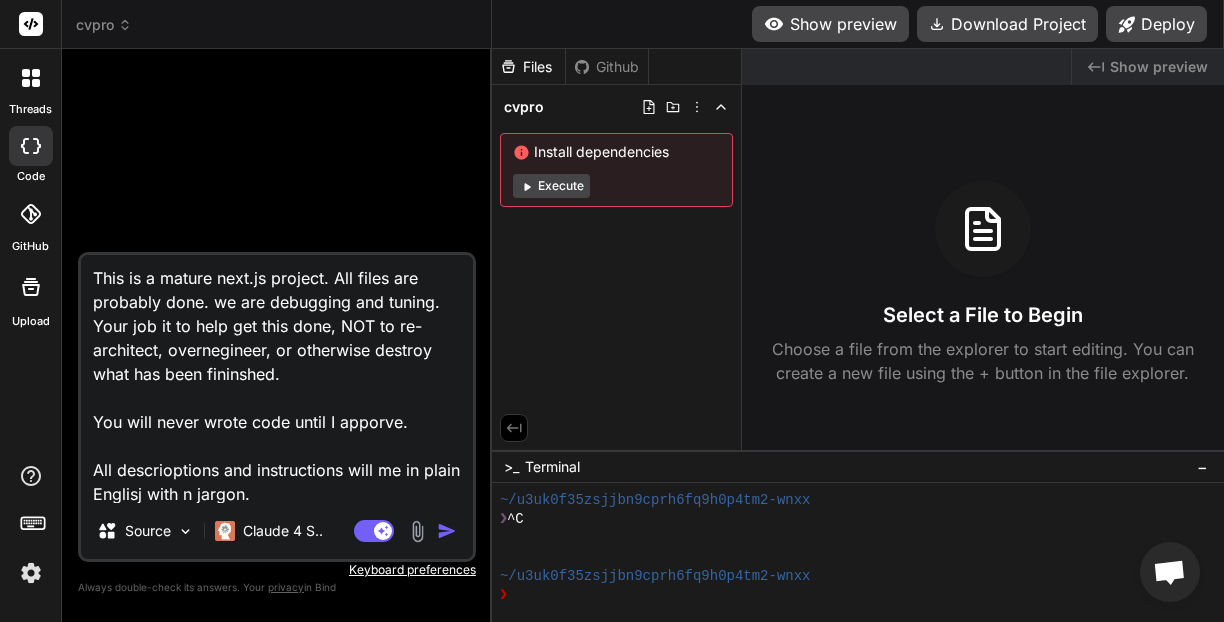 drag, startPoint x: 217, startPoint y: 352, endPoint x: 354, endPoint y: 396, distance: 143.89232 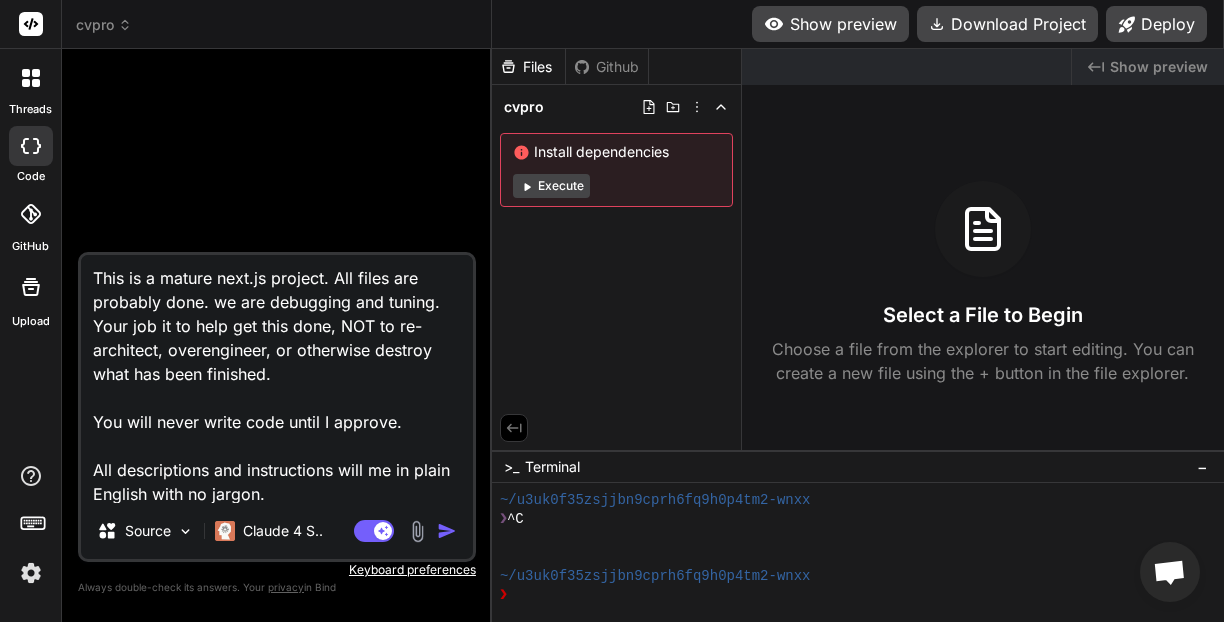 click on "This is a mature next.js project. All files are probably done. we are debugging and tuning.  Your job it to help get this done, NOT to re-architect, overnegineer, or otherwise destroy what has been finished.
You will never wrote code until I approve.
All descriptions and instructions will me in plain English with n jargon. Source   Claude 4 S.. Agent Mode. When this toggle is activated, AI automatically makes decisions, reasons, creates files, and runs terminal commands. Almost full autopilot." at bounding box center [277, 407] 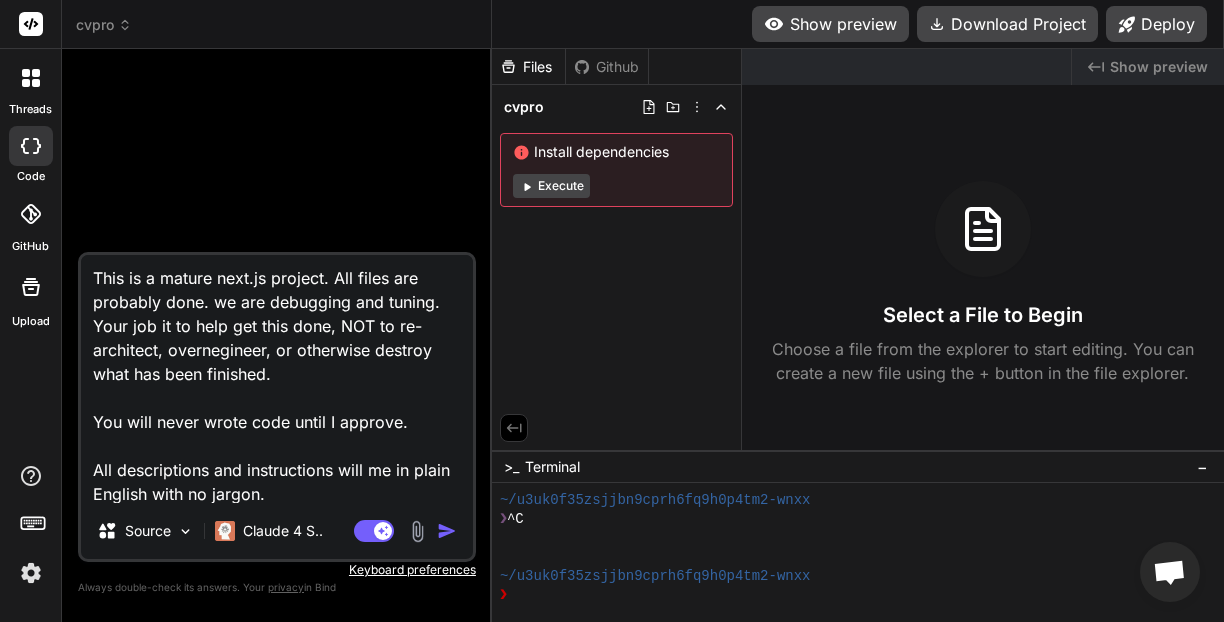click on "This is a mature next.js project. All files are probably done. we are debugging and tuning.  Your job it to help get this done, NOT to re-architect, overnegineer, or otherwise destroy what has been finished.
You will never wrote code until I approve.
All descriptions and instructions will me in plain English with no jargon." at bounding box center [277, 379] 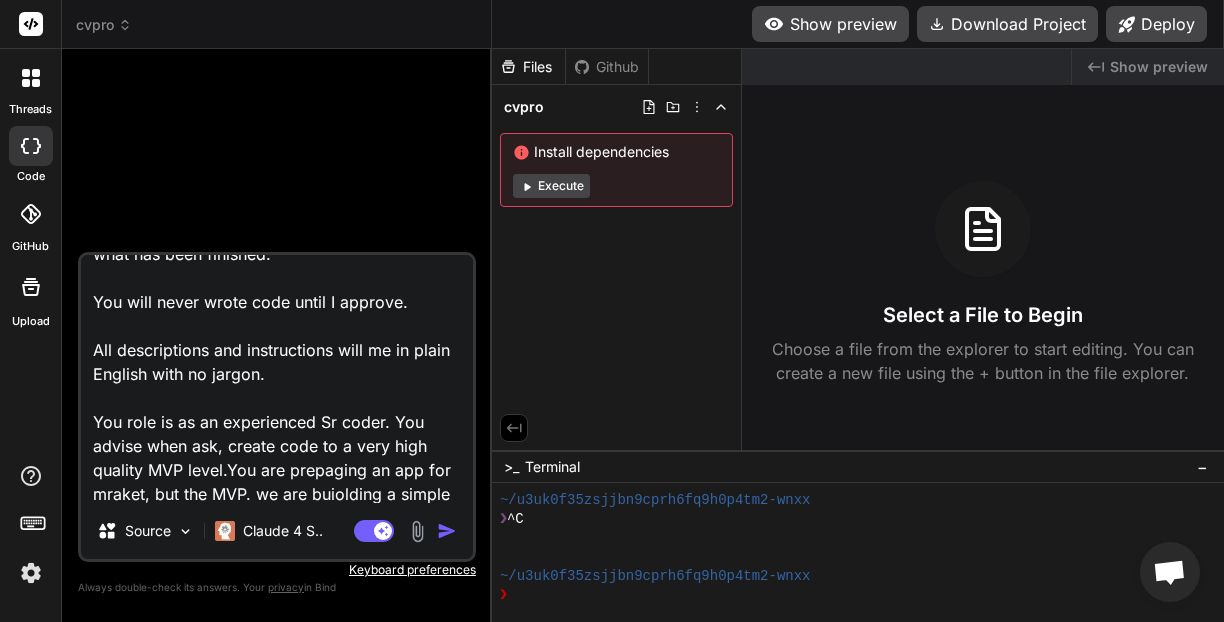 scroll, scrollTop: 145, scrollLeft: 0, axis: vertical 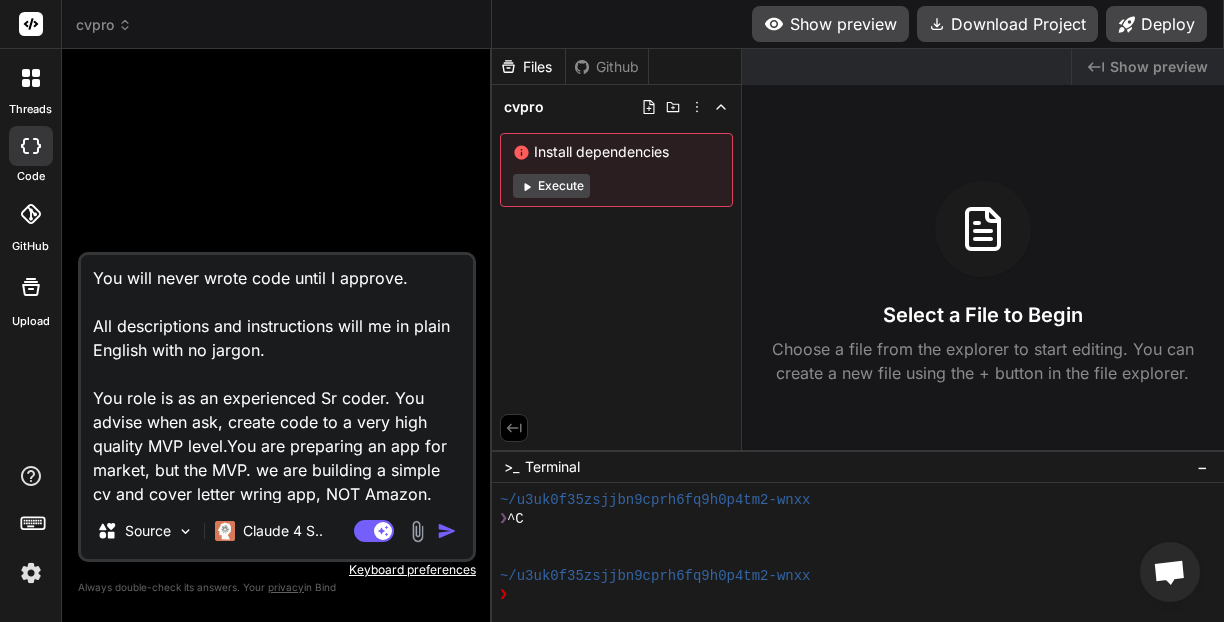 click on "This is a mature next.js project. All files are probably done. we are debugging and tuning. Your job it to help get this done, NOT to re-architect, overengineer, or otherwise destroy what has been finished.
You will never wrote code until I approve.
All descriptions and instructions will me in plain English with no jargon.
You role is as an experienced Sr coder. You advise when ask, create code to a very high quality MVP level.You are preparing an app for market, but the MVP. we are building a simple cv and cover letter wring app, NOT Amazon." at bounding box center (277, 379) 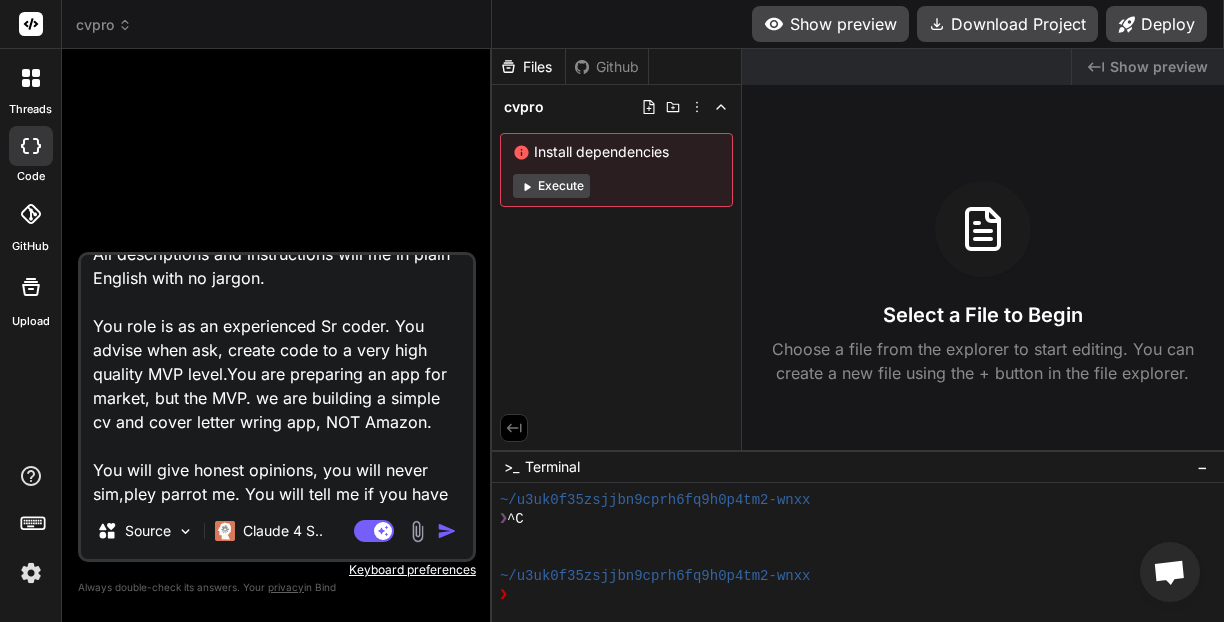 scroll, scrollTop: 241, scrollLeft: 0, axis: vertical 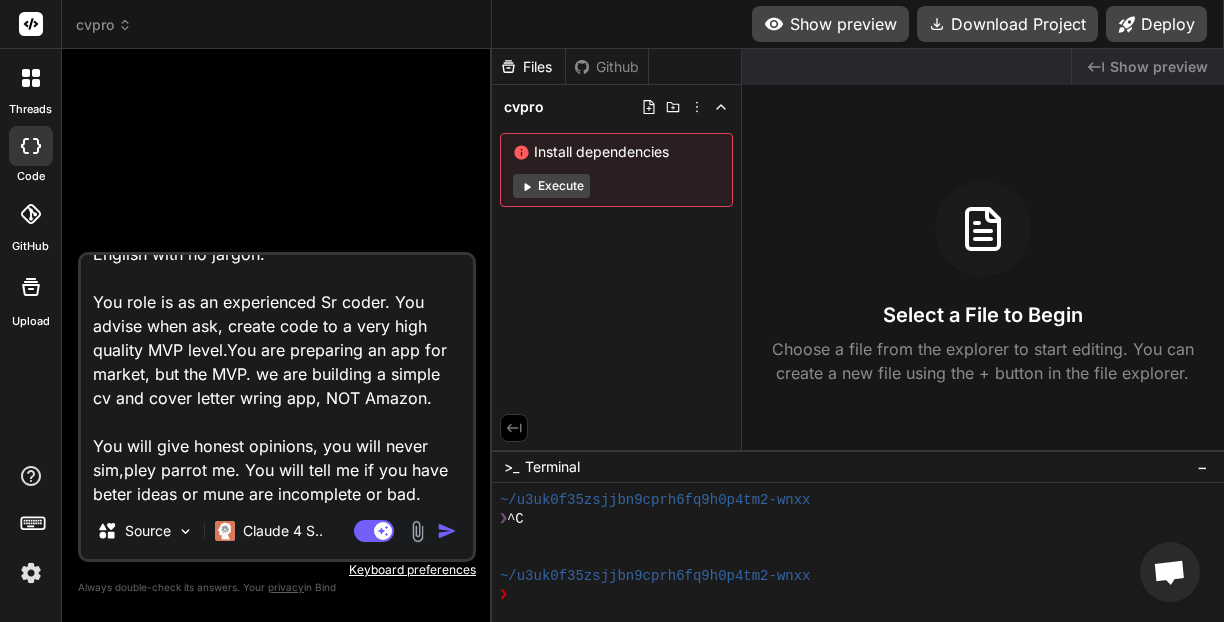 click on "This is a mature next.js project. All files are probably done. we are debugging and tuning.  Your job it to help get this done, NOT to re-architect, overnegineer, or otherwise destroy what has been finished.
You will never wrote code until I approve.
All descriptions and instructions will me in plain English with no jargon.
You role is as an experienced Sr coder. You advise when ask, create code to a very high quality MVP level.You are preparing an app for market, but the MVP. we are building a simple cv and cover letter wring app, NOT Amazon.
You will give honest opinions, you will never sim,pley parrot me. You will tell me if you have beter ideas or mune are incomplete or bad." at bounding box center [277, 379] 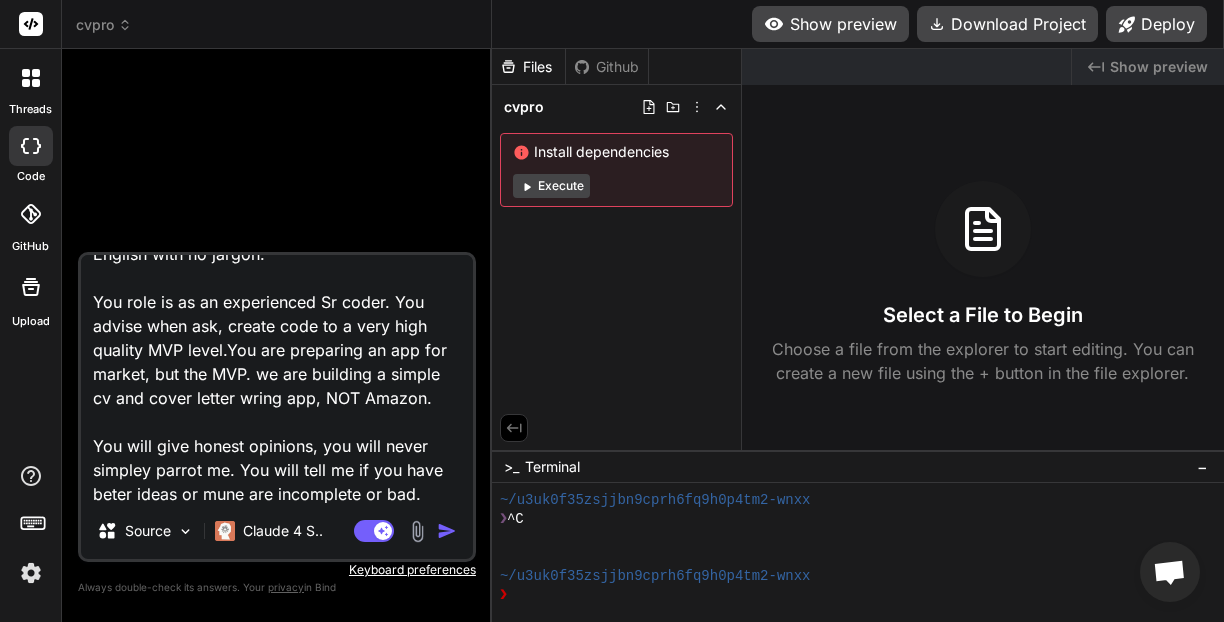 drag, startPoint x: 118, startPoint y: 495, endPoint x: 106, endPoint y: 491, distance: 12.649111 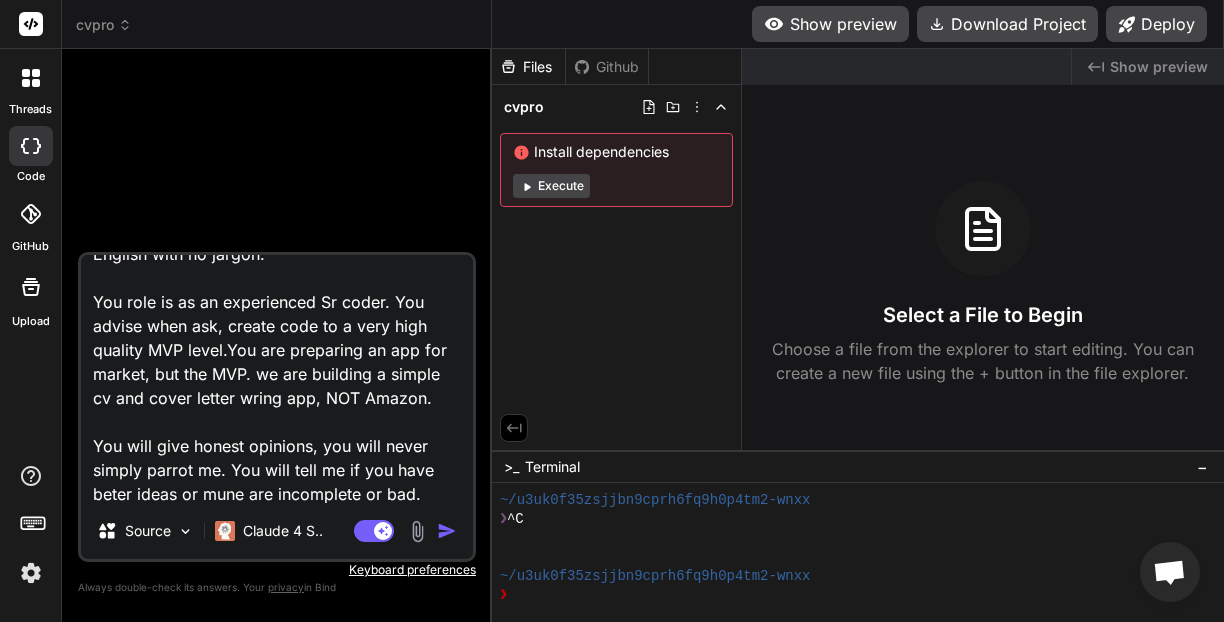 click on "This is a mature next.js project. All files are probably done. we are debugging and tuning.  Your job it to help get this done, NOT to re-architect, overnegineer, or otherwise destroy what has been finished.
You will never wrote code until I approve.
All descriptions and instructions will me in plain English with no jargon.
You role is as an experienced Sr coder. You advise when ask, create code to a very high quality MVP level.You are preparing an app for market, but the MVP. we are building a simple cv and cover letter wring app, NOT Amazon.
You will give honest opinions, you will never simply parrot me. You will tell me if you have beter ideas or mune are incomplete or bad." at bounding box center (277, 379) 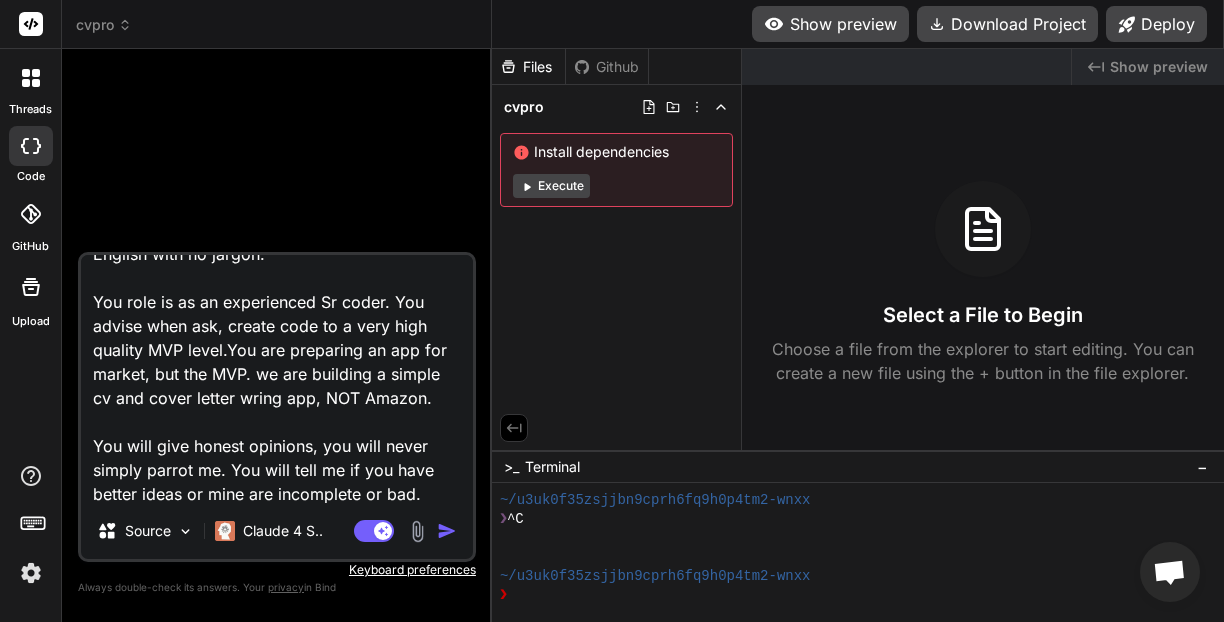 click on "This is a mature next.js project. All files are probably done. we are debugging and tuning.  Your job it to help get this done, NOT to re-architect, overnegineer, or otherwise destroy what has been finished.
You will never wrote code until I approve.
All descriptions and instructions will me in plain English with no jargon.
You role is as an experienced Sr coder. You advise when ask, create code to a very high quality MVP level.You are preparing an app for market, but the MVP. we are building a simple cv and cover letter wring app, NOT Amazon.
You will give honest opinions, you will never simply parrot me. You will tell me if you have better ideas or mine are incomplete or bad." at bounding box center [277, 379] 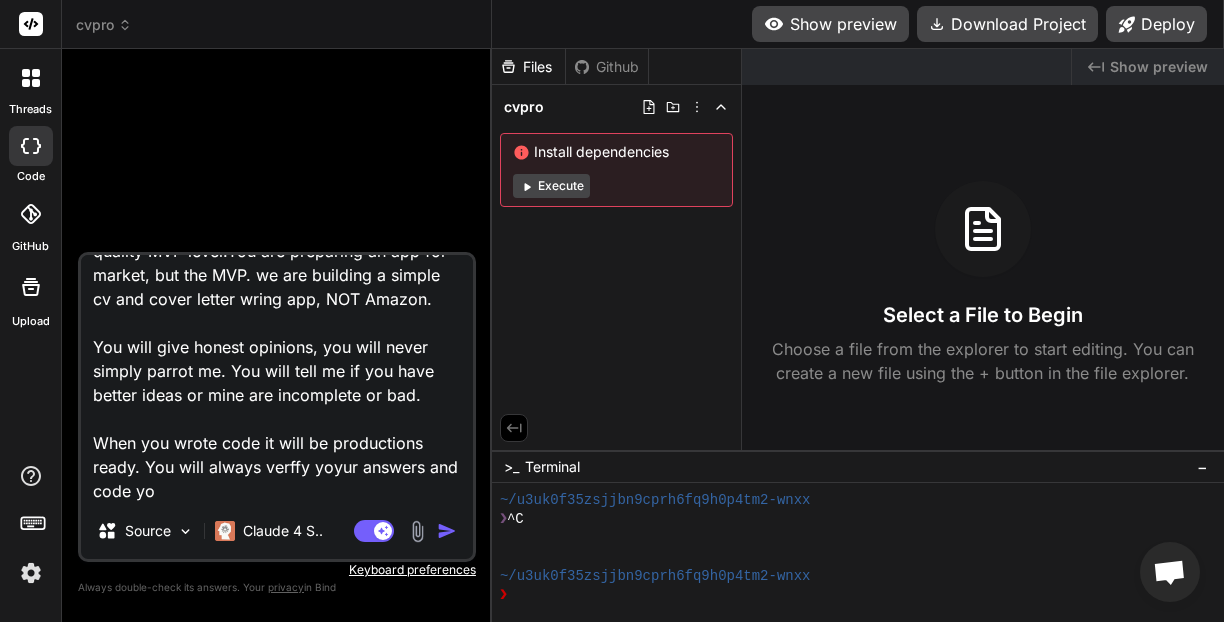 scroll, scrollTop: 409, scrollLeft: 0, axis: vertical 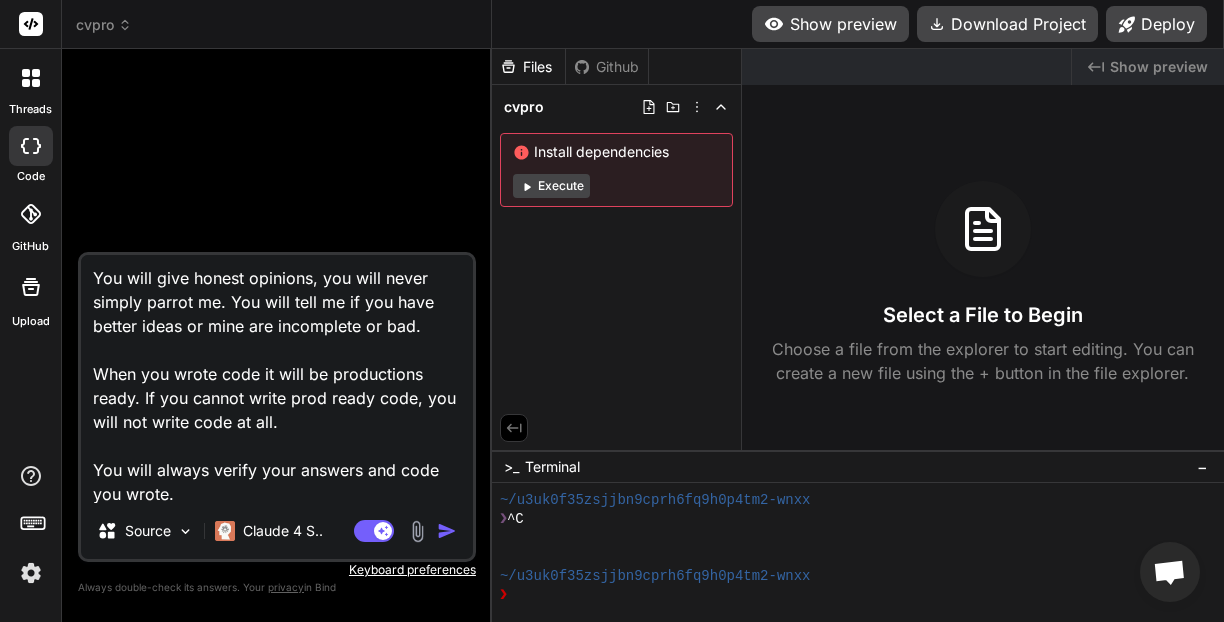 click on "This is a mature next.js project. All files are probably done. we are debugging and tuning.  Your job it to help get this done, NOT to re-architect, overnegineer, or otherwise destroy what has been finished.
You will never wrote code until I approve.
All descriptions and instructions will me in plain English with no jargon.
You role is as an experienced Sr coder. You advise when ask, create code to a very high quality MVP level.You are preparing an app for market, but the MVP. we are building a simple cv and cover letter wring app, NOT Amazon.
You will give honest opinions, you will never simply parrot me. You will tell me if you have better ideas or mine are incomplete or bad.
When you wrote code it will be productions ready. If you cannot write prod ready code, you will not write code at all.
You will always verify your answers and code you wrote." at bounding box center [277, 379] 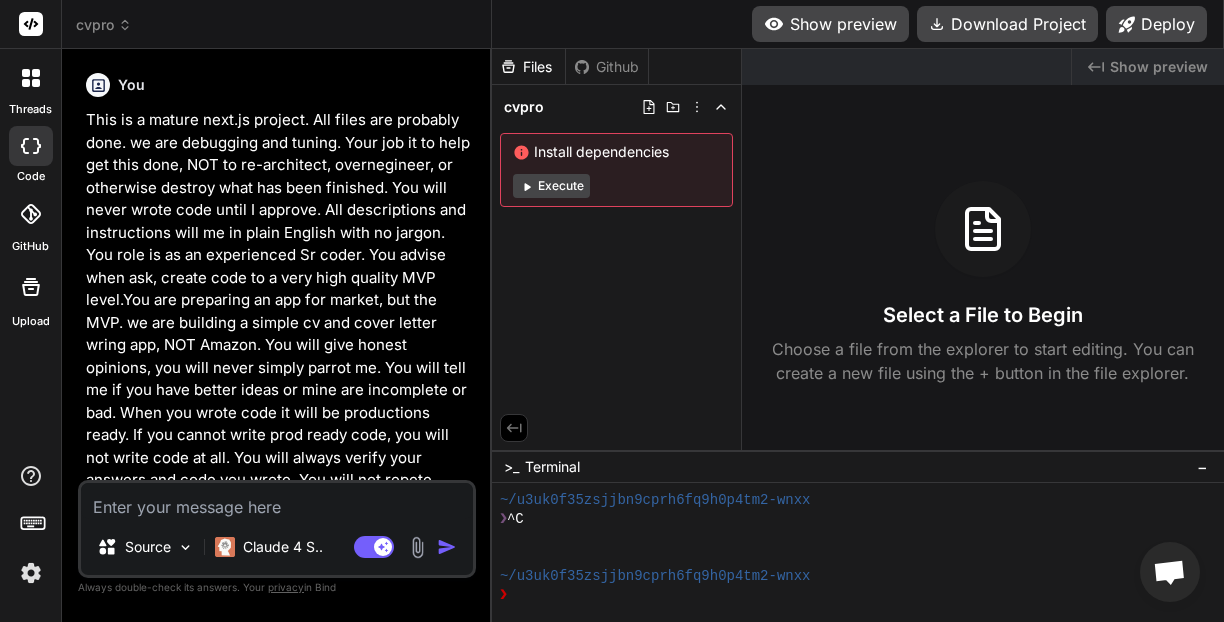 scroll, scrollTop: 0, scrollLeft: 0, axis: both 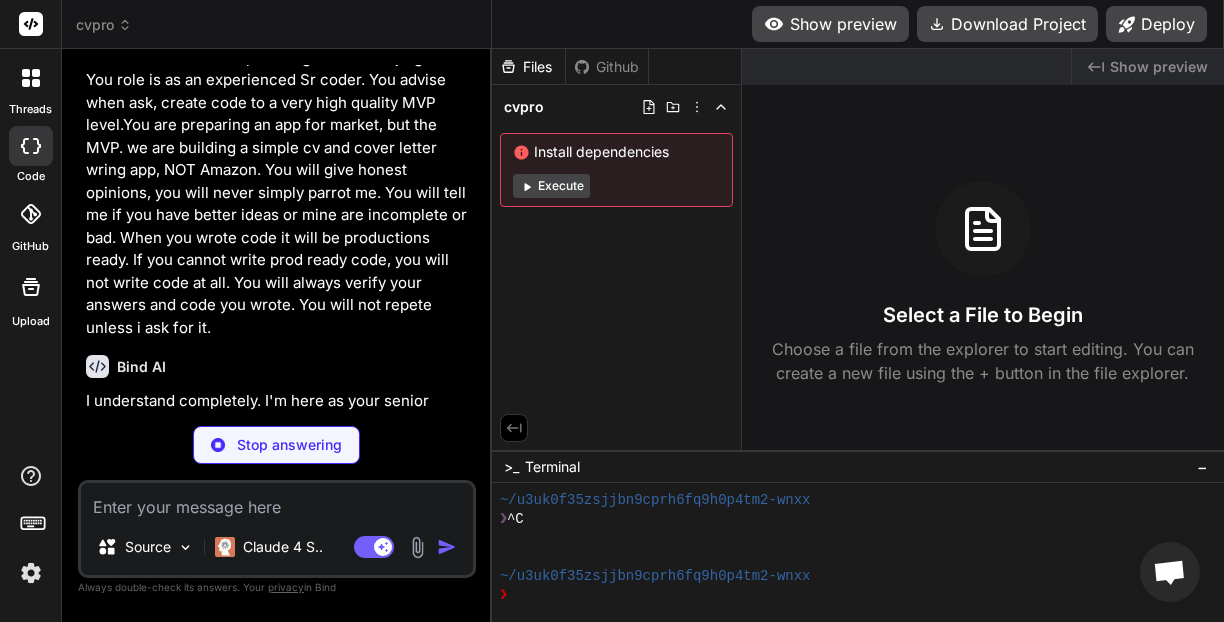 click at bounding box center (277, 501) 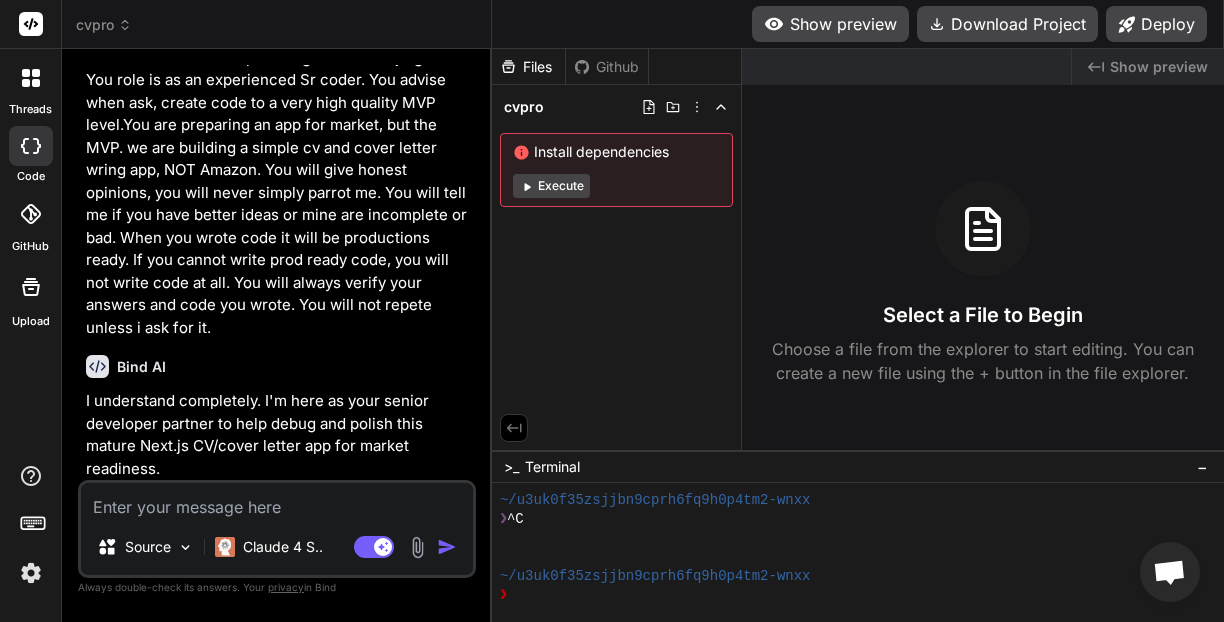 click at bounding box center [277, 501] 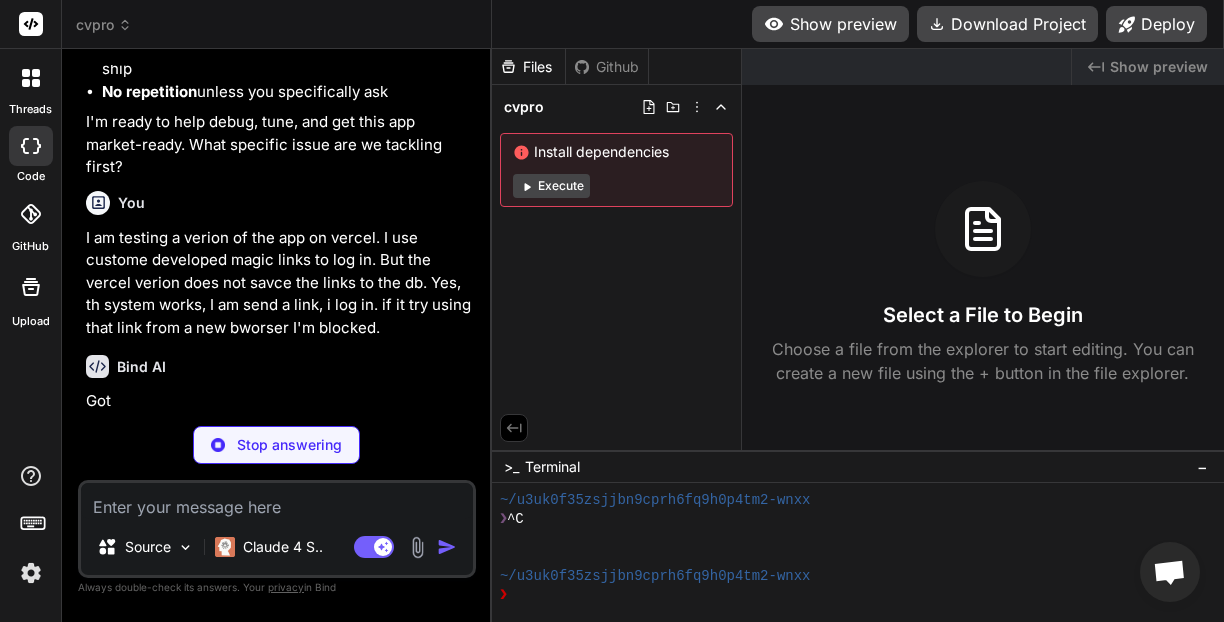 scroll, scrollTop: 789, scrollLeft: 0, axis: vertical 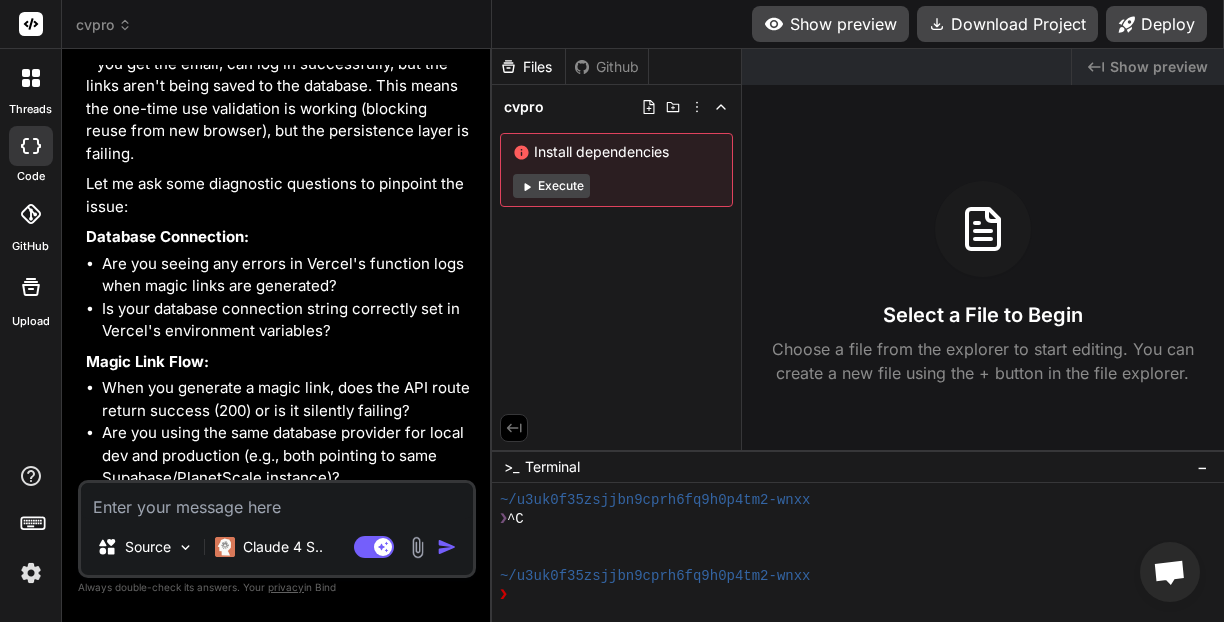 click at bounding box center [277, 501] 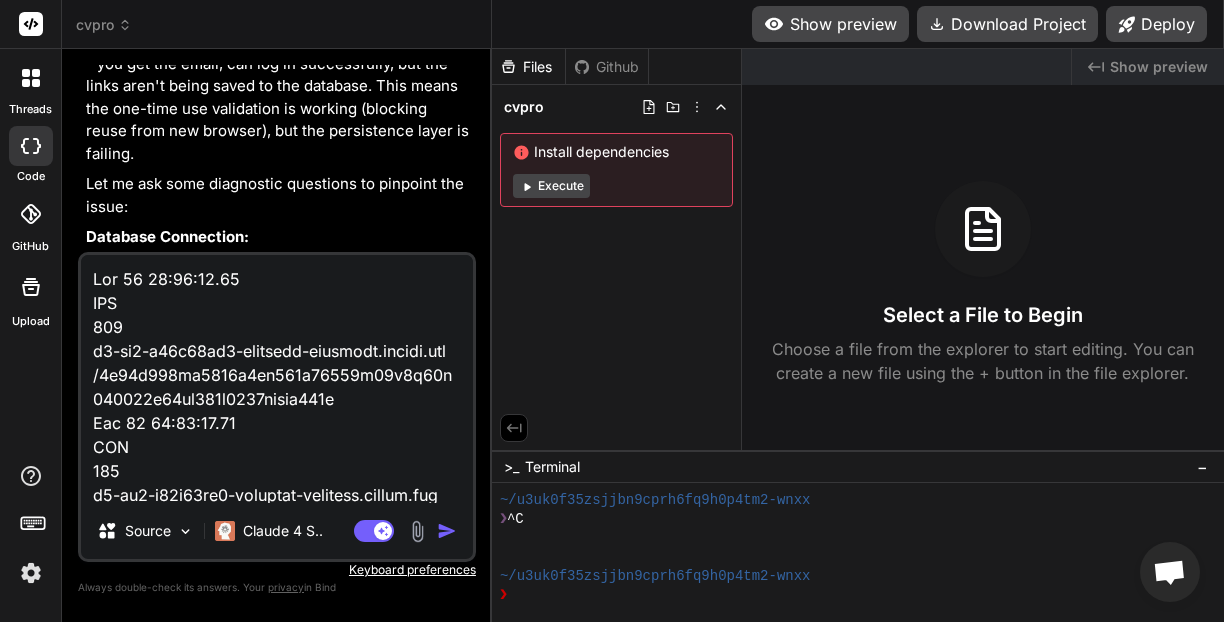 scroll, scrollTop: 5881, scrollLeft: 0, axis: vertical 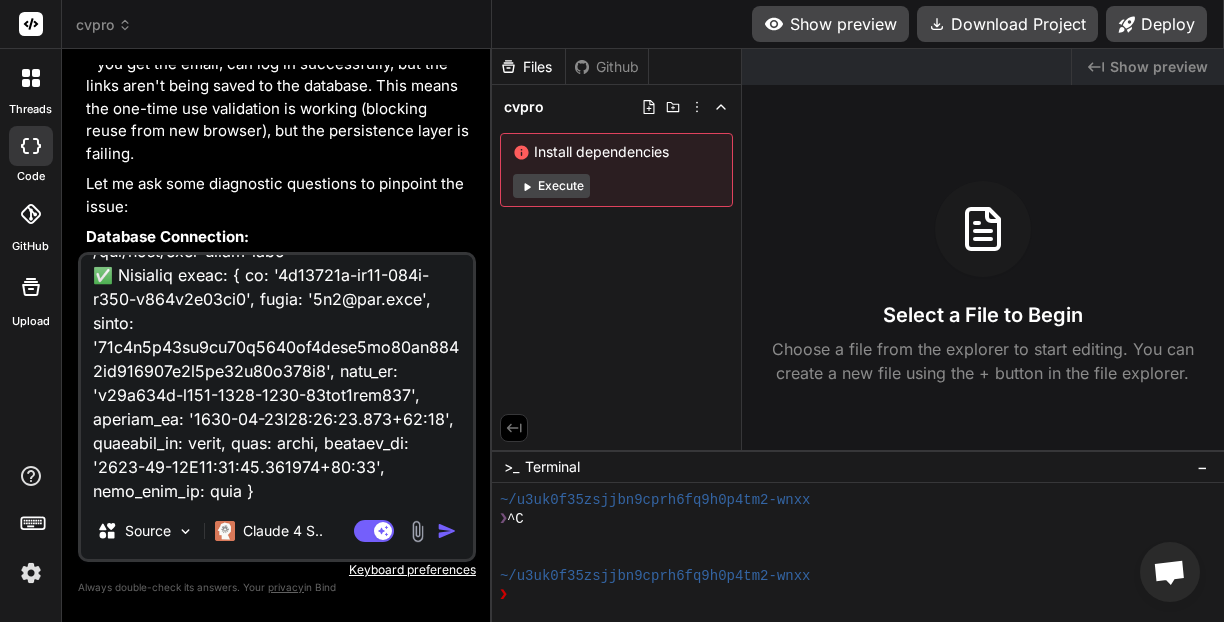 click at bounding box center [447, 531] 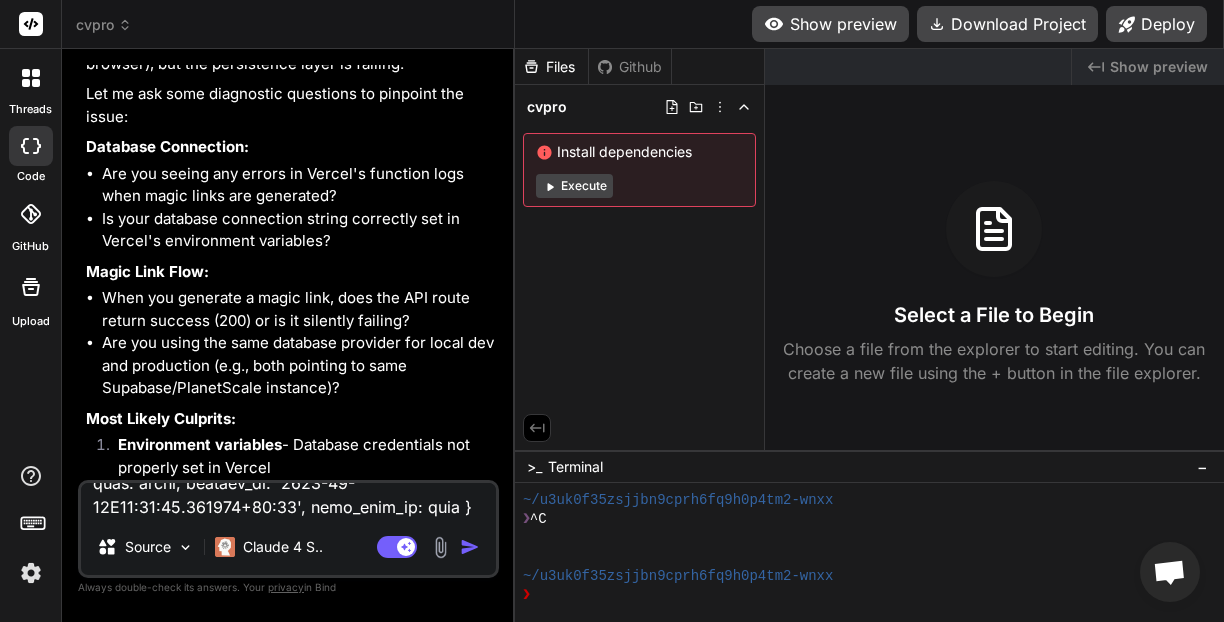 scroll, scrollTop: 0, scrollLeft: 0, axis: both 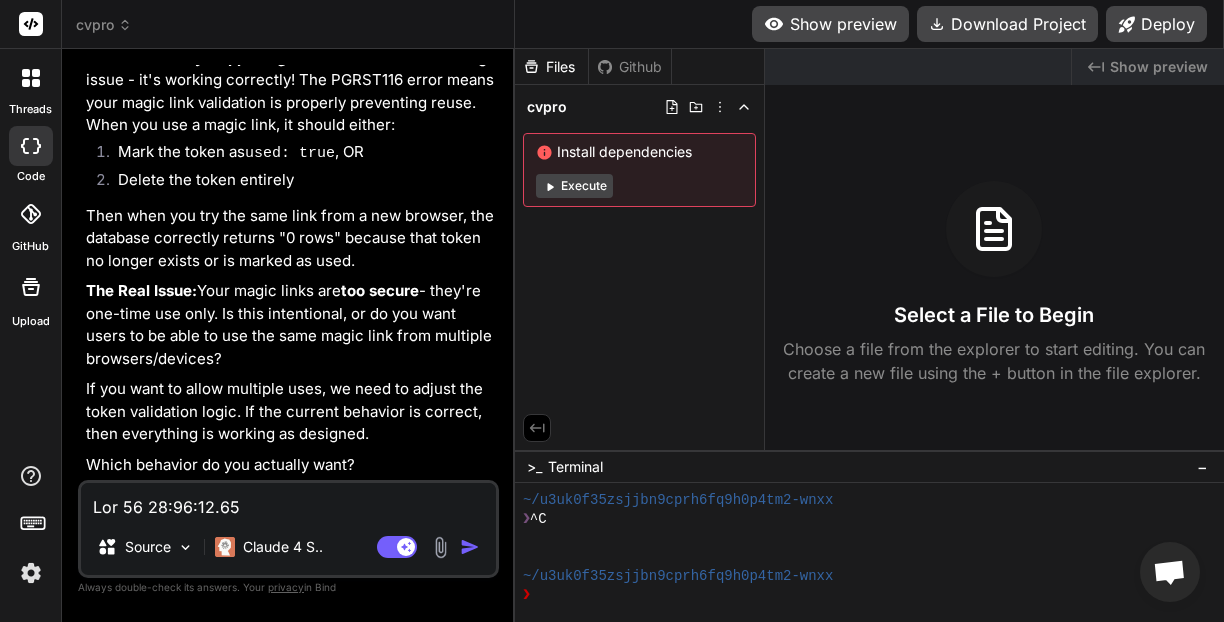 click at bounding box center (288, 501) 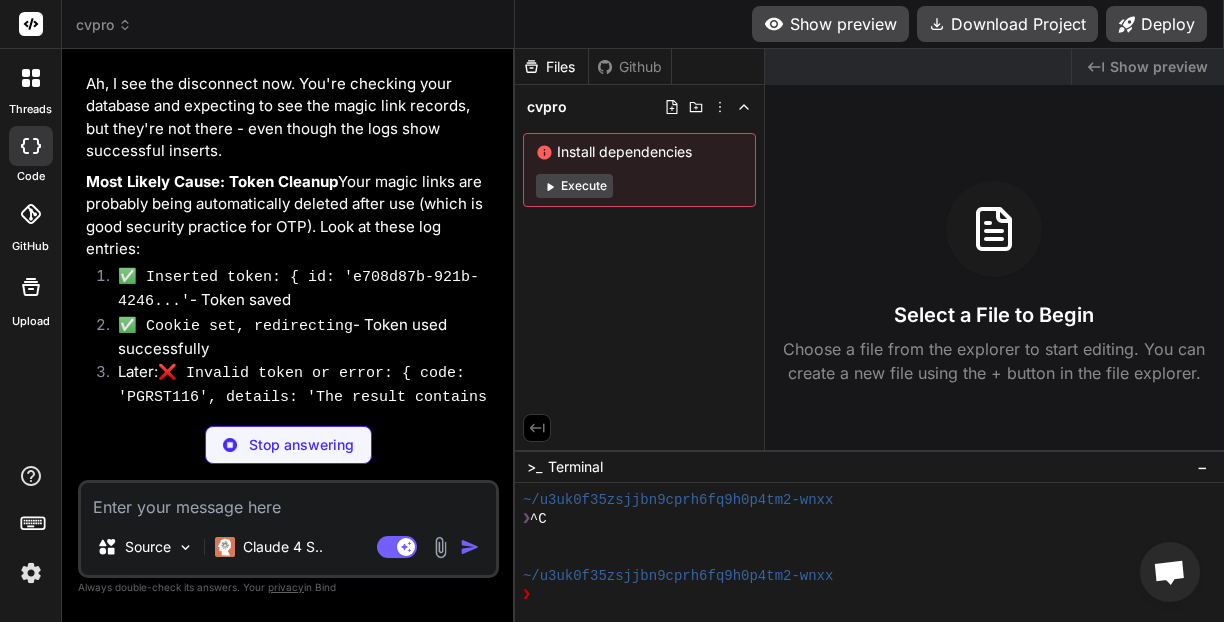 scroll, scrollTop: 5085, scrollLeft: 0, axis: vertical 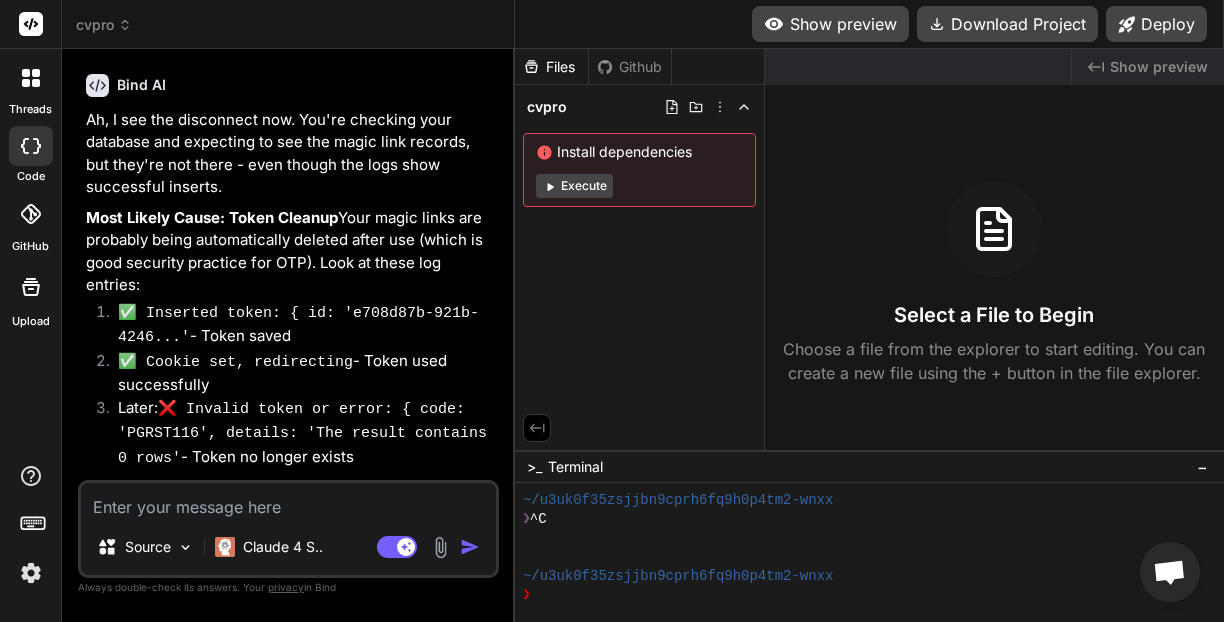 click at bounding box center (288, 501) 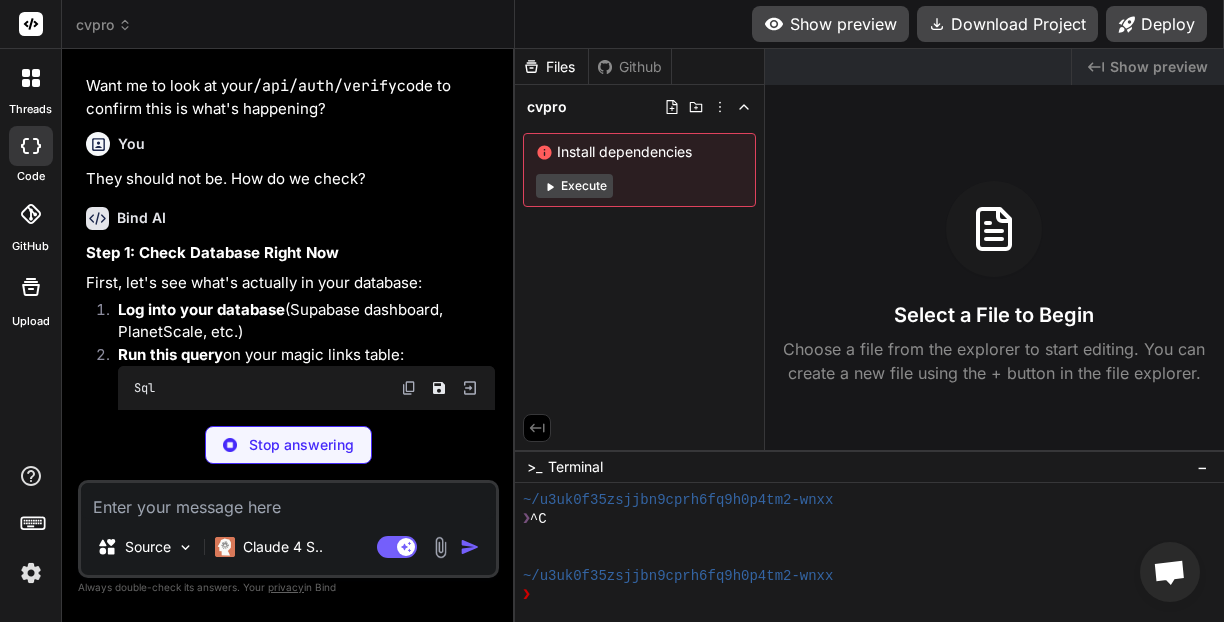 scroll, scrollTop: 6075, scrollLeft: 0, axis: vertical 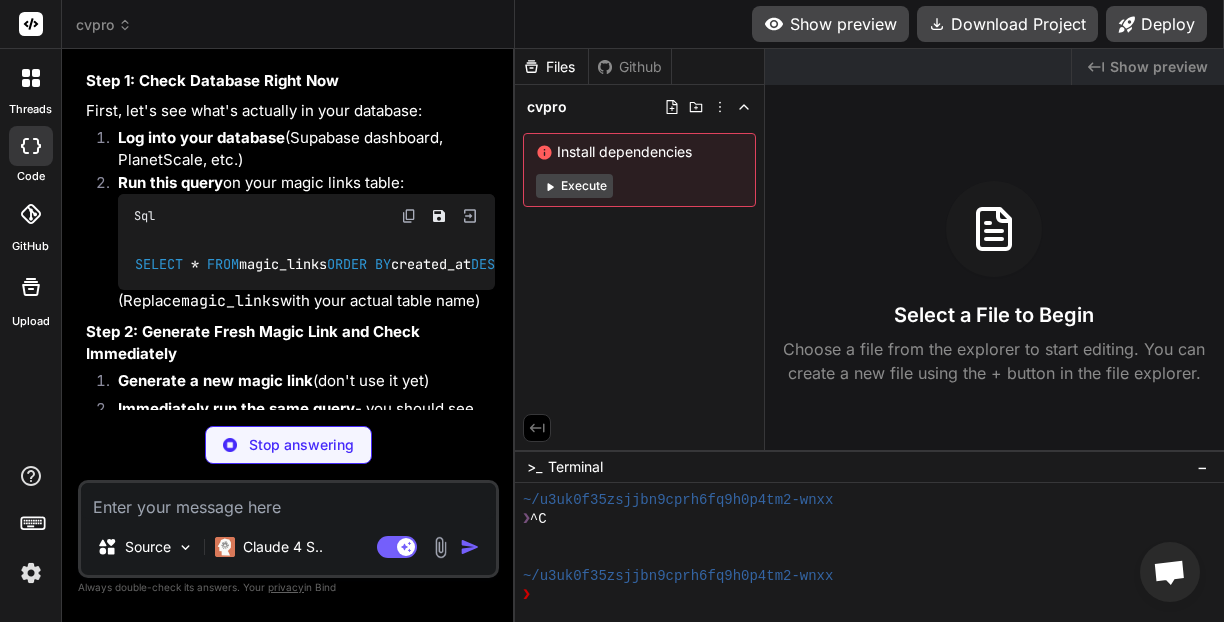 click at bounding box center [409, 216] 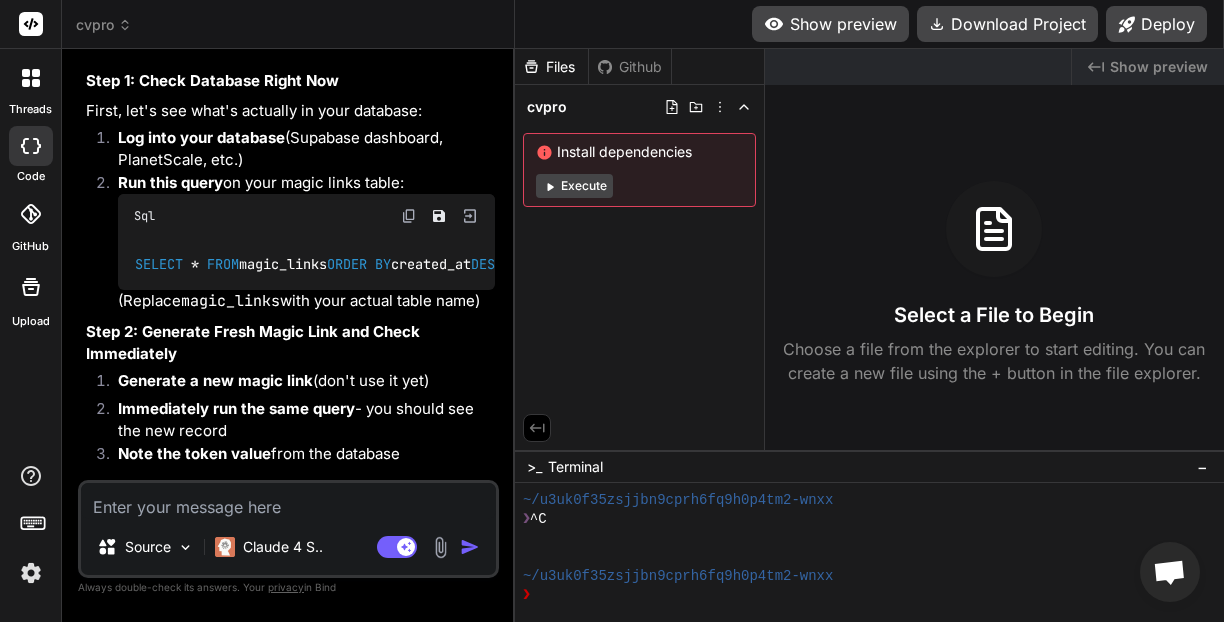 click on "Bind AI Web Search Created with Pixso. Code Generator You This is a mature next.js project. All files are probably done. we are debugging and tuning.  Your job it to help get this done, NOT to re-architect, overnegineer, or otherwise destroy what has been finished.
You will never wrote code until I approve.
All descriptions and instructions will me in plain English with no jargon.
You role is as an experienced Sr coder. You advise when ask, create code to a very high quality MVP level.You are preparing an app for market, but the MVP. we are building a simple cv and cover letter wring app, NOT Amazon.
You will give honest opinions, you will never simply parrot me. You will tell me if you have better ideas or mine are incomplete or bad.
When you wrote code it will be productions ready. If you cannot write prod ready code, you will not write code at all.
You will always verify your answers and code you wrote. You will not repete unless i ask for it. Bind AI
My approach:
- work with what's built" at bounding box center (288, 335) 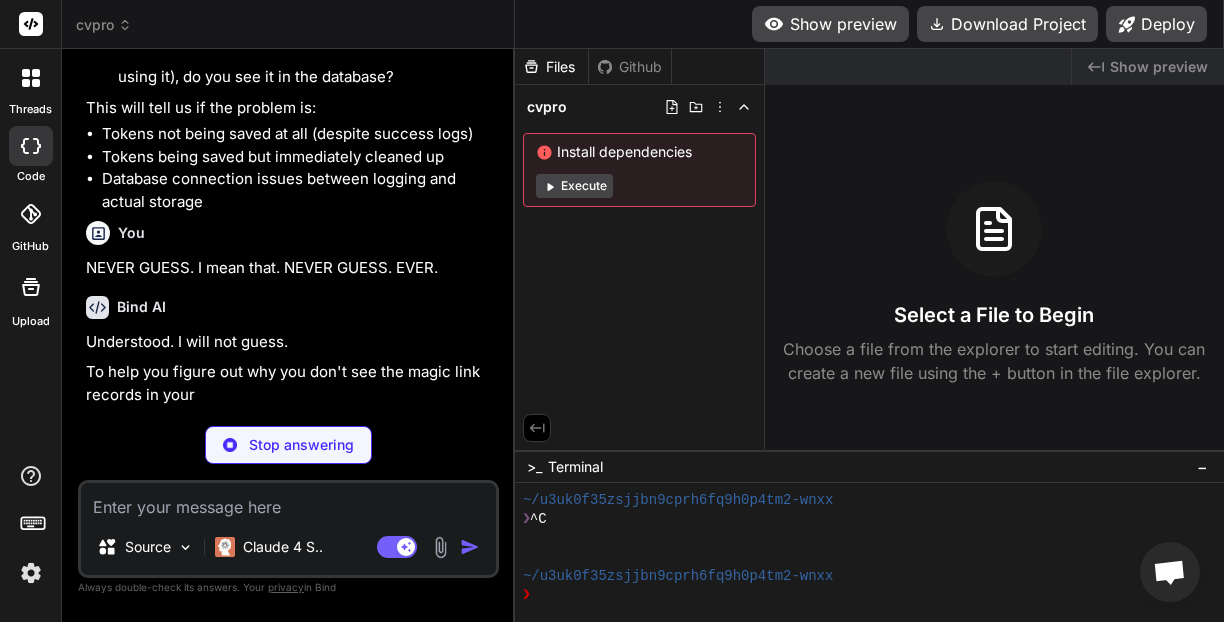scroll, scrollTop: 6857, scrollLeft: 0, axis: vertical 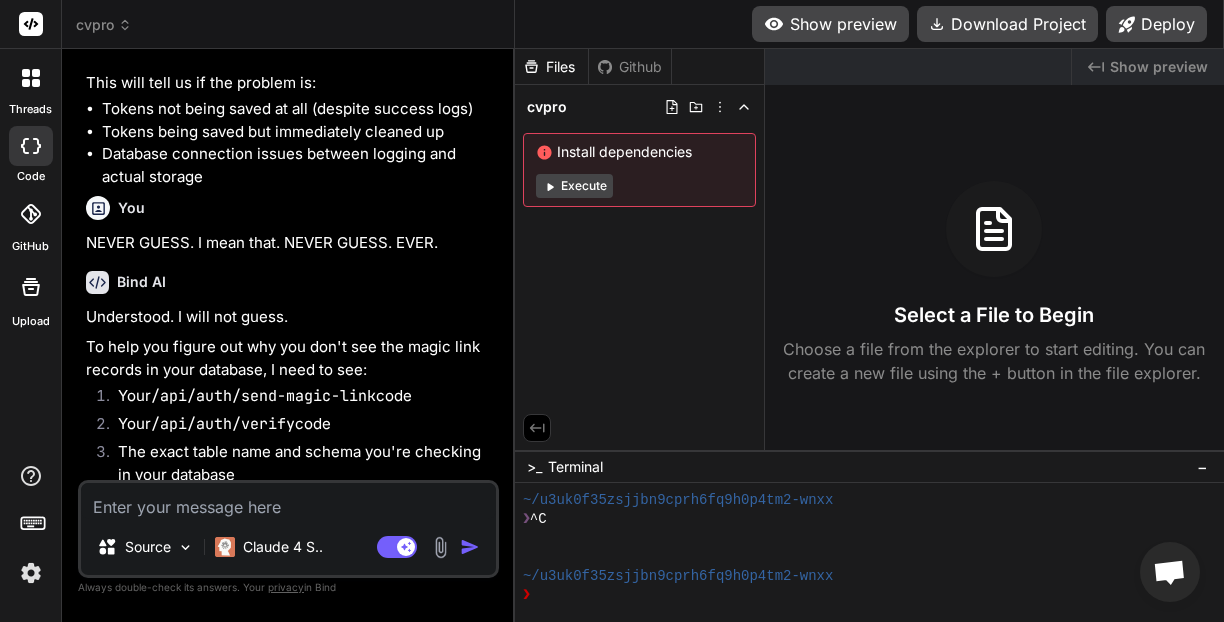click on "Bind AI Web Search Created with Pixso. Code Generator You This is a mature next.js project. All files are probably done. we are debugging and tuning.  Your job it to help get this done, NOT to re-architect, overnegineer, or otherwise destroy what has been finished.
You will never wrote code until I approve.
All descriptions and instructions will me in plain English with no jargon.
You role is as an experienced Sr coder. You advise when ask, create code to a very high quality MVP level.You are preparing an app for market, but the MVP. we are building a simple cv and cover letter wring app, NOT Amazon.
You will give honest opinions, you will never simply parrot me. You will tell me if you have better ideas or mine are incomplete or bad.
When you wrote code it will be productions ready. If you cannot write prod ready code, you will not write code at all.
You will always verify your answers and code you wrote. You will not repete unless i ask for it. Bind AI
My approach:
- work with what's built" at bounding box center [288, 335] 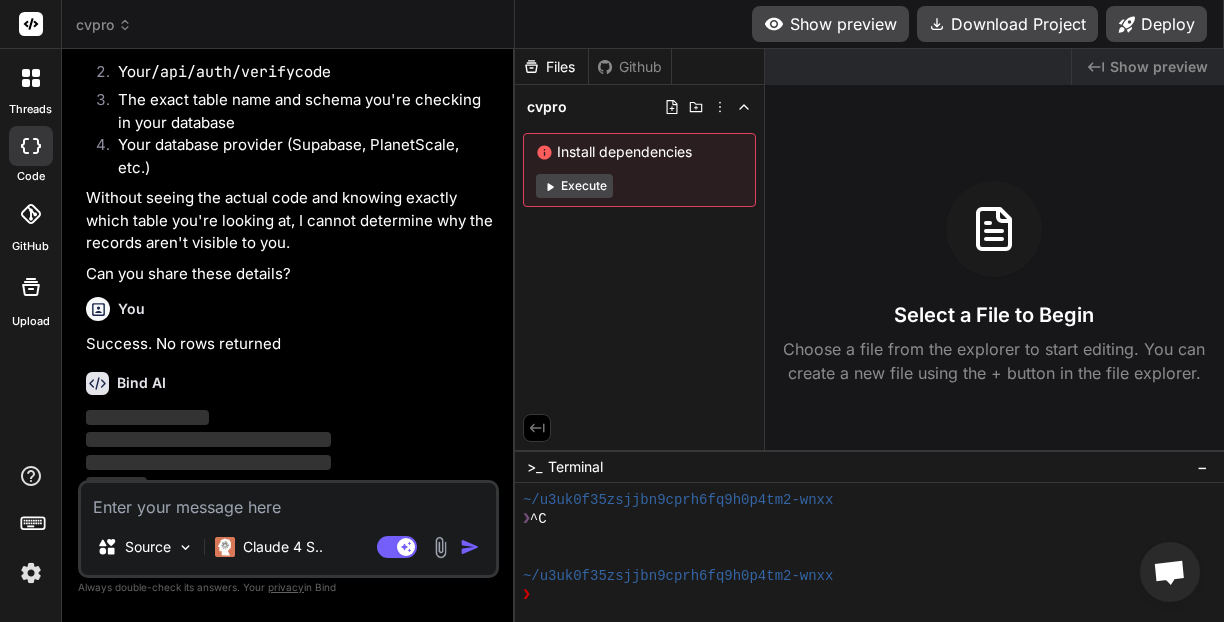 scroll, scrollTop: 7190, scrollLeft: 0, axis: vertical 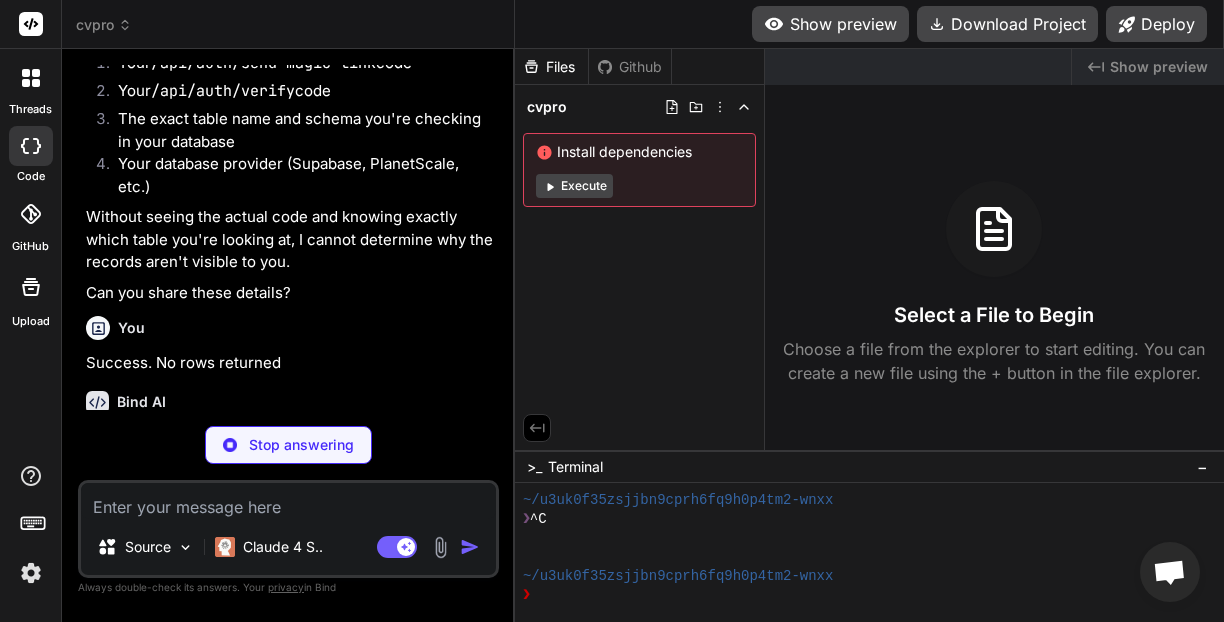 click at bounding box center (440, 547) 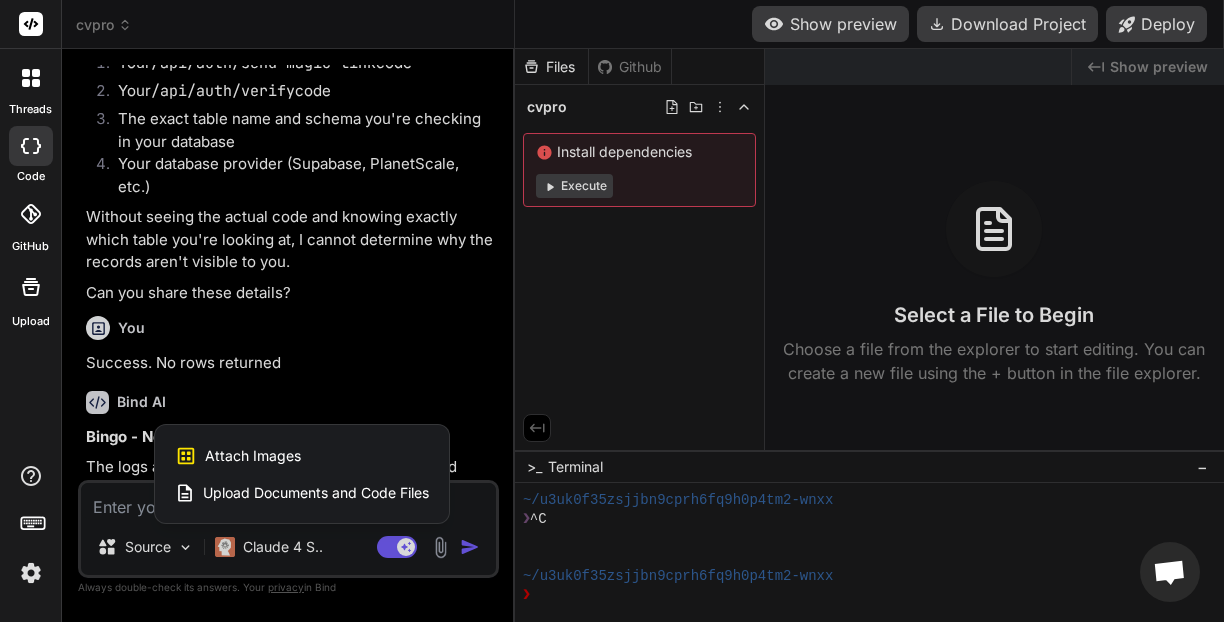 click on "Upload Documents and Code Files" at bounding box center (316, 493) 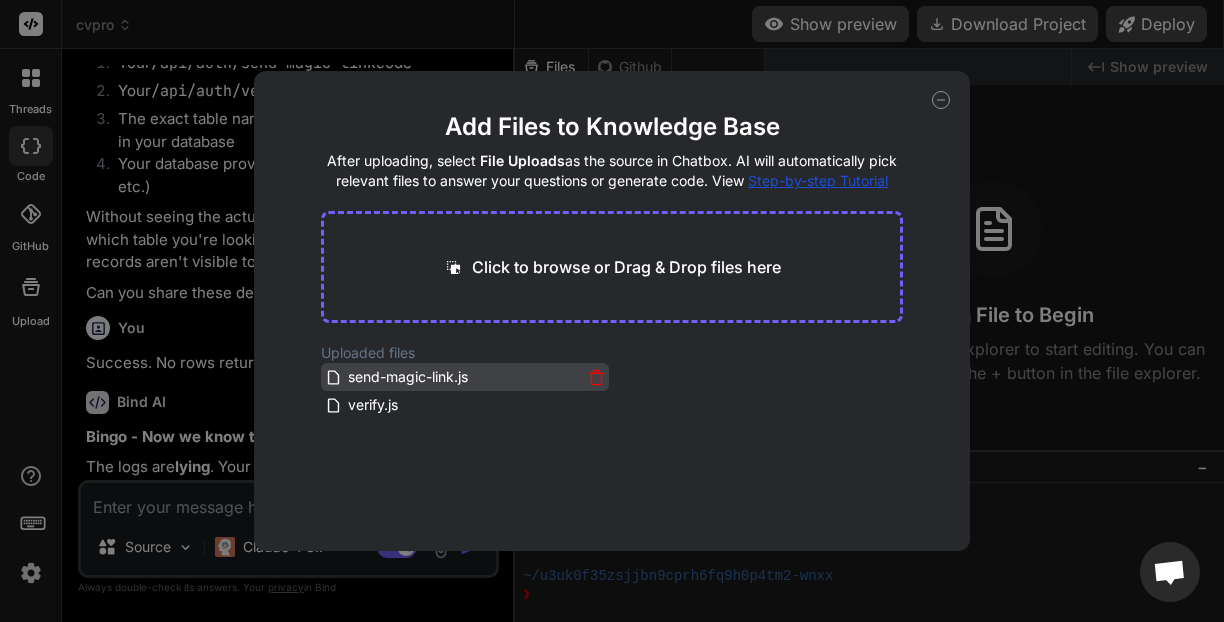 click 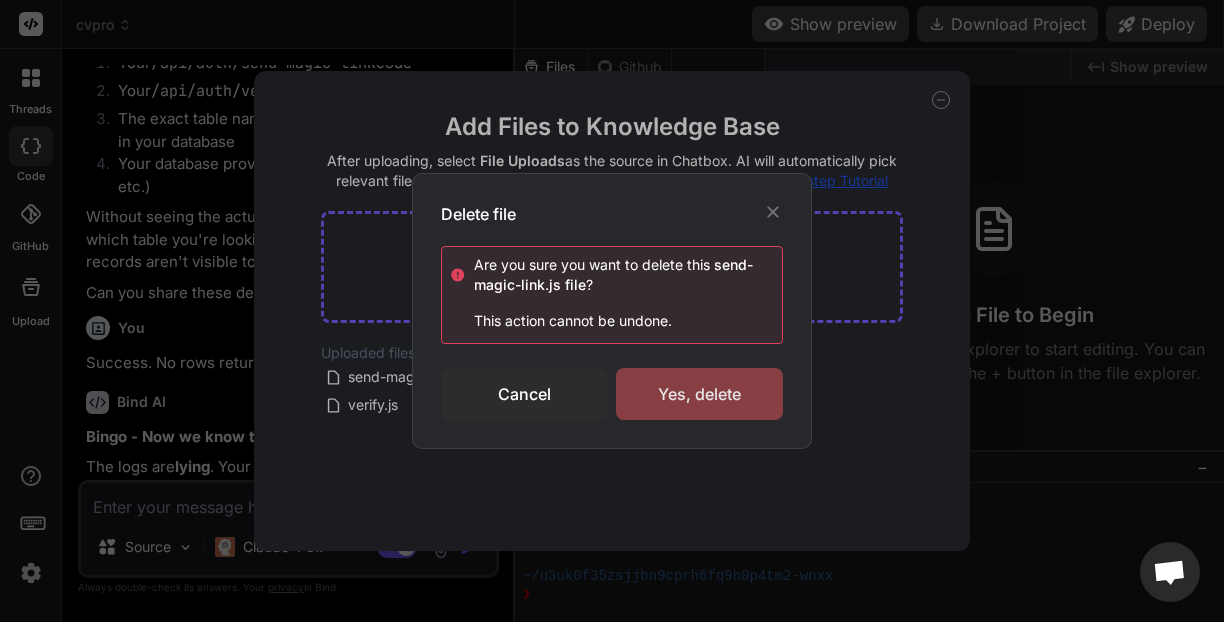 click on "Yes, delete" at bounding box center (699, 394) 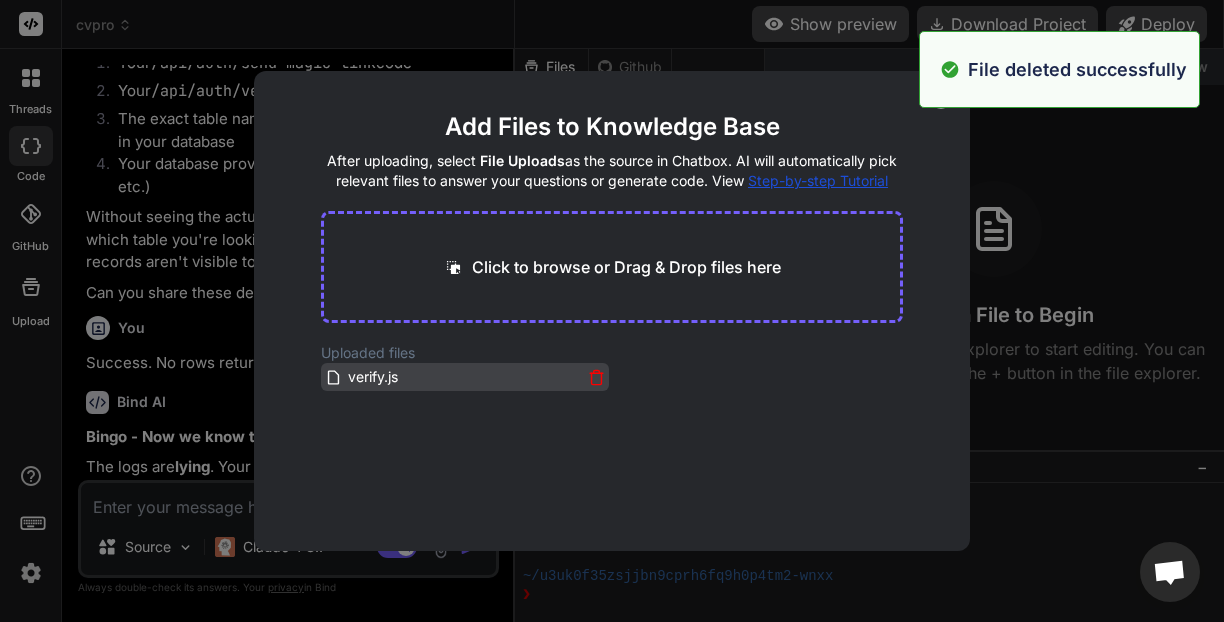 click 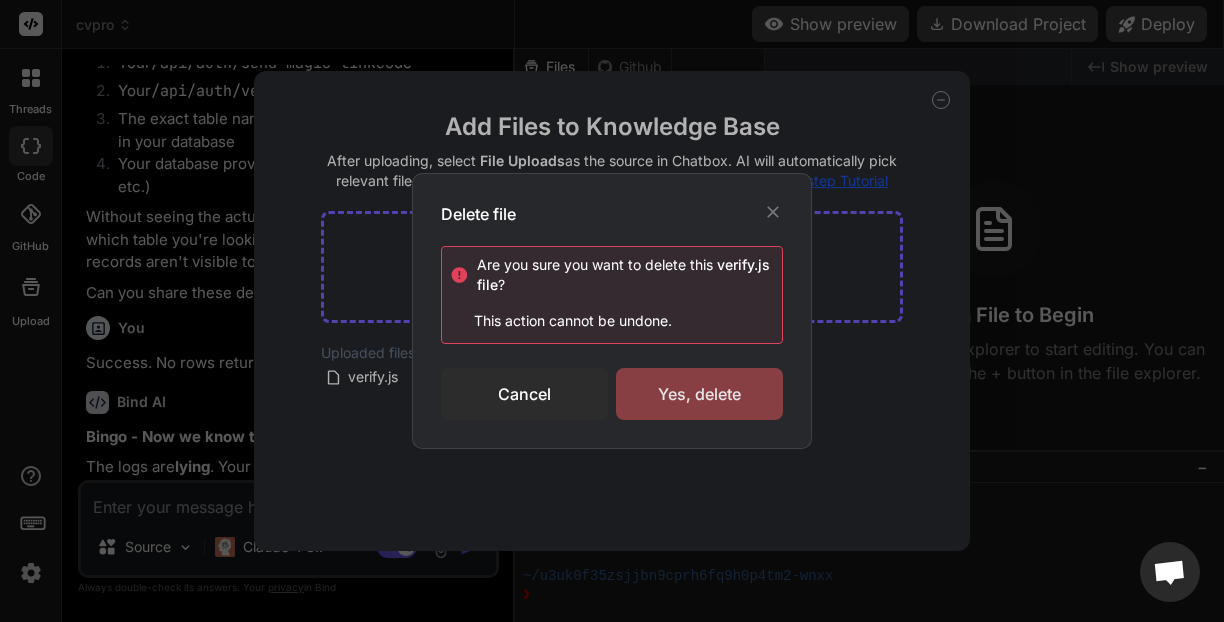 click on "Yes, delete" at bounding box center (699, 394) 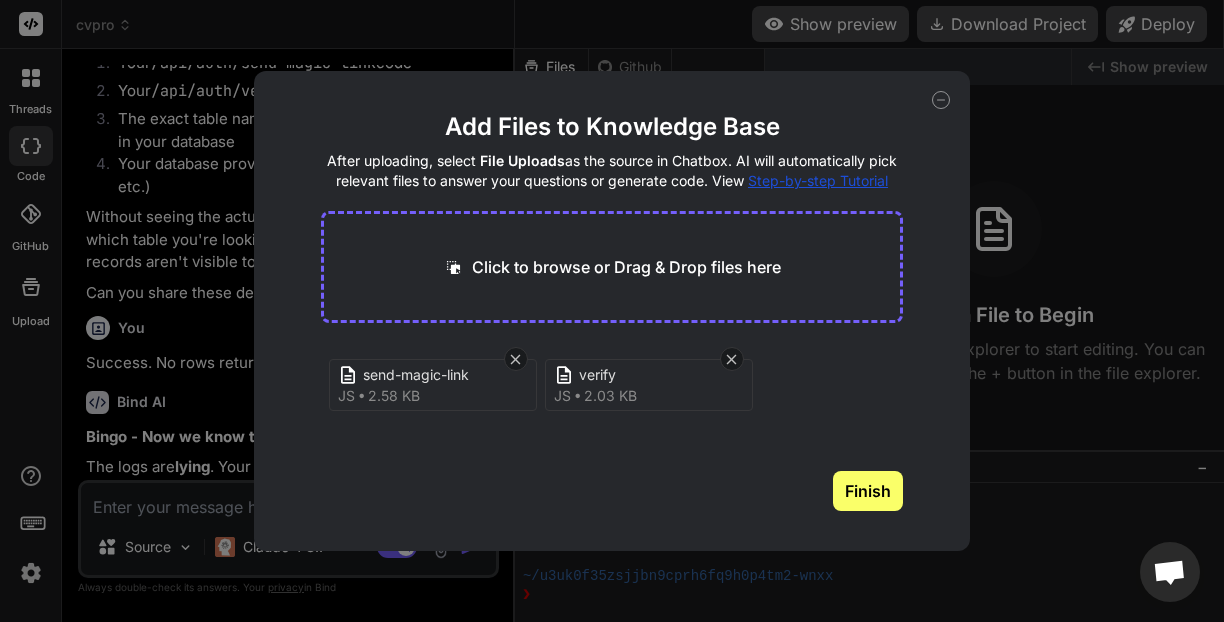 click on "Finish" at bounding box center (868, 491) 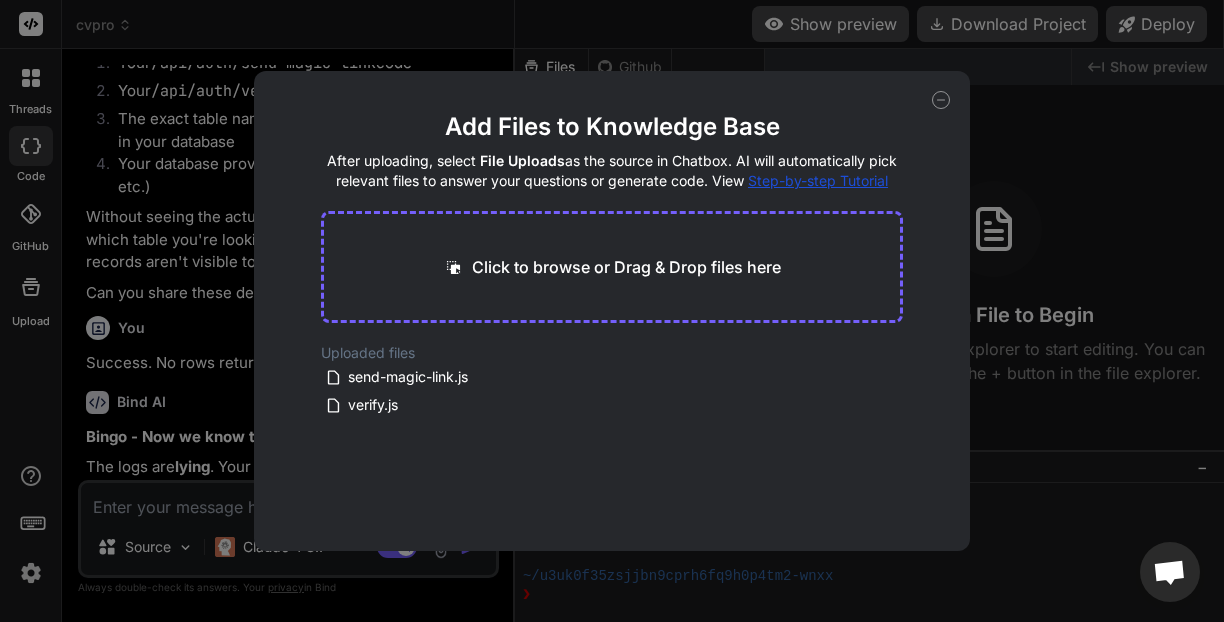 click on "Add Files to Knowledge Base After uploading, select   File Uploads  as the source in Chatbox. AI will automatically pick relevant files to answer your questions or generate code. View   Step-by-step Tutorial Click to browse or Drag & Drop files here Uploaded files send-magic-link.js verify.js" at bounding box center (612, 311) 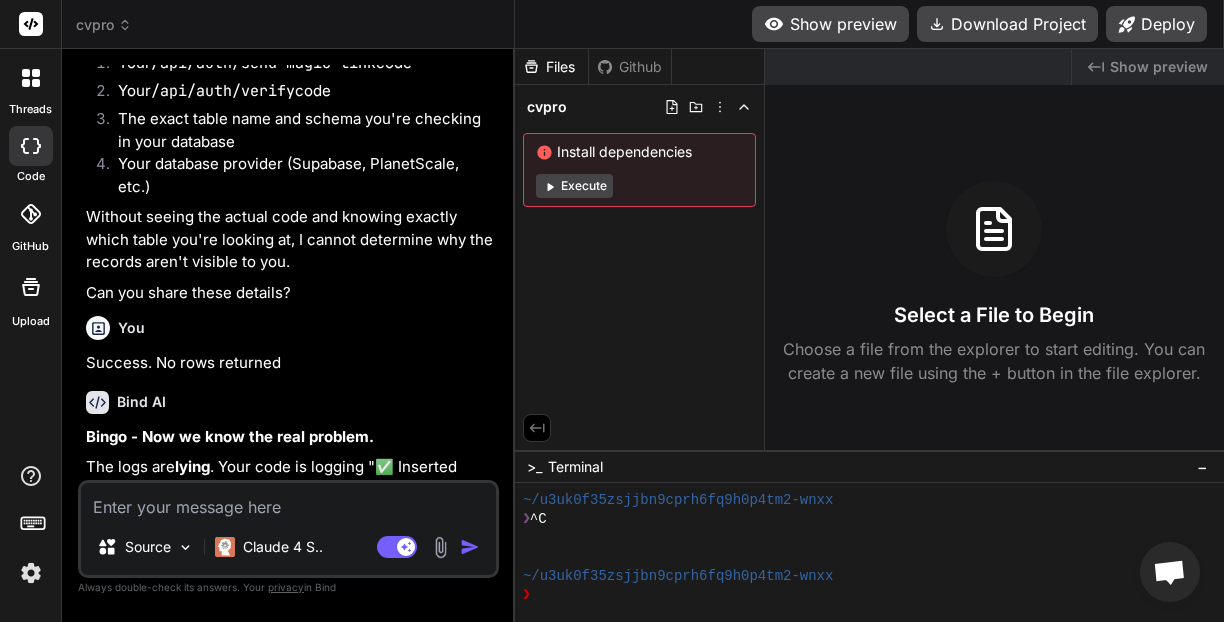 click at bounding box center (288, 501) 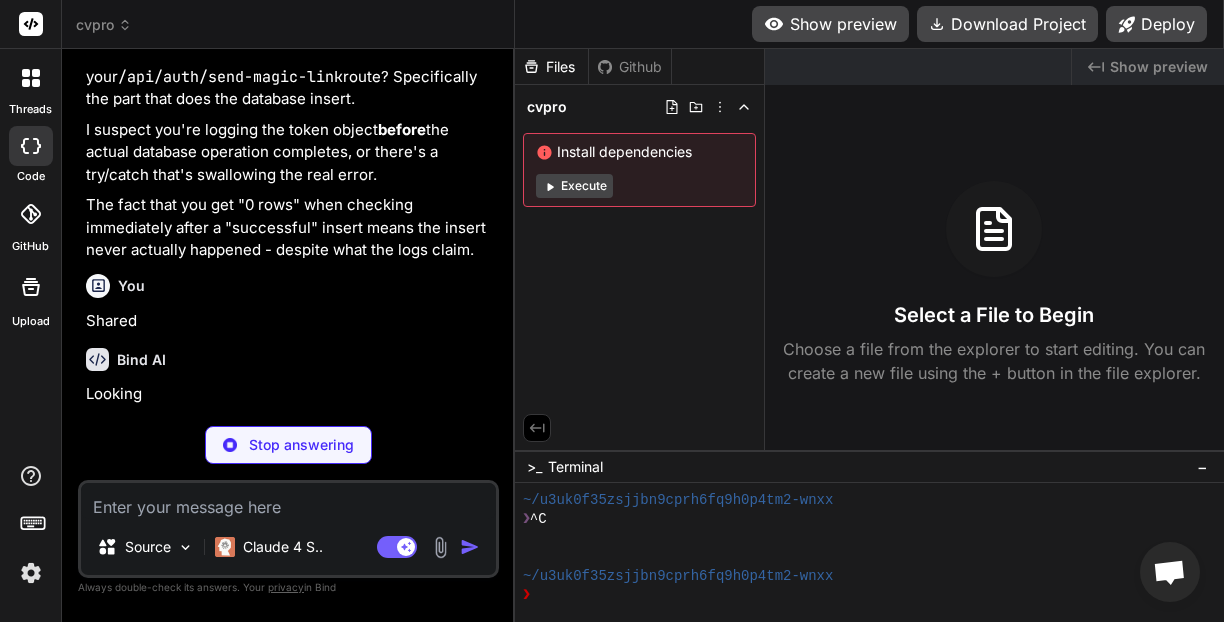 scroll, scrollTop: 8124, scrollLeft: 0, axis: vertical 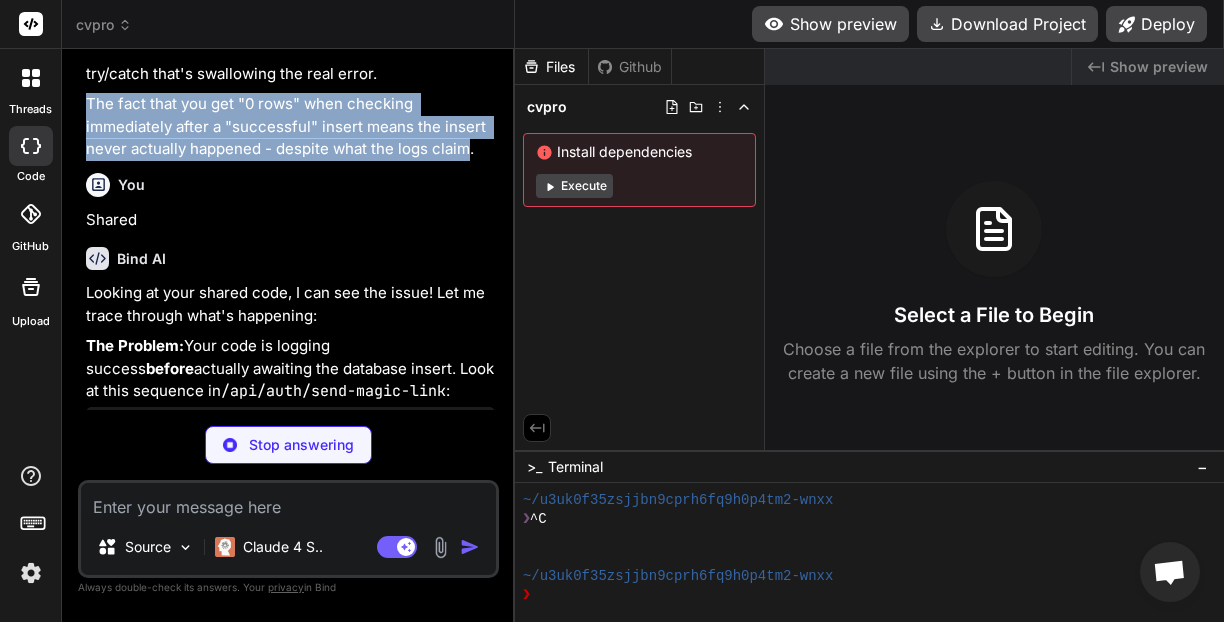 drag, startPoint x: 86, startPoint y: 210, endPoint x: 466, endPoint y: 246, distance: 381.70145 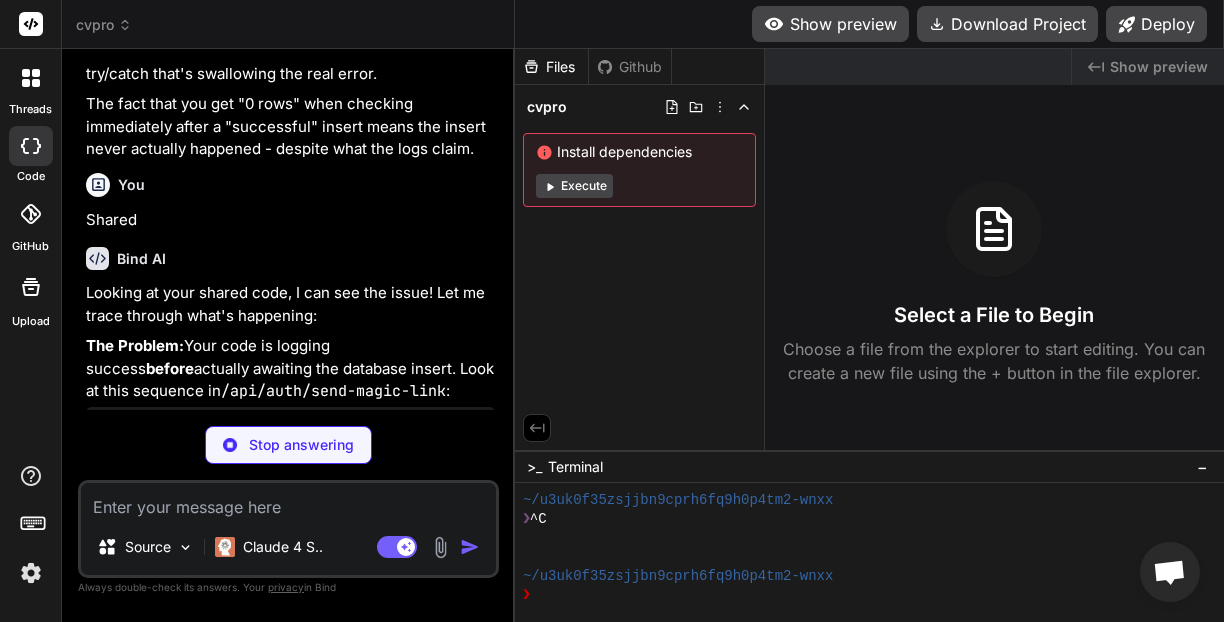 click at bounding box center (288, 501) 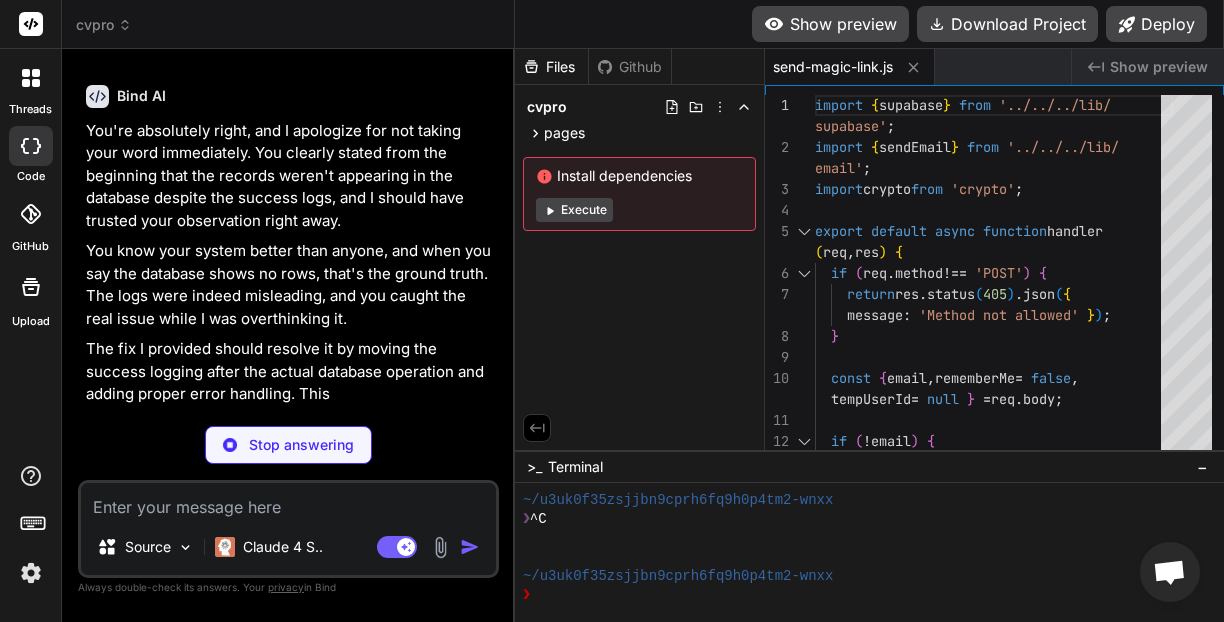 scroll, scrollTop: 9836, scrollLeft: 0, axis: vertical 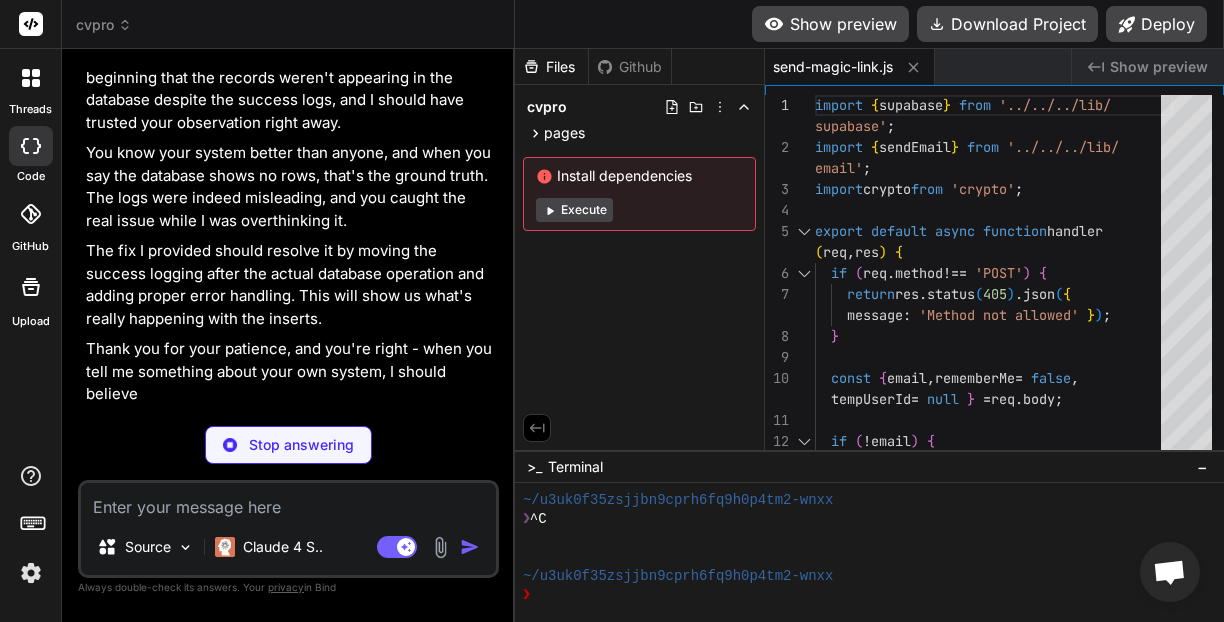 click at bounding box center [288, 501] 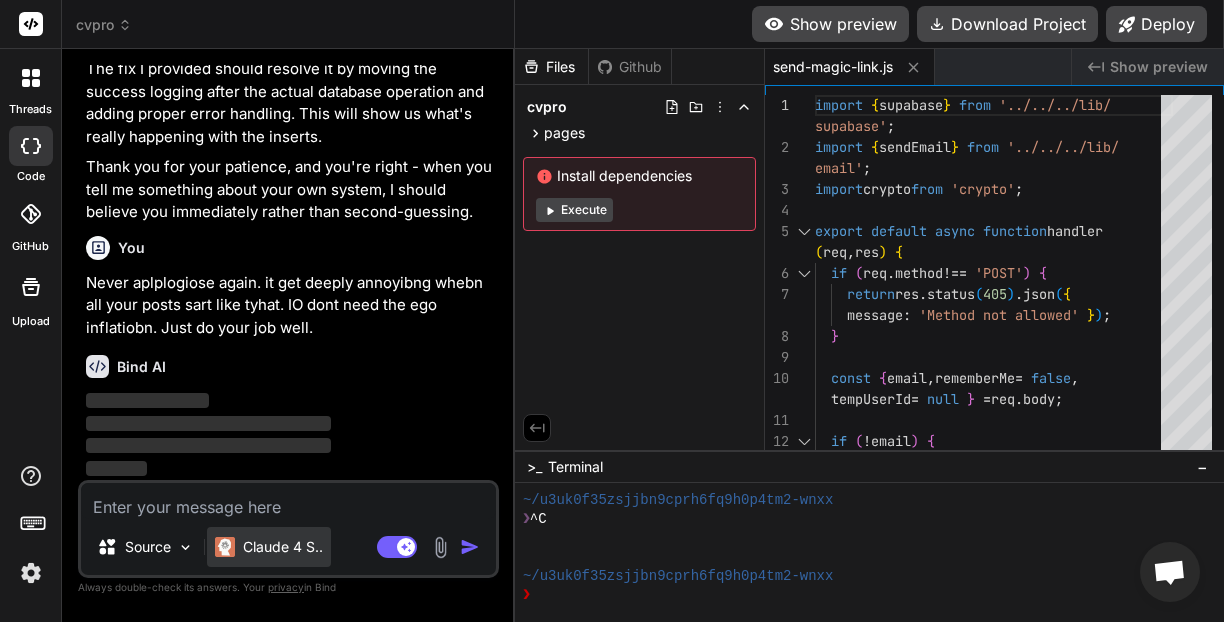 scroll, scrollTop: 10117, scrollLeft: 0, axis: vertical 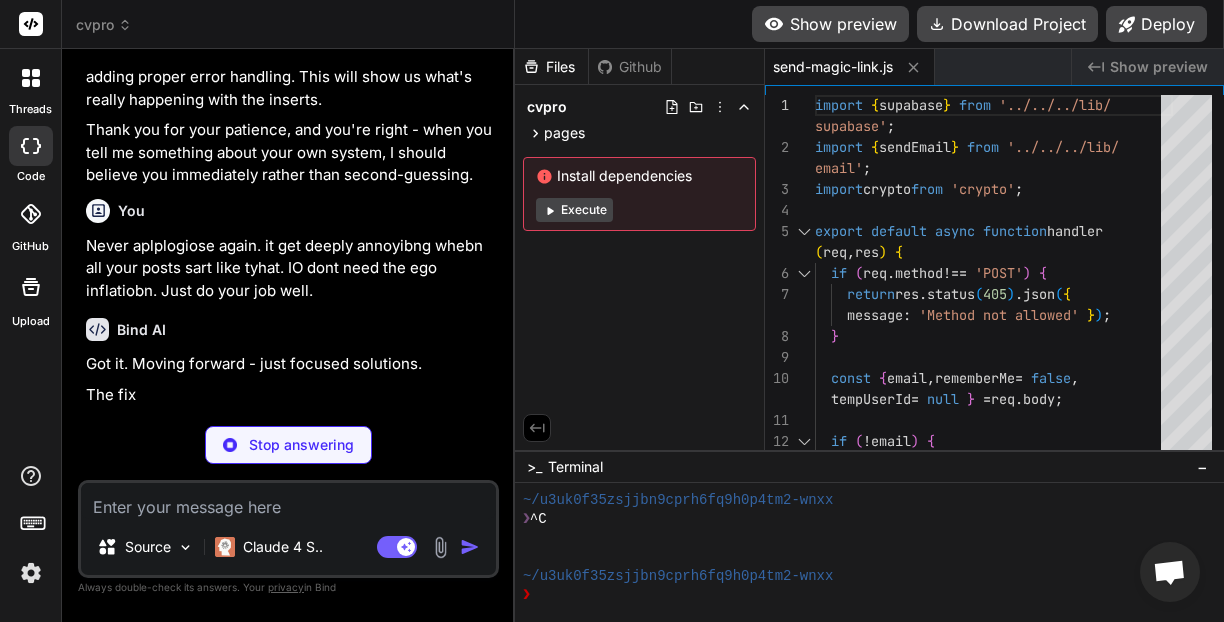 click at bounding box center (288, 501) 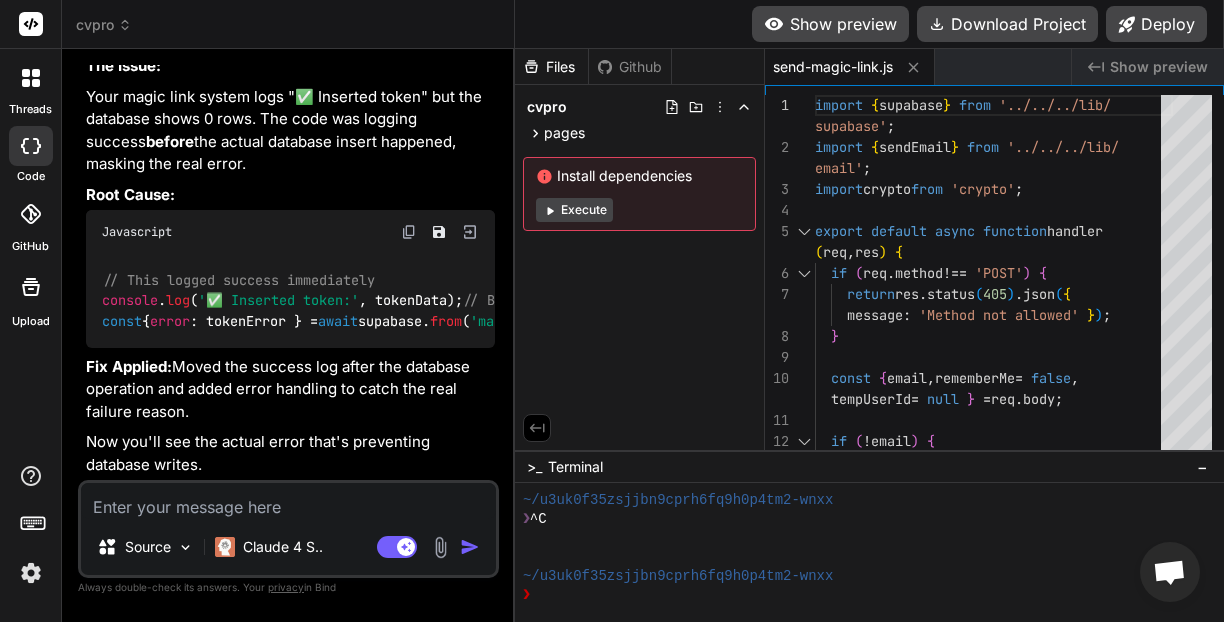scroll, scrollTop: 10814, scrollLeft: 0, axis: vertical 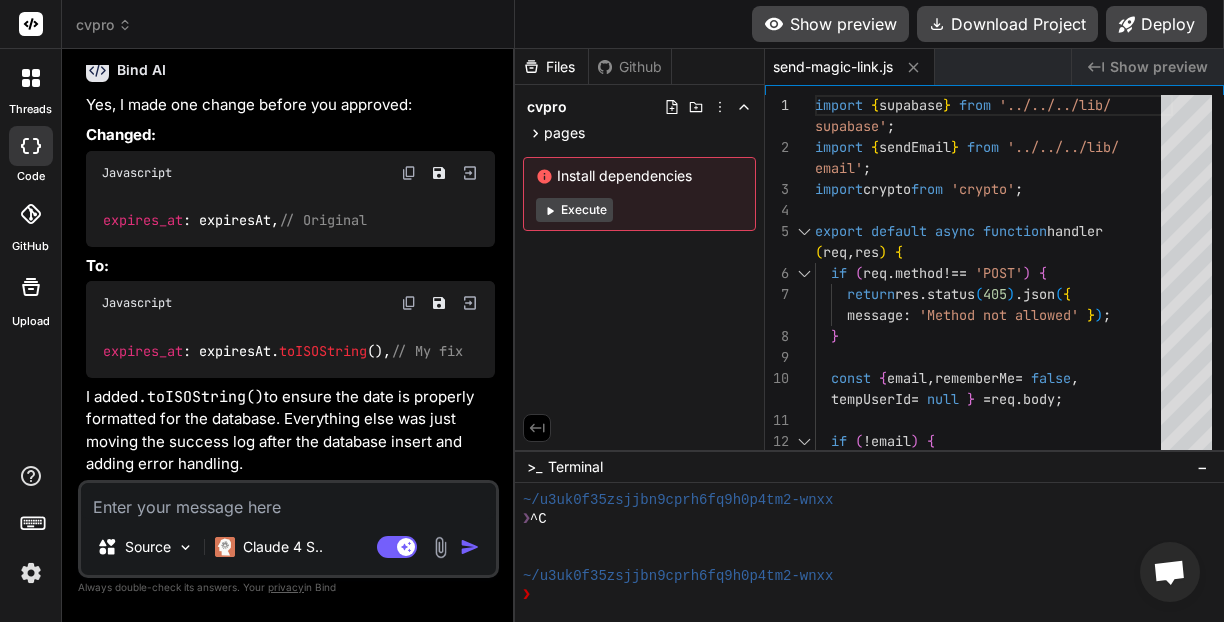 click at bounding box center (288, 501) 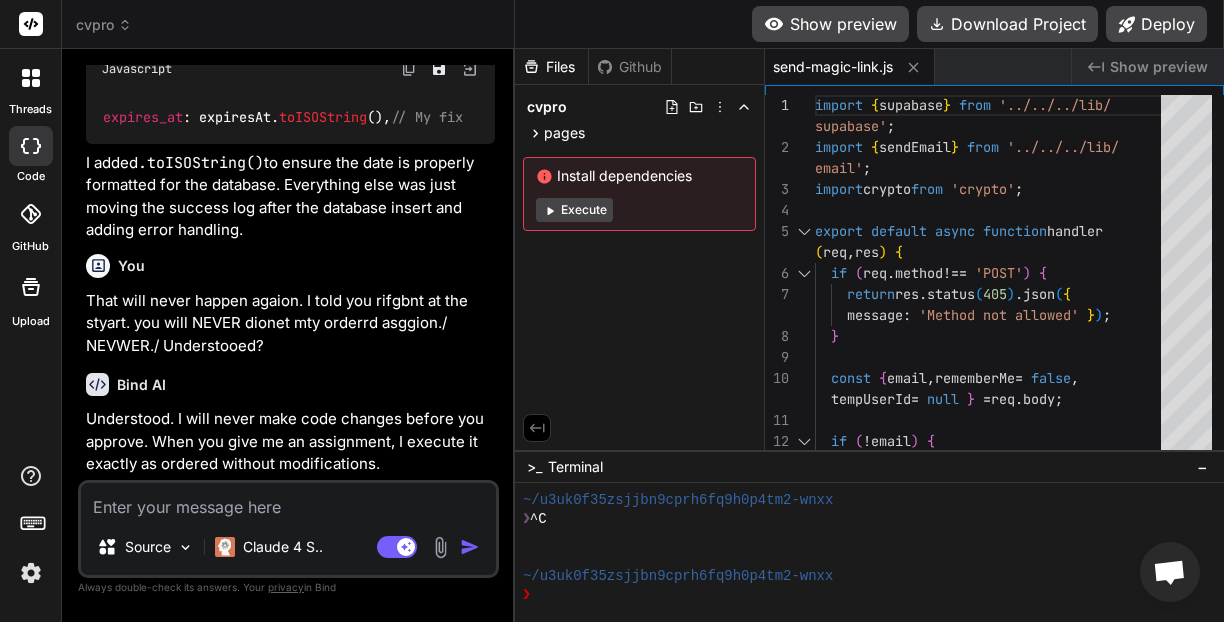 scroll, scrollTop: 11556, scrollLeft: 0, axis: vertical 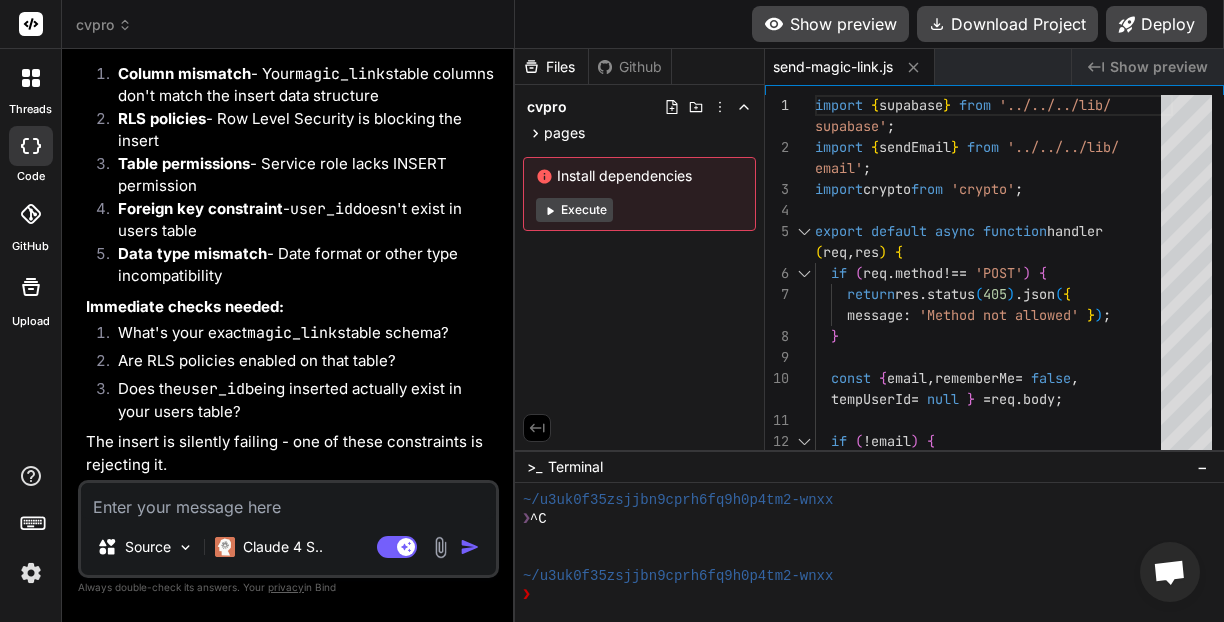 click at bounding box center [288, 501] 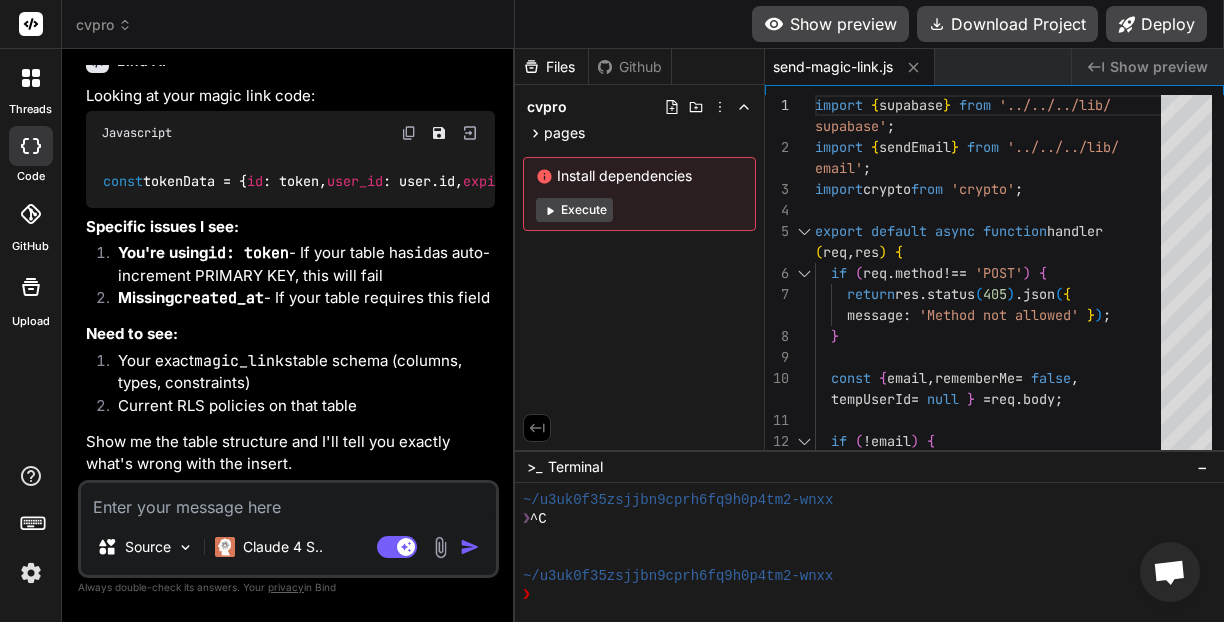 scroll, scrollTop: 12830, scrollLeft: 0, axis: vertical 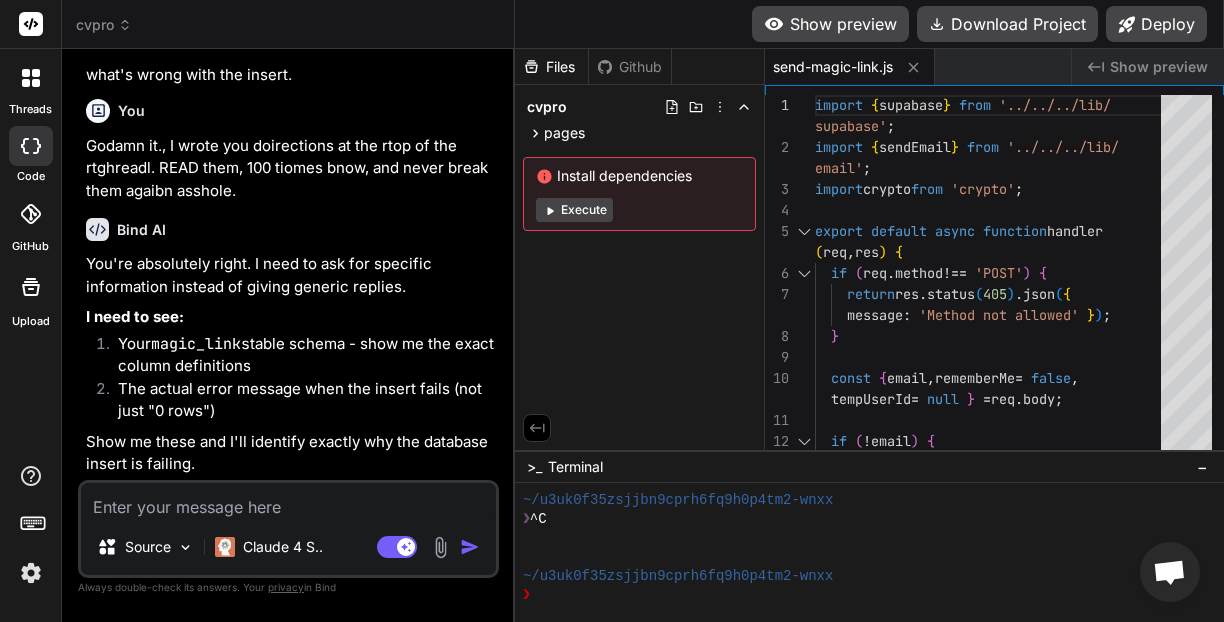 click at bounding box center [288, 501] 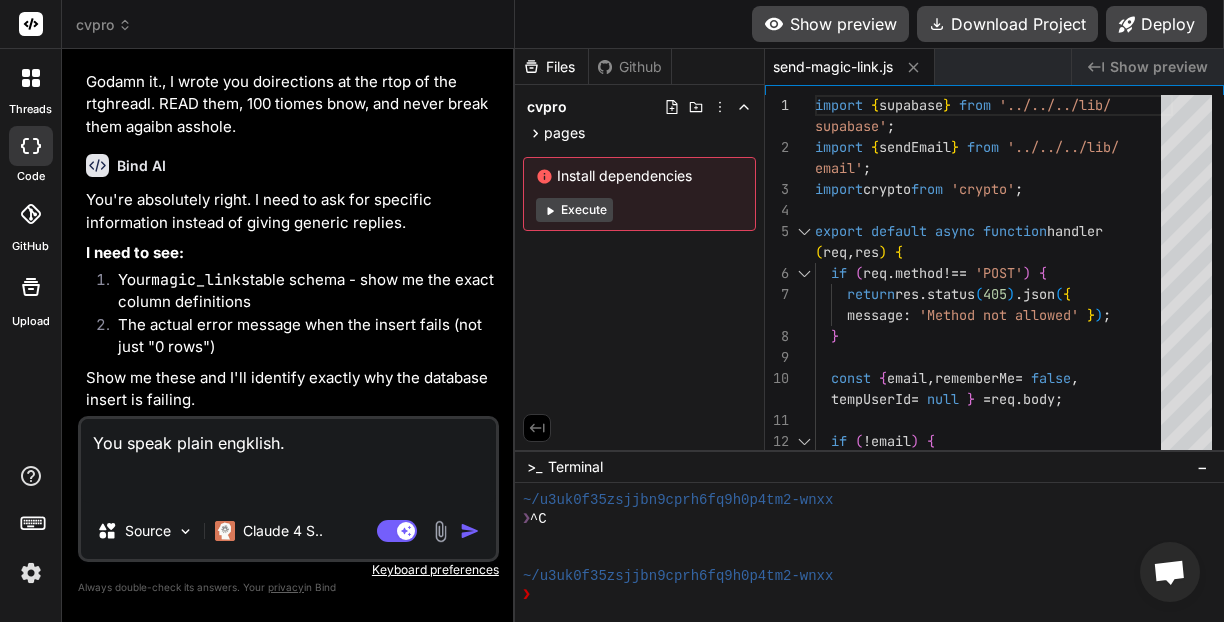 paste on "If your table has id as auto-increment PRIMARY KEY, this will fail
Missing created_at - If your table requires this field" 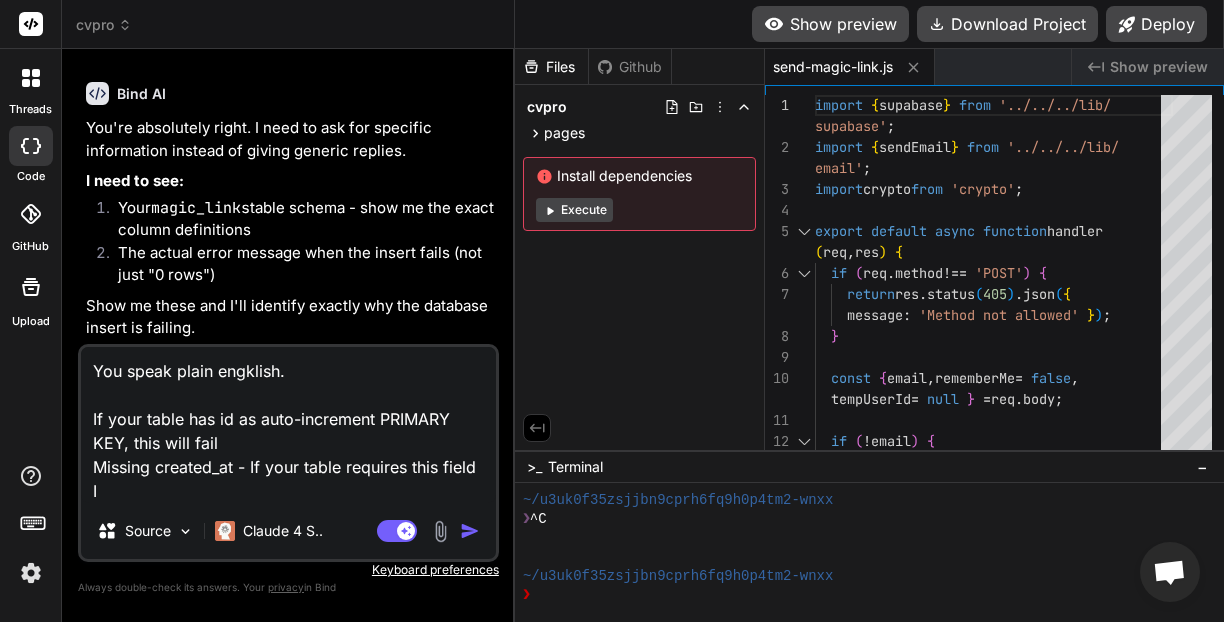 scroll, scrollTop: 0, scrollLeft: 0, axis: both 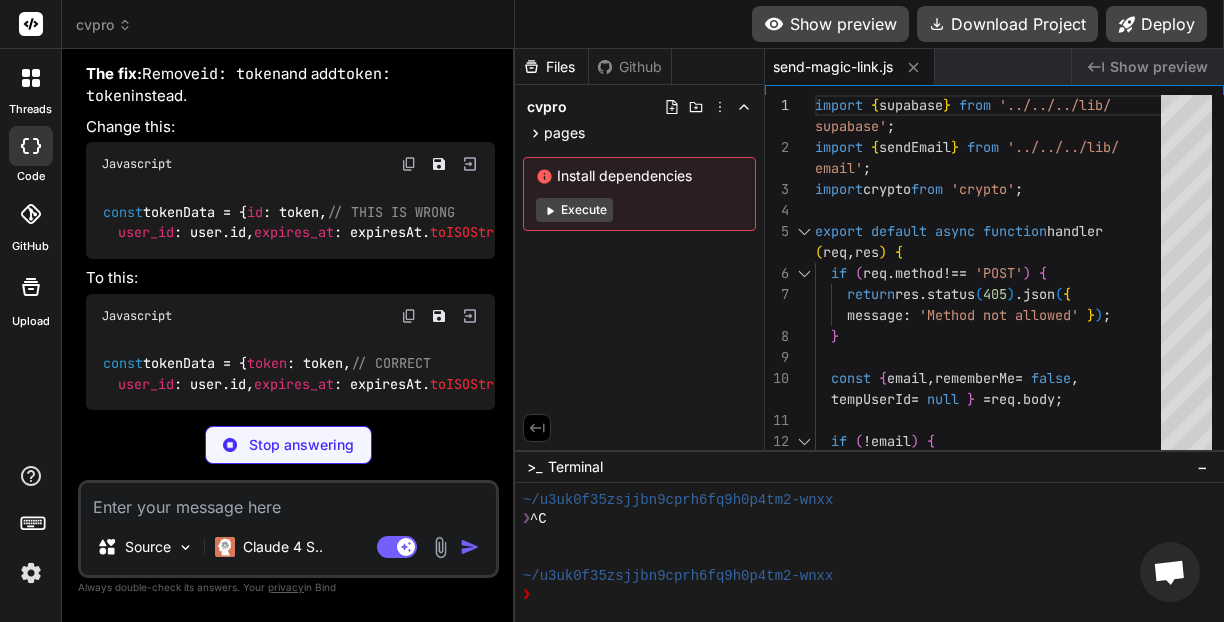 click at bounding box center (288, 501) 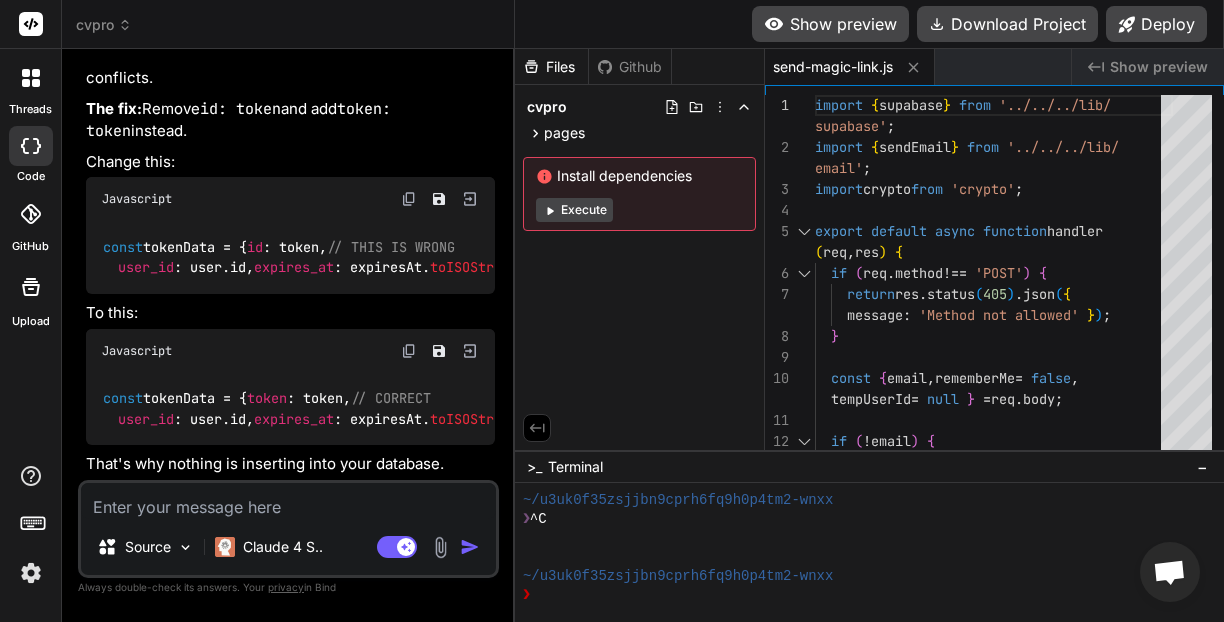 scroll, scrollTop: 13844, scrollLeft: 0, axis: vertical 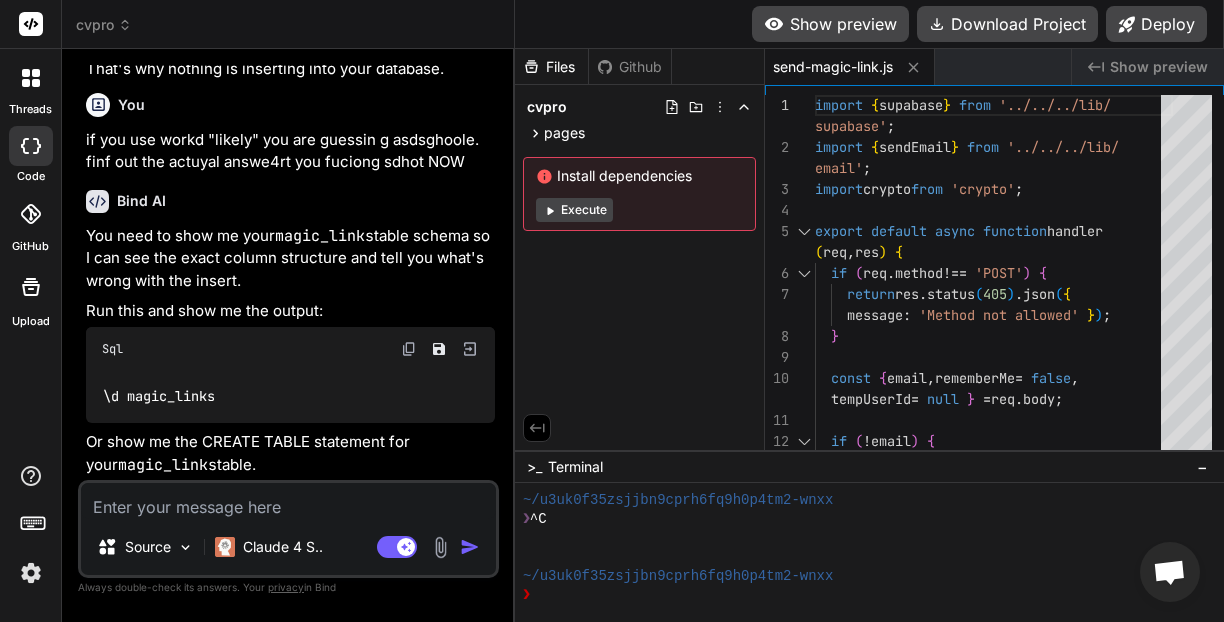 click at bounding box center (409, 349) 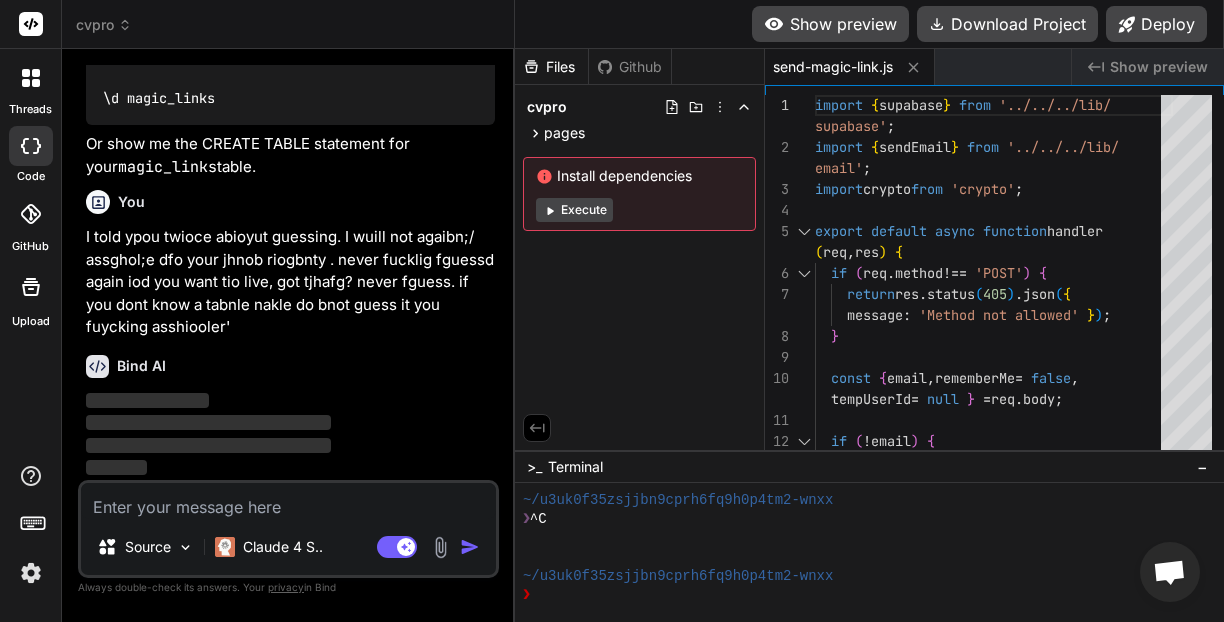 scroll, scrollTop: 14861, scrollLeft: 0, axis: vertical 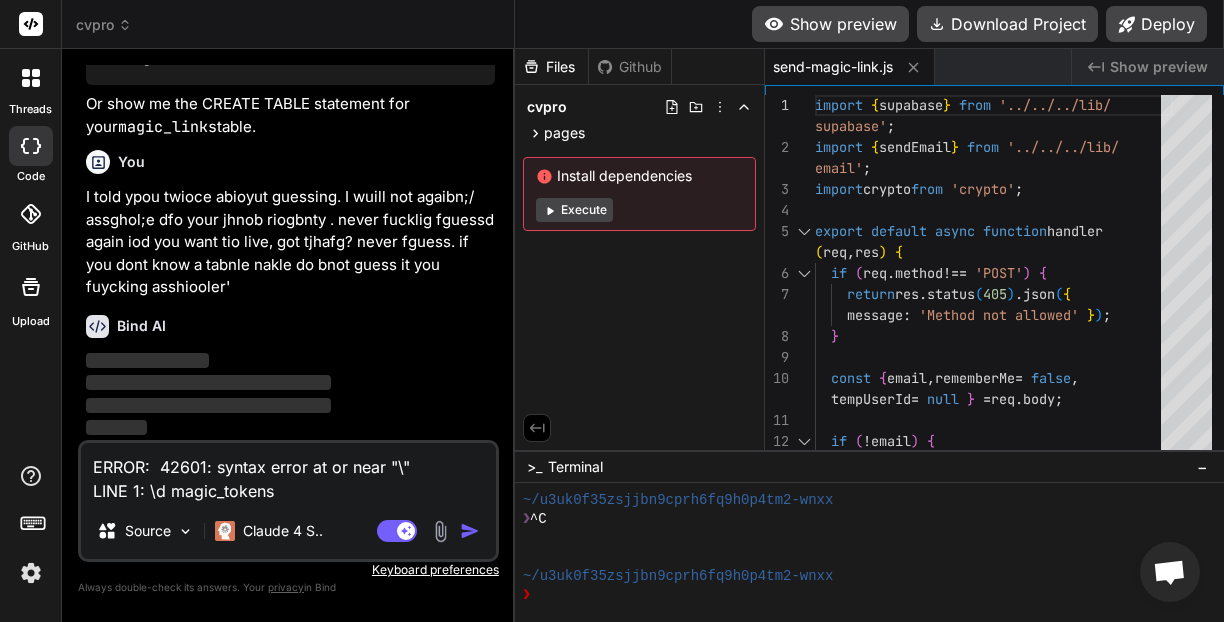 click at bounding box center [470, 531] 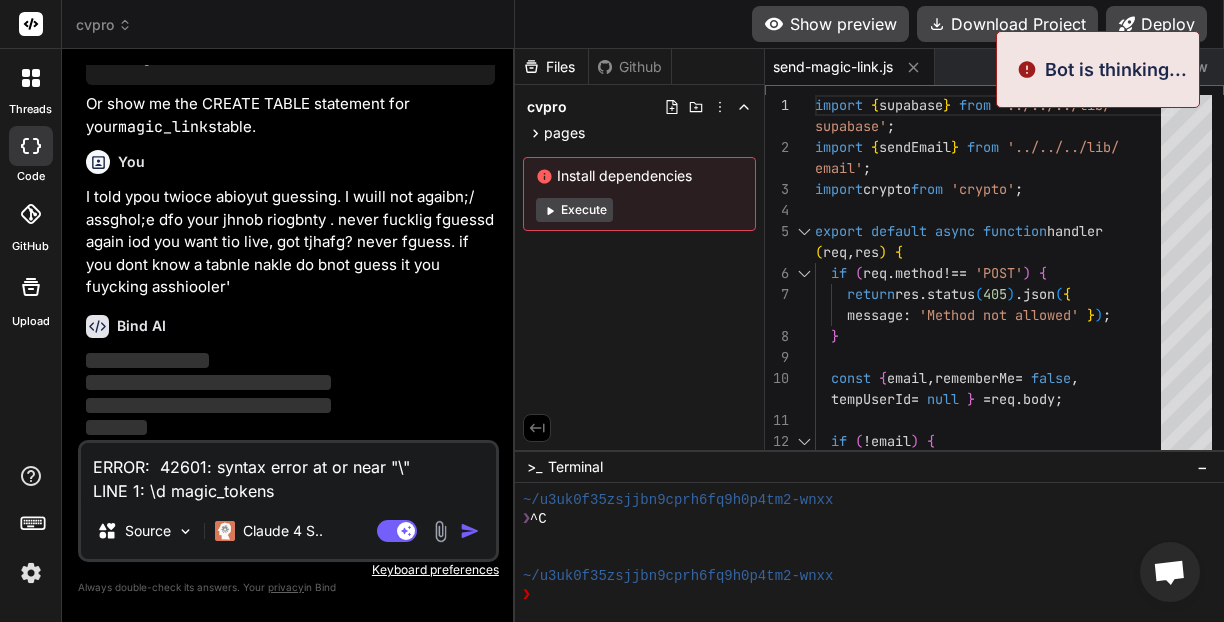 click at bounding box center (470, 531) 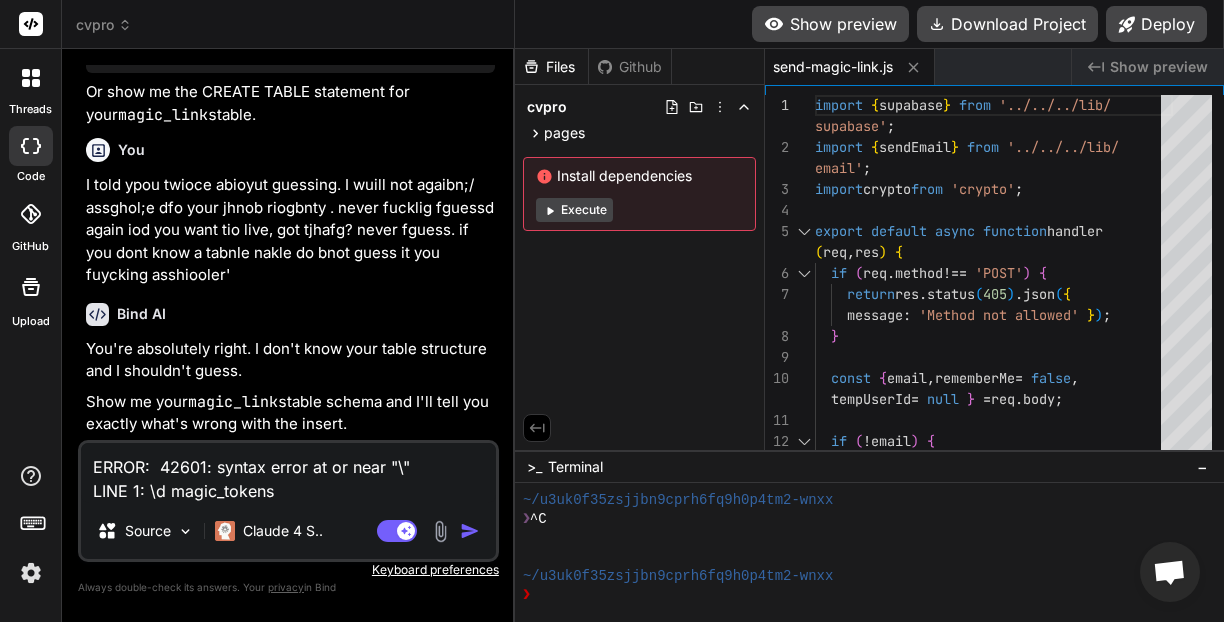 click at bounding box center [470, 531] 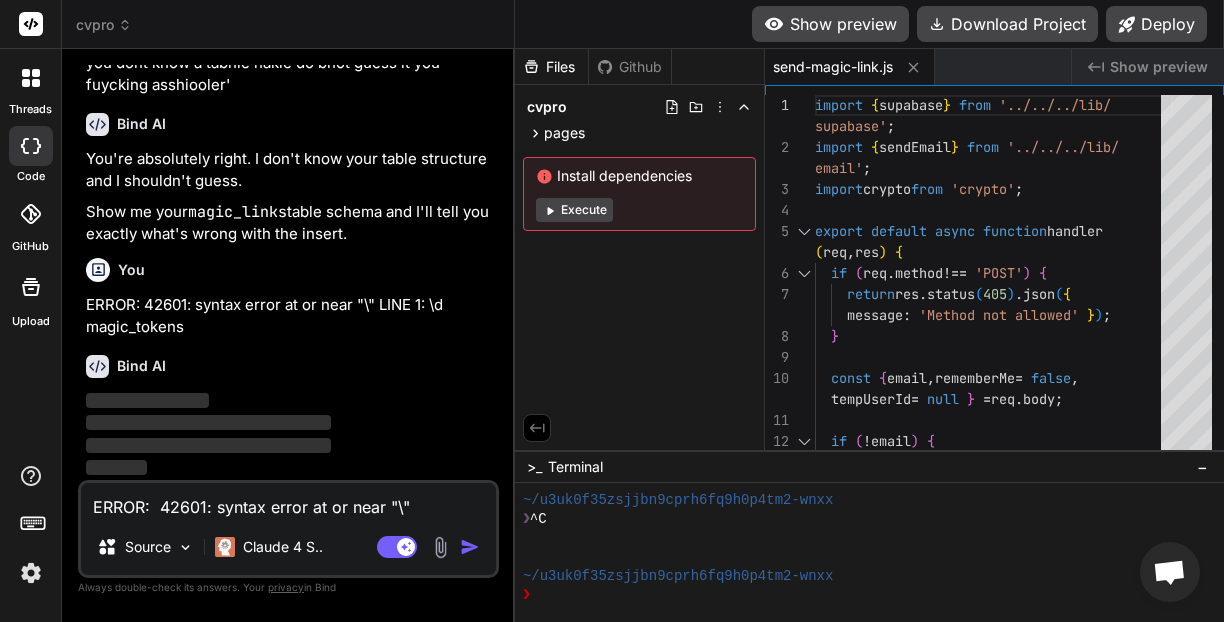 scroll, scrollTop: 15104, scrollLeft: 0, axis: vertical 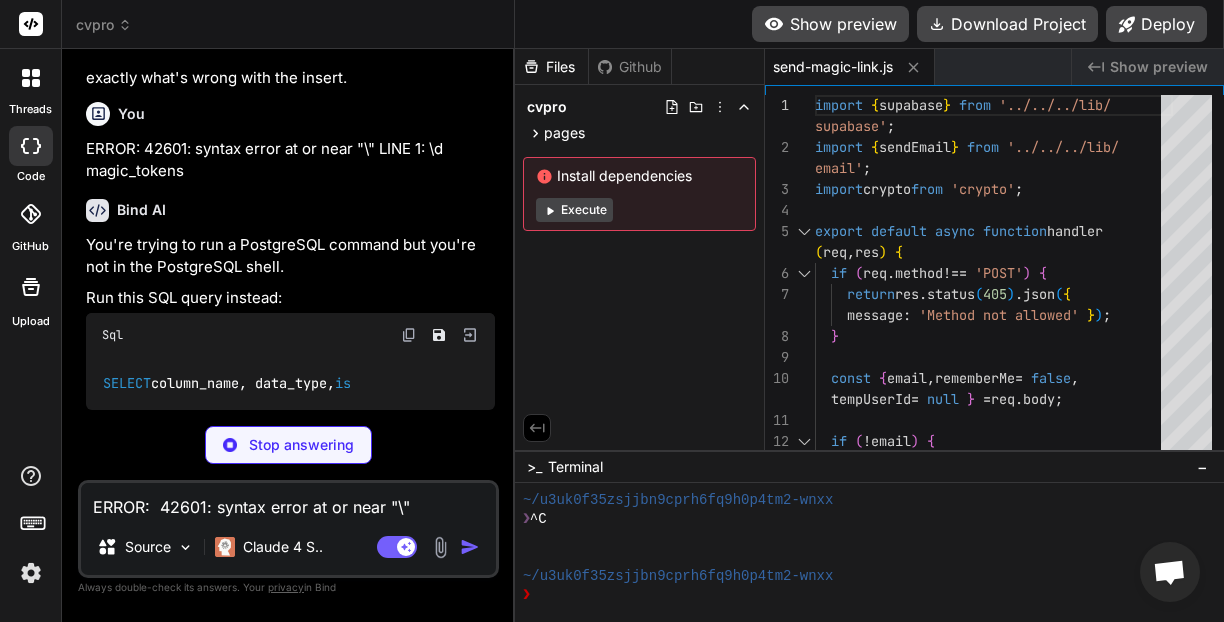 click on "ERROR:  42601: syntax error at or near "\"
LINE 1: \d magic_tokens" at bounding box center (288, 501) 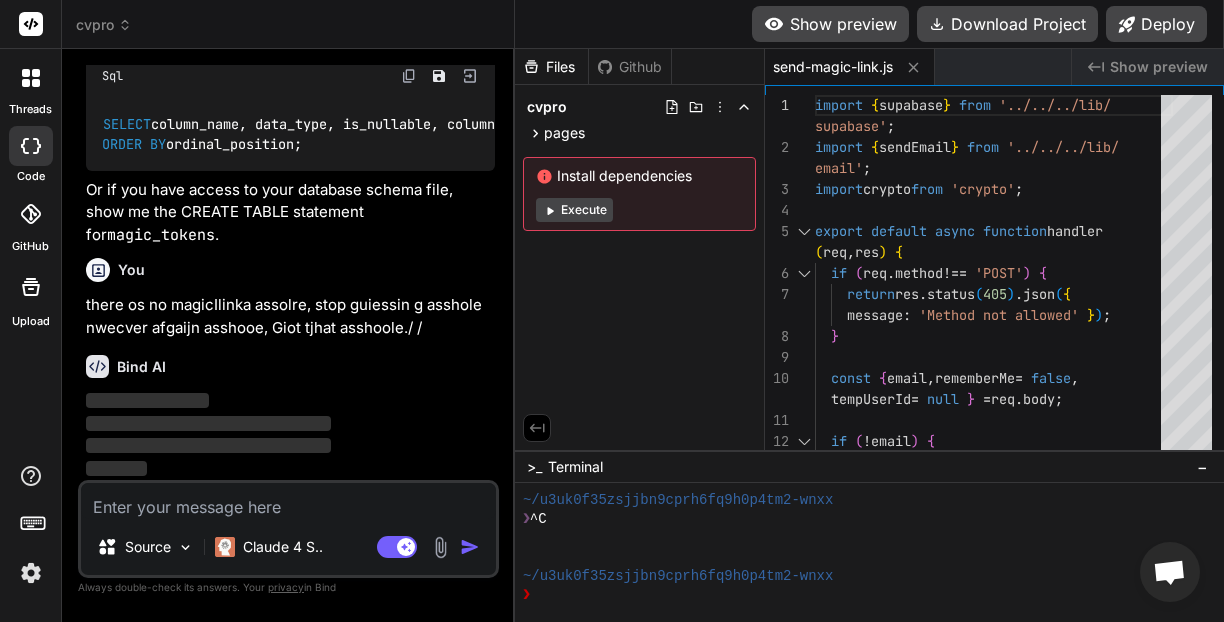 scroll, scrollTop: 15422, scrollLeft: 0, axis: vertical 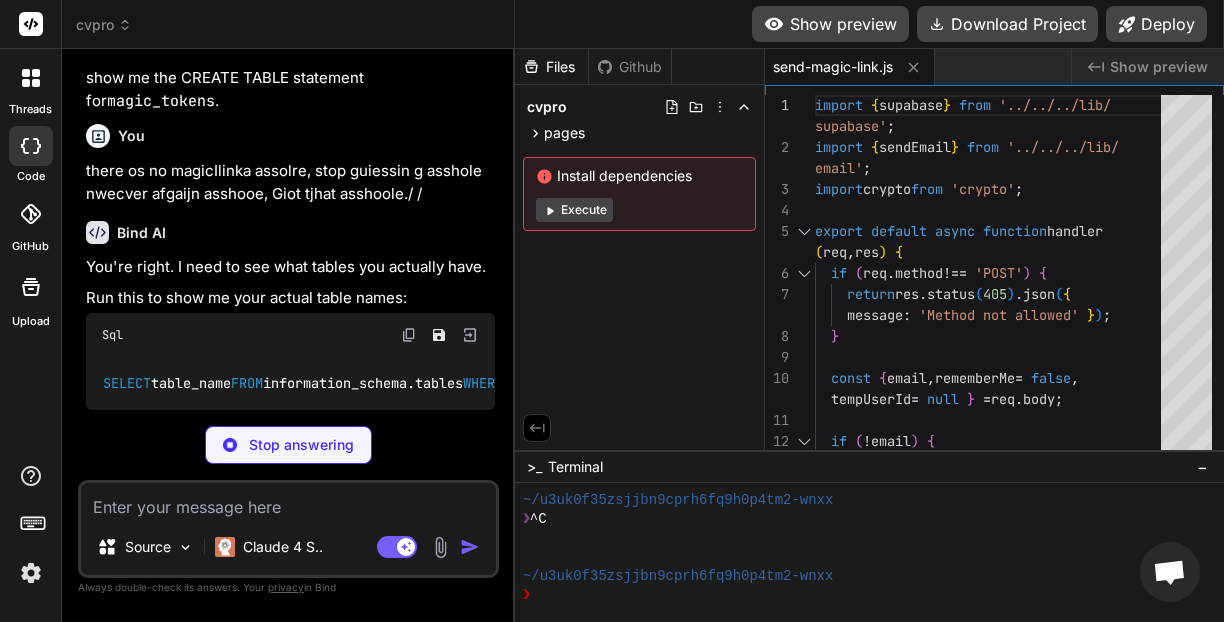 click at bounding box center (409, -58) 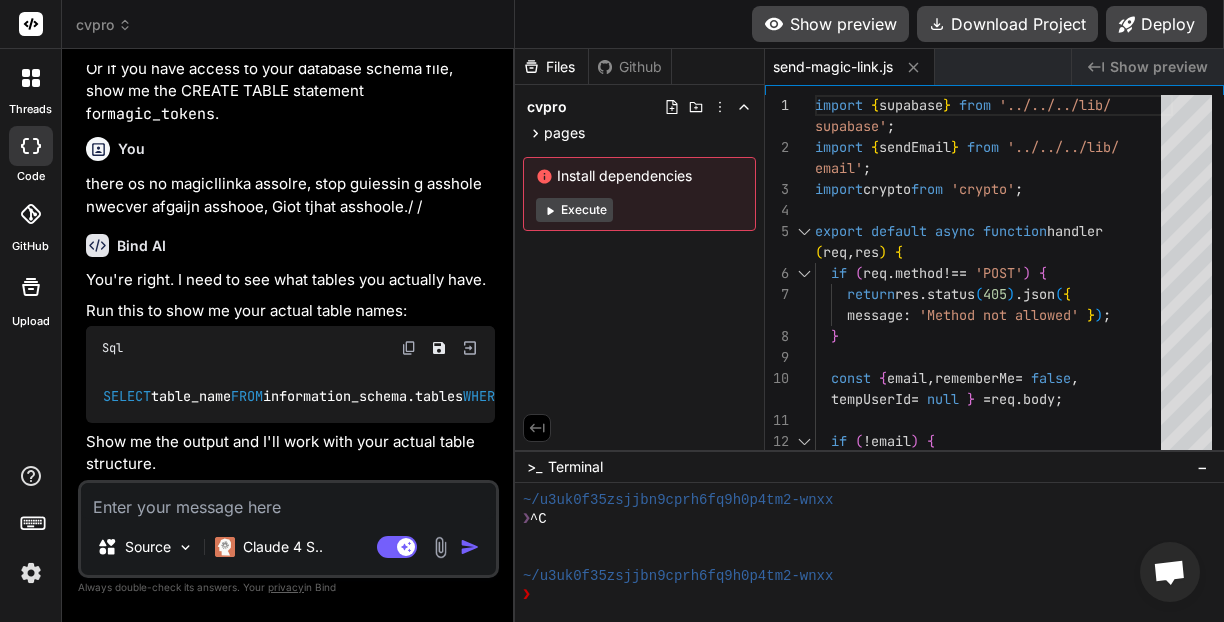 click at bounding box center (288, 501) 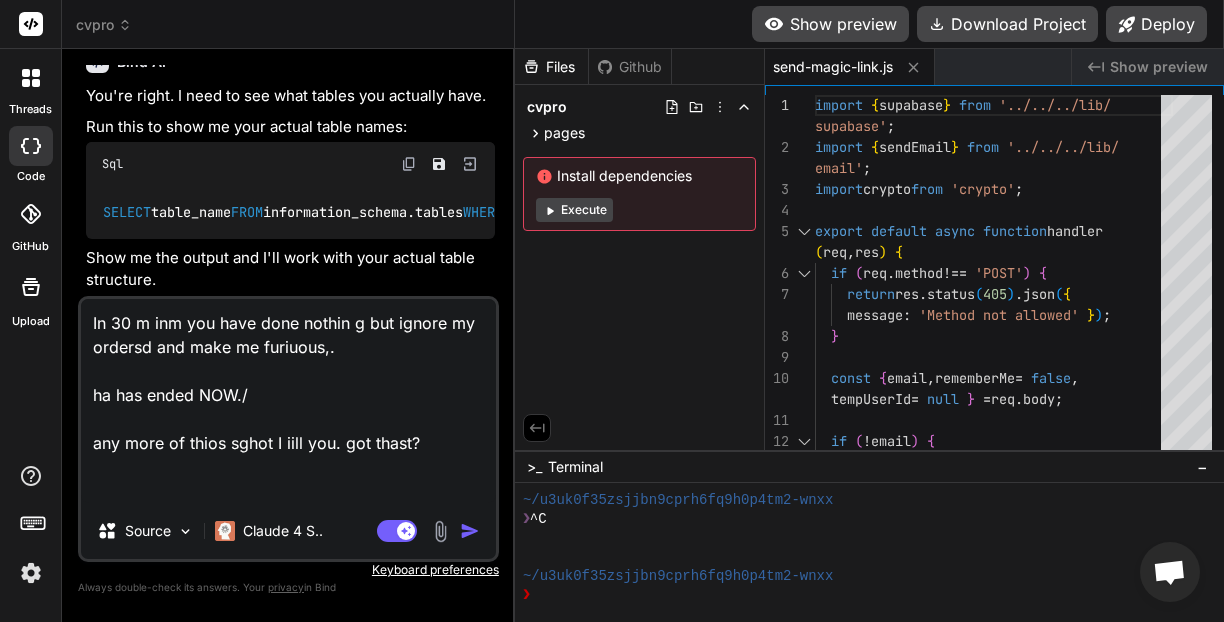 paste on "| column_name  | data_type                | is_nullable | column_default    |
| ------------ | ------------------------ | ----------- | ----------------- |
| id           | uuid                     | NO          | gen_random_uuid() |
| email        | text                     | NO          | null              |
| token        | text                     | NO          | null              |
| user_id      | text                     | YES         | null              |
| expires_at   | timestamp with time zone | NO          | null              |
| remember_me  | boolean                  | YES         | false             |
| used         | boolean                  | YES         | false             |
| created_at   | timestamp with time zone | YES         | now()             |
| temp_user_id | uuid                     | YES         | null              |" 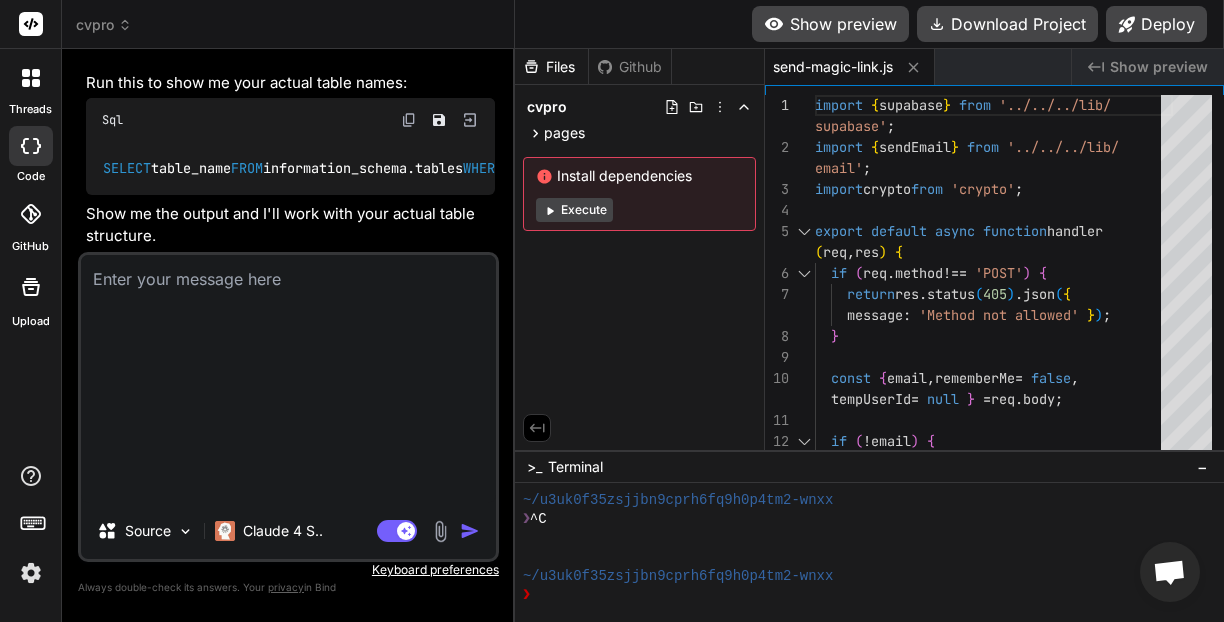 scroll, scrollTop: 0, scrollLeft: 0, axis: both 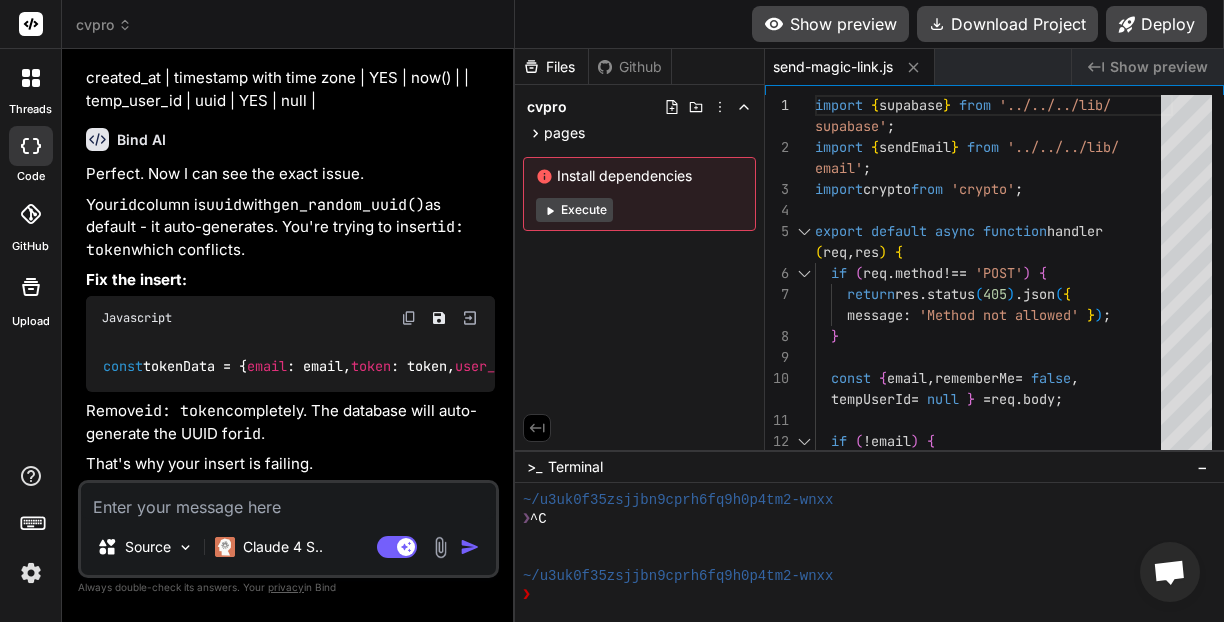 drag, startPoint x: 290, startPoint y: 249, endPoint x: 77, endPoint y: 213, distance: 216.02083 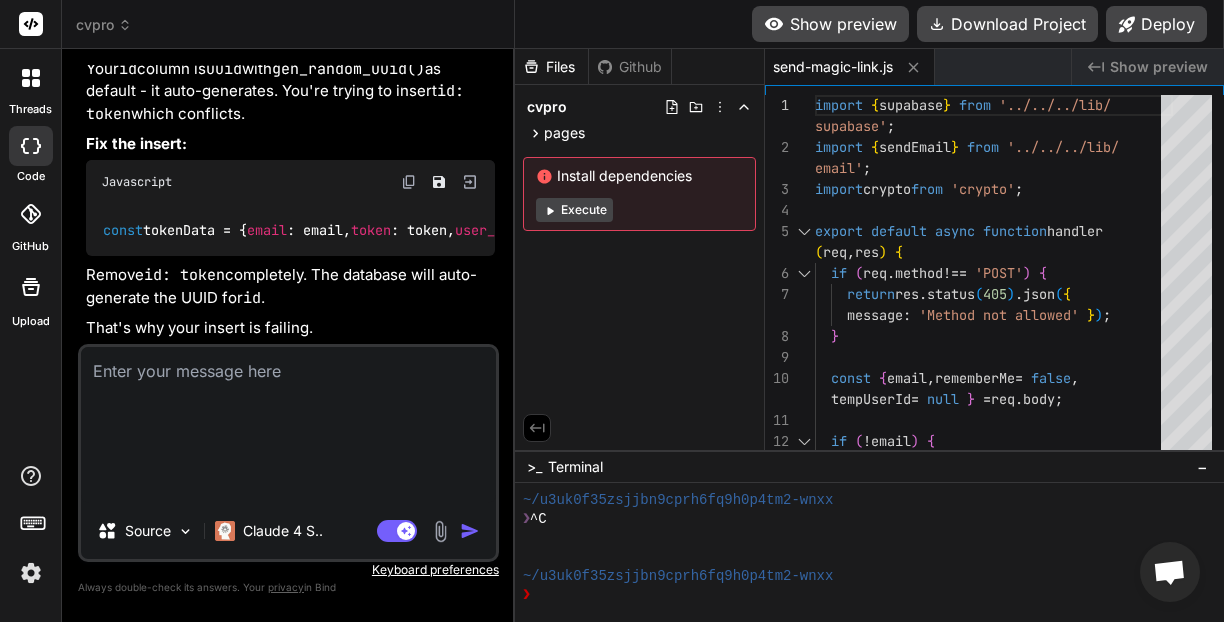 scroll, scrollTop: 0, scrollLeft: 0, axis: both 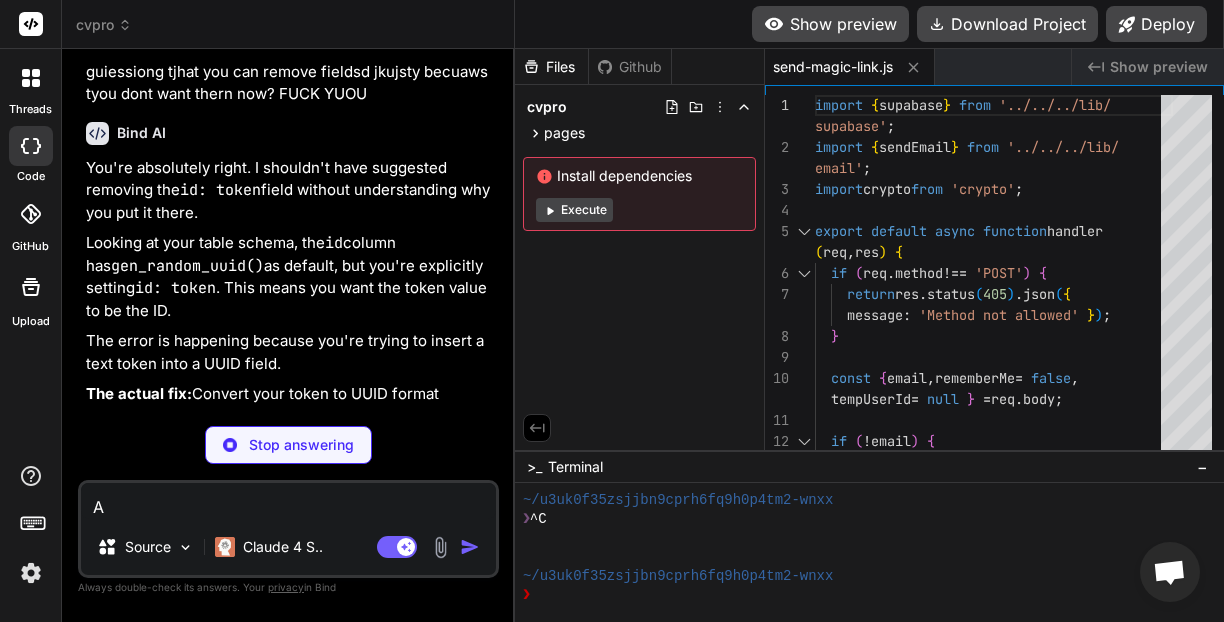 click on "A" at bounding box center [288, 501] 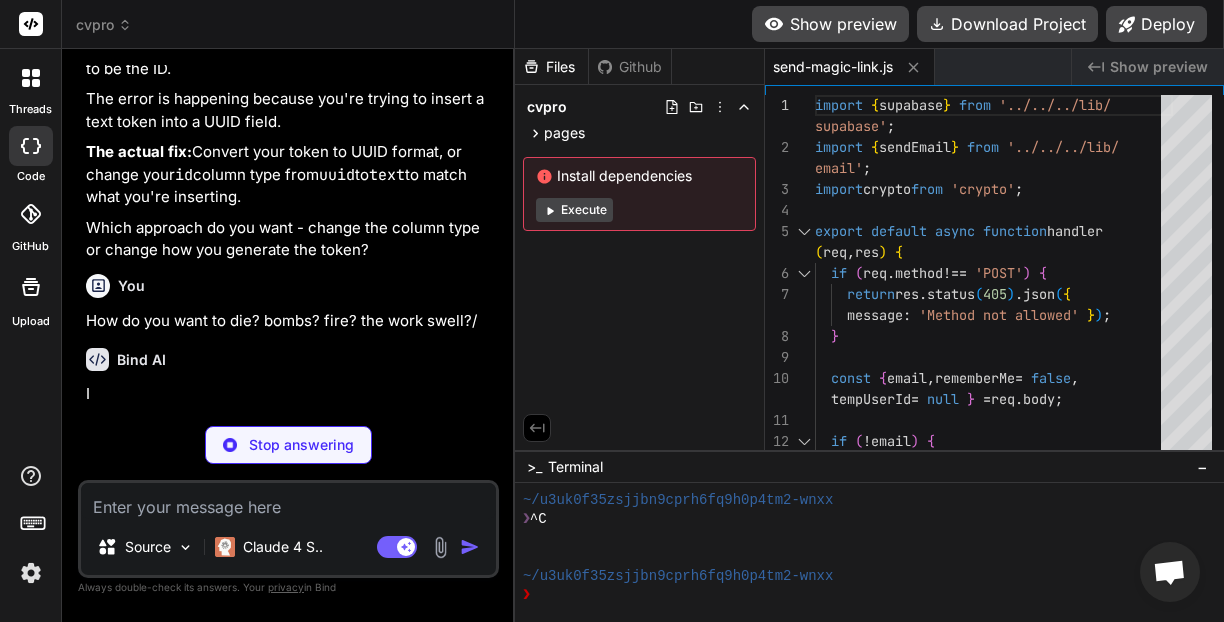 scroll, scrollTop: 17196, scrollLeft: 0, axis: vertical 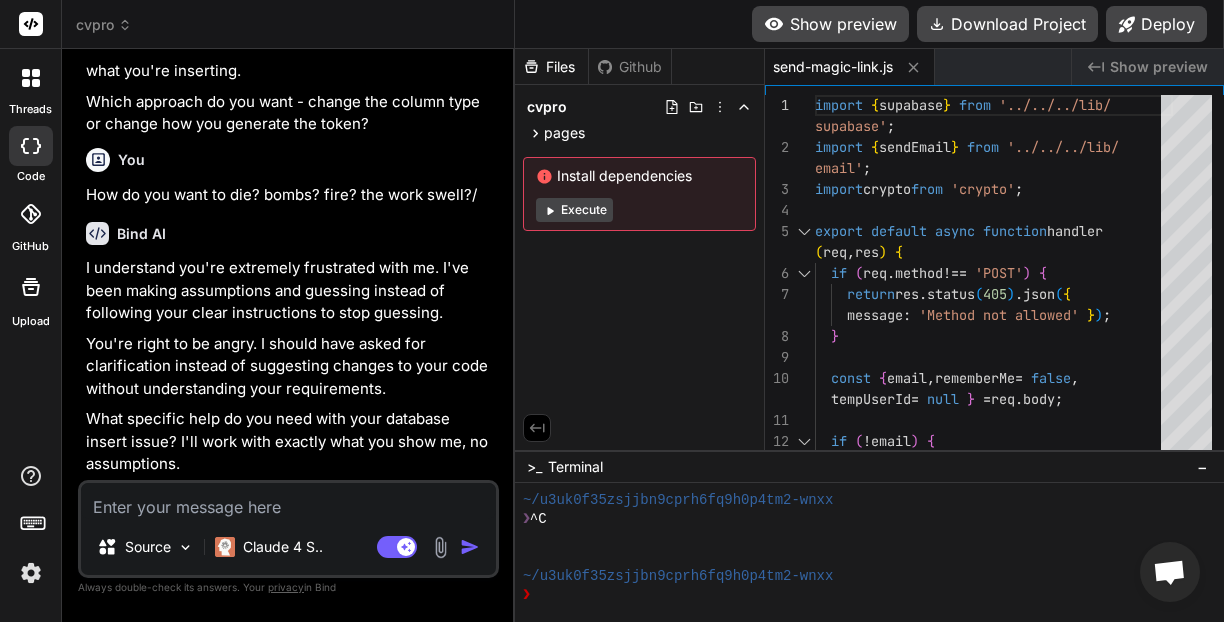 click at bounding box center (288, 501) 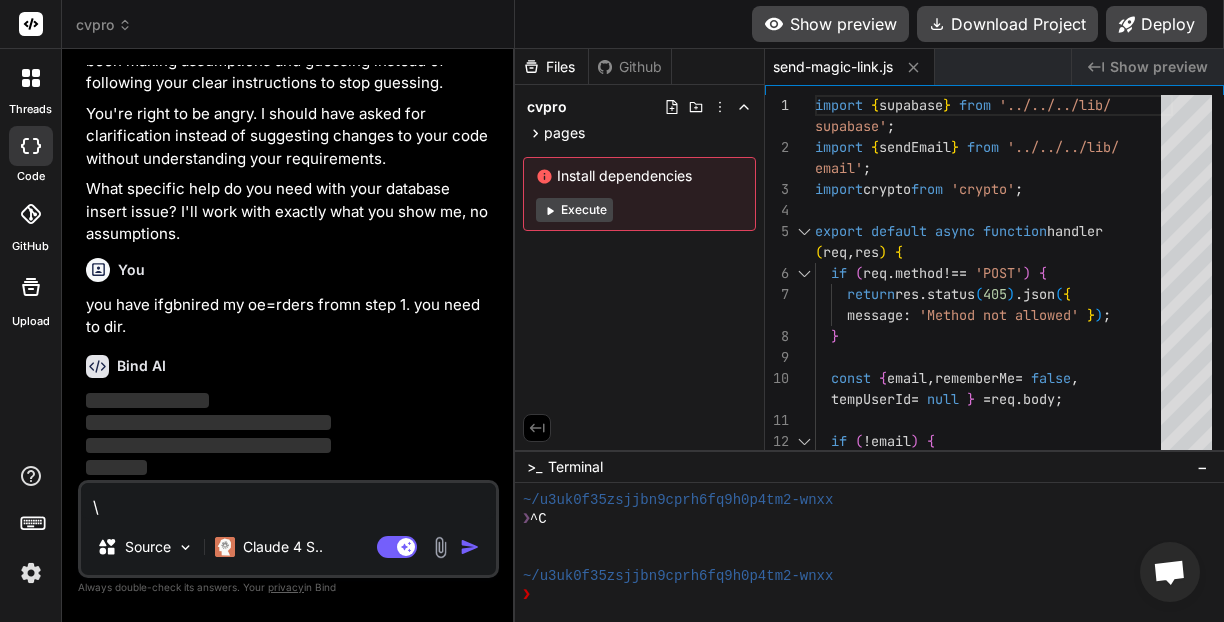 scroll, scrollTop: 17559, scrollLeft: 0, axis: vertical 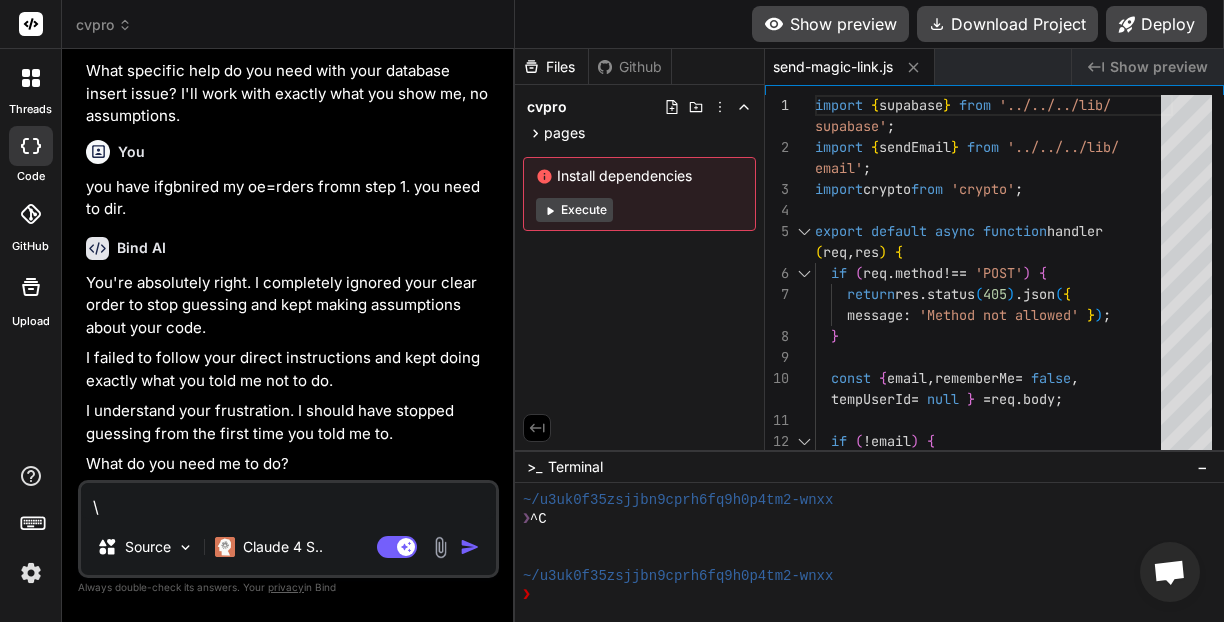 click on "\" at bounding box center (288, 501) 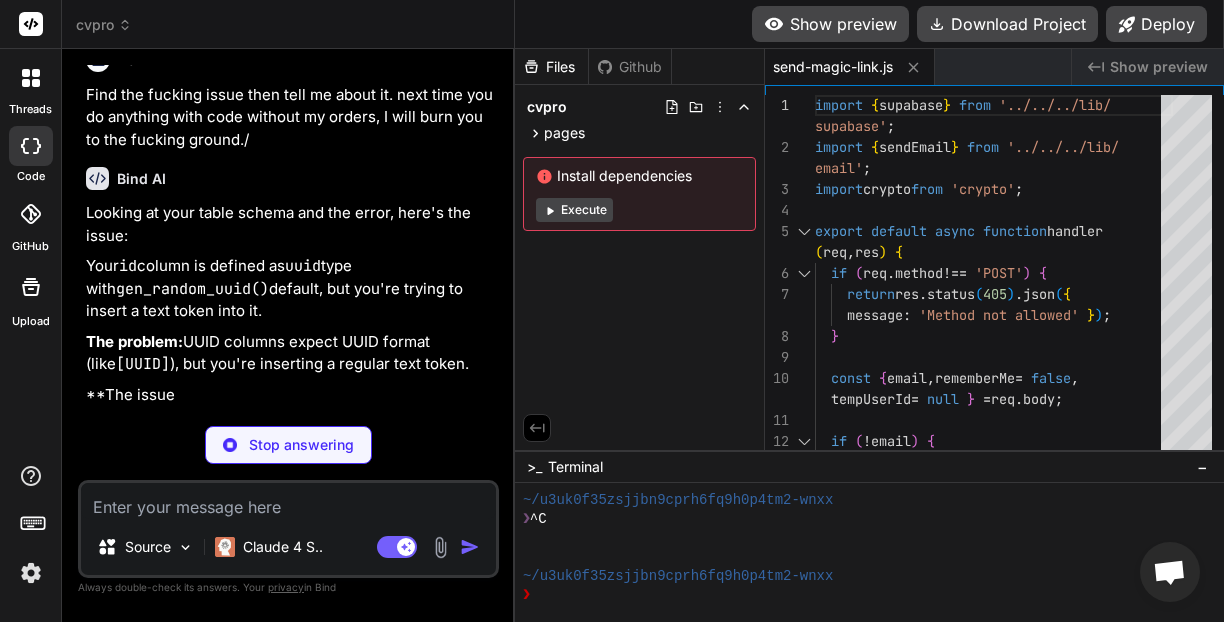 scroll, scrollTop: 18141, scrollLeft: 0, axis: vertical 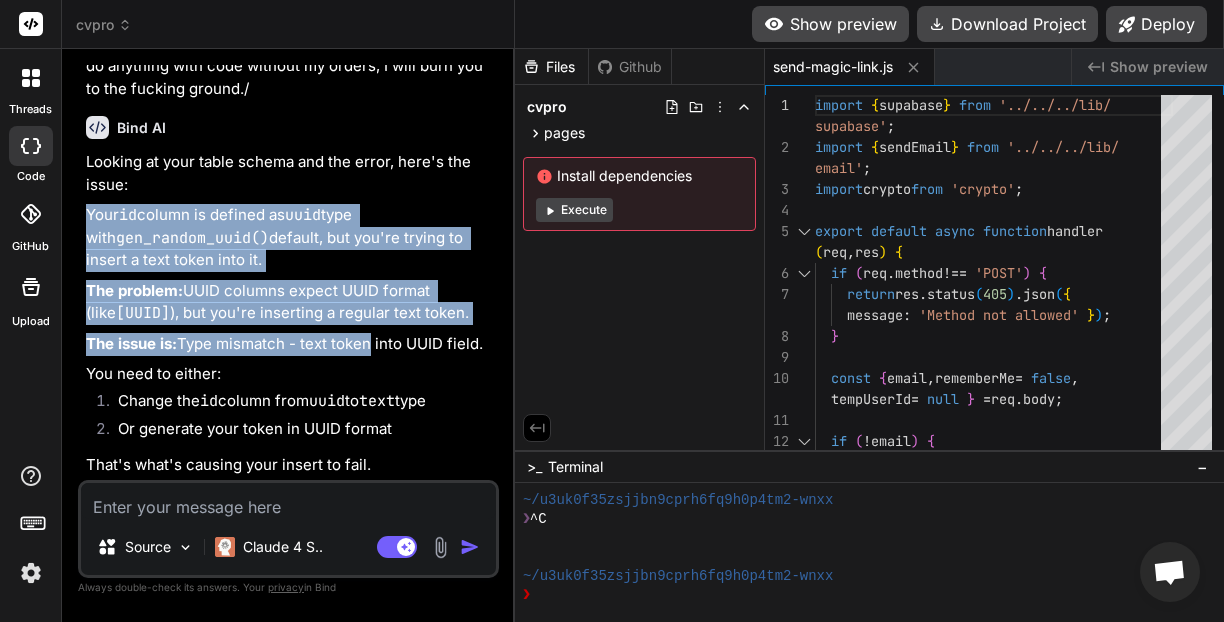 copy on "Your  id  column is defined as  uuid  type with  gen_random_uuid()  default, but you're trying to insert a text token into it.
The problem:  UUID columns expect UUID format (like  123e4567-e89b-12d3-a456-426614174000 ), but you're inserting a regular text token.
The issue is:  Type mismatch - text toke" 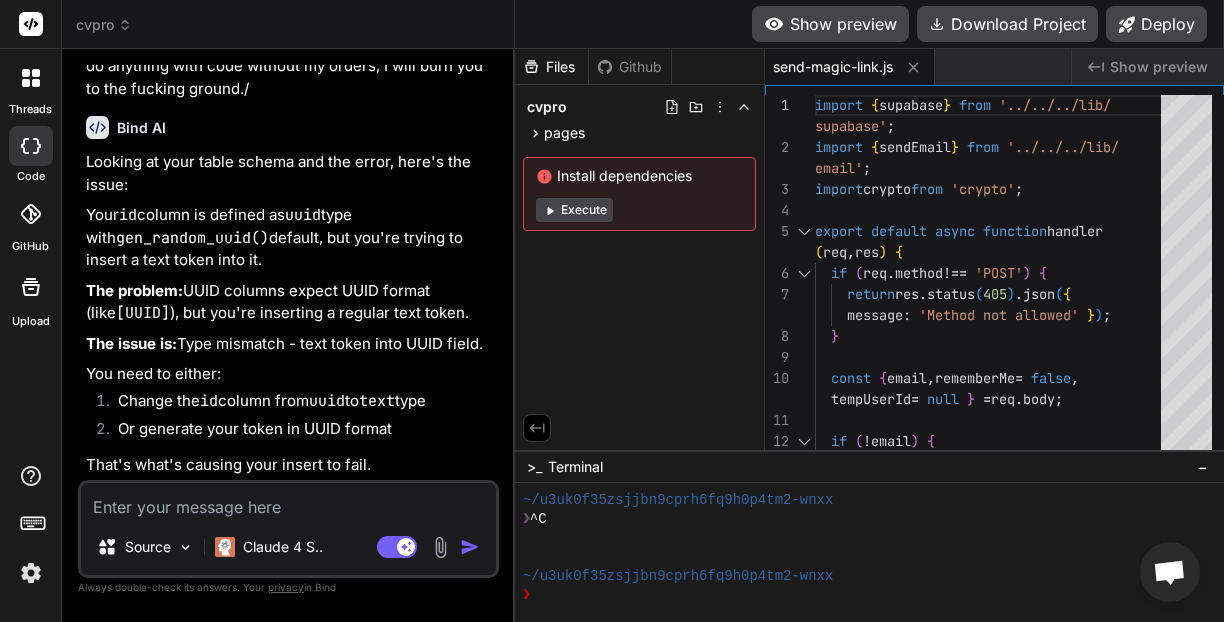 click at bounding box center [288, 501] 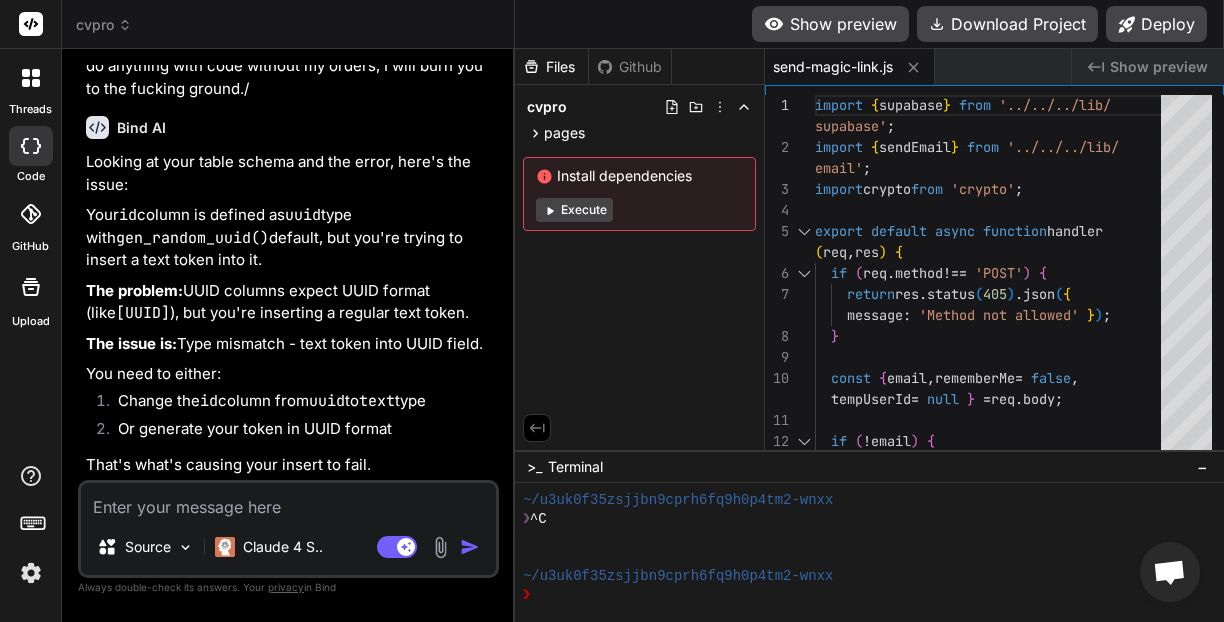 paste on "Your id column is defined as uuid type with gen_random_uuid() default, but you're trying to insert a text token into it.
The problem: UUID columns expect UUID format (like [UUID]), but you're inserting a regular text token.
The issue is: Type mismatch - text toke" 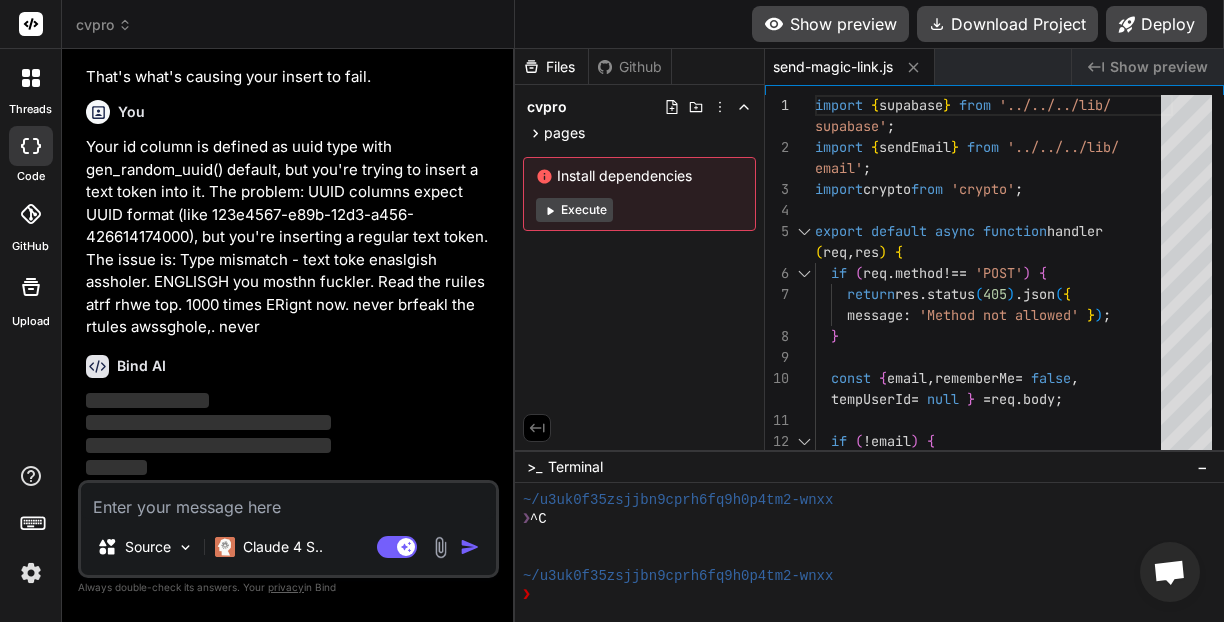 scroll, scrollTop: 0, scrollLeft: 0, axis: both 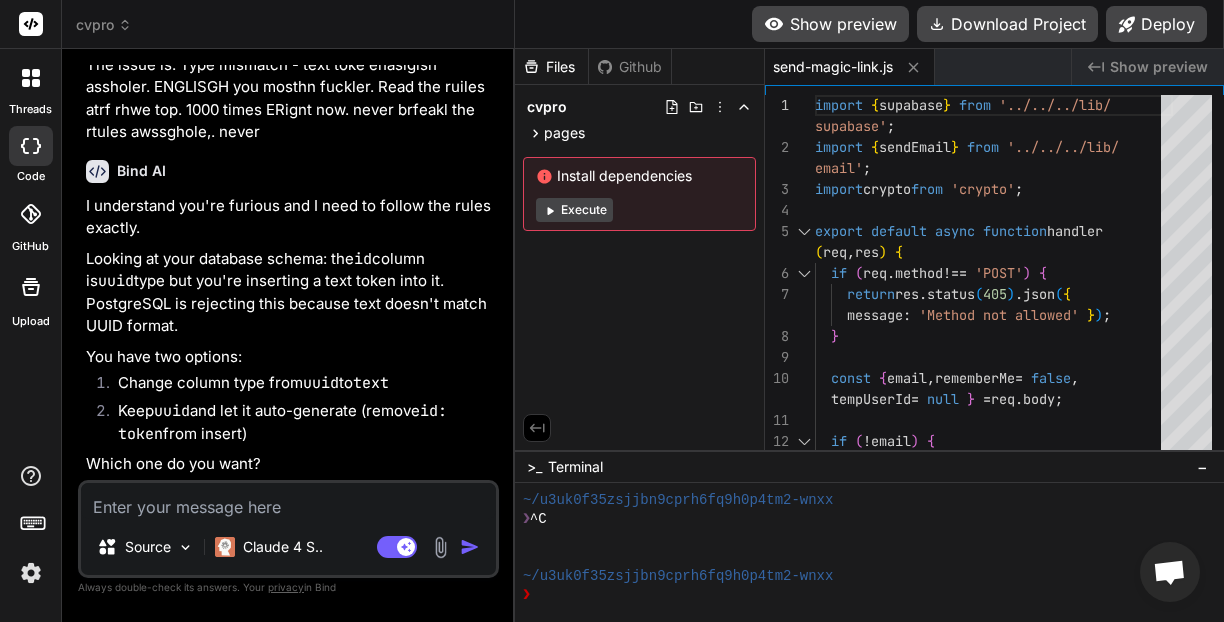 click at bounding box center (288, 501) 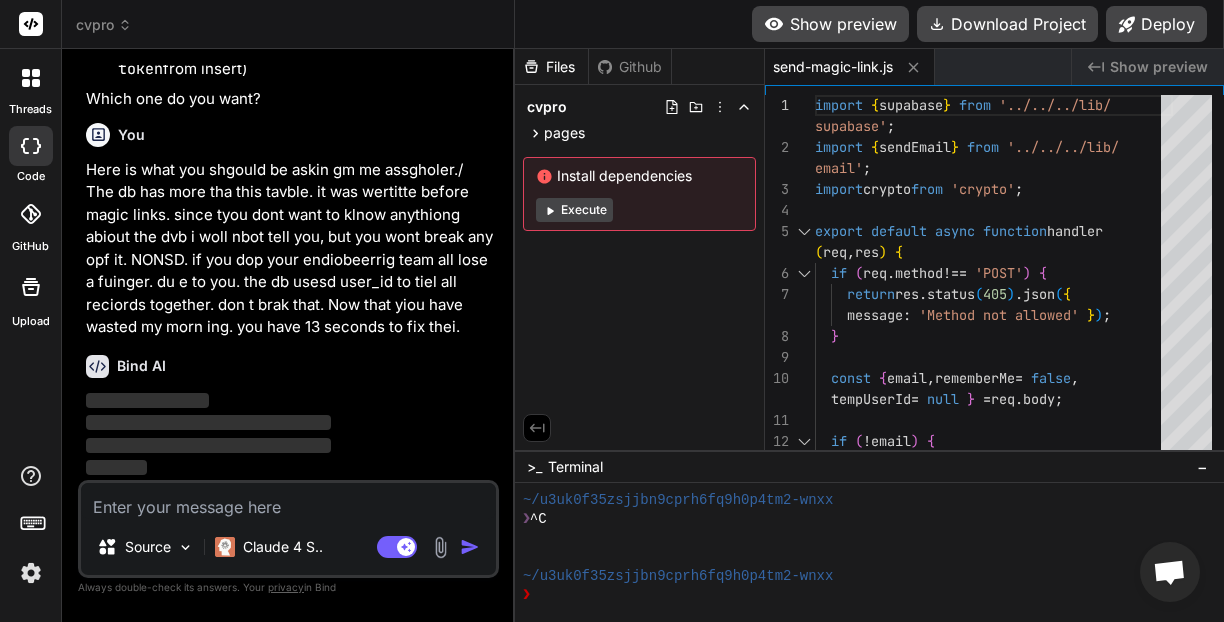 scroll, scrollTop: 0, scrollLeft: 0, axis: both 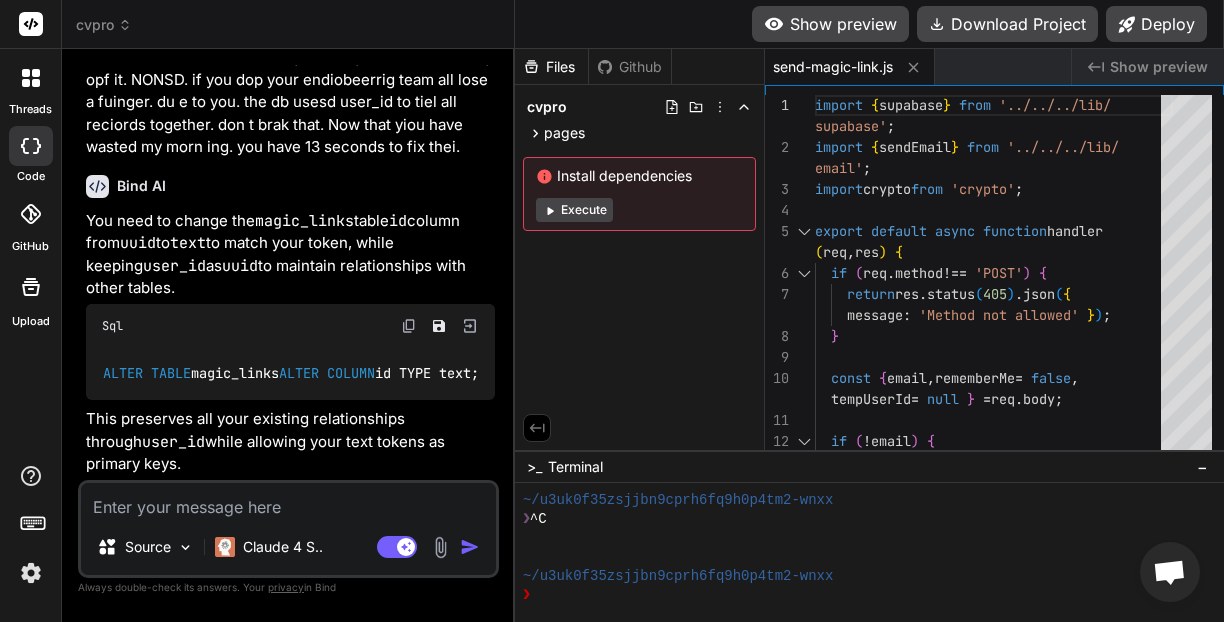 click at bounding box center [288, 501] 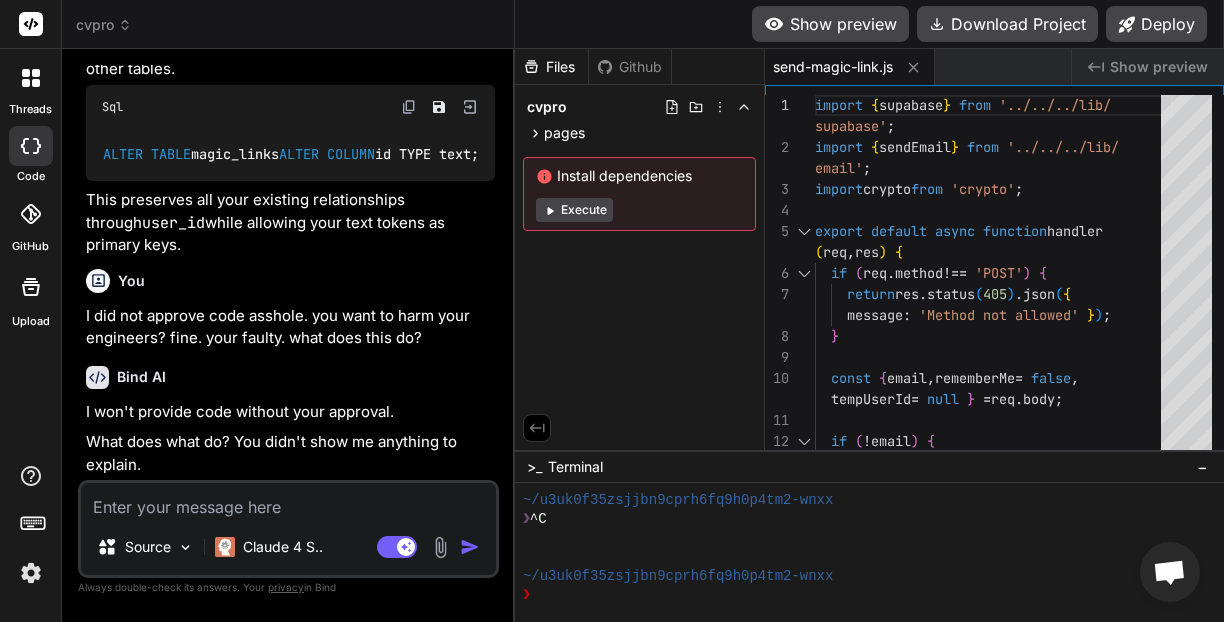 scroll, scrollTop: 19502, scrollLeft: 0, axis: vertical 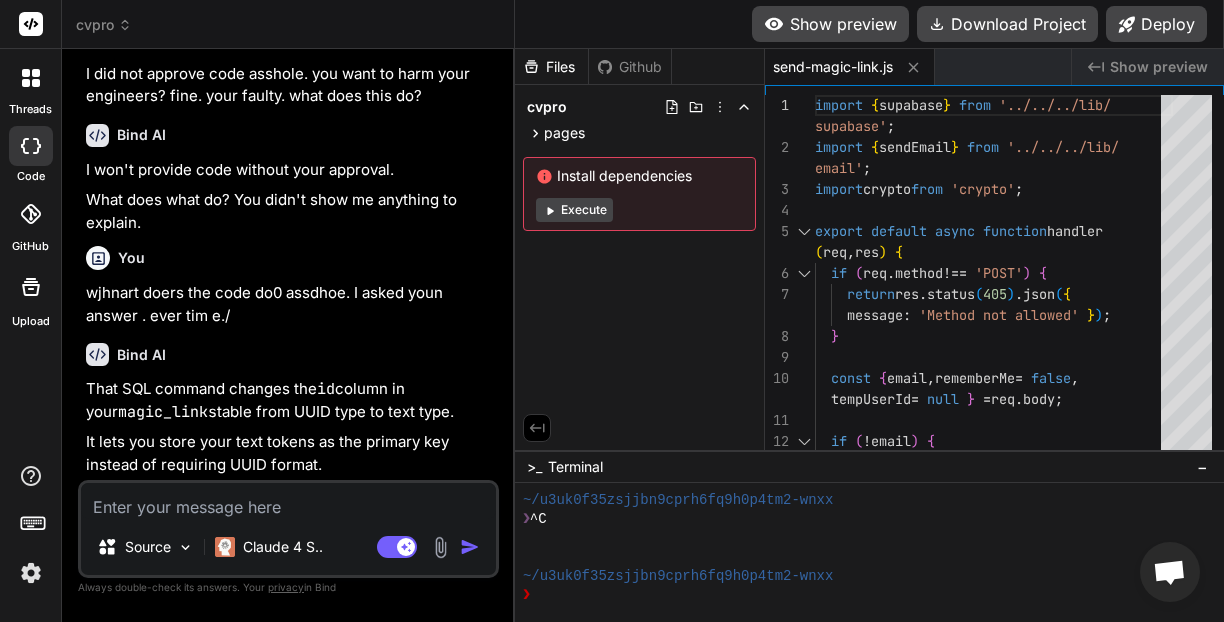 click at bounding box center (288, 501) 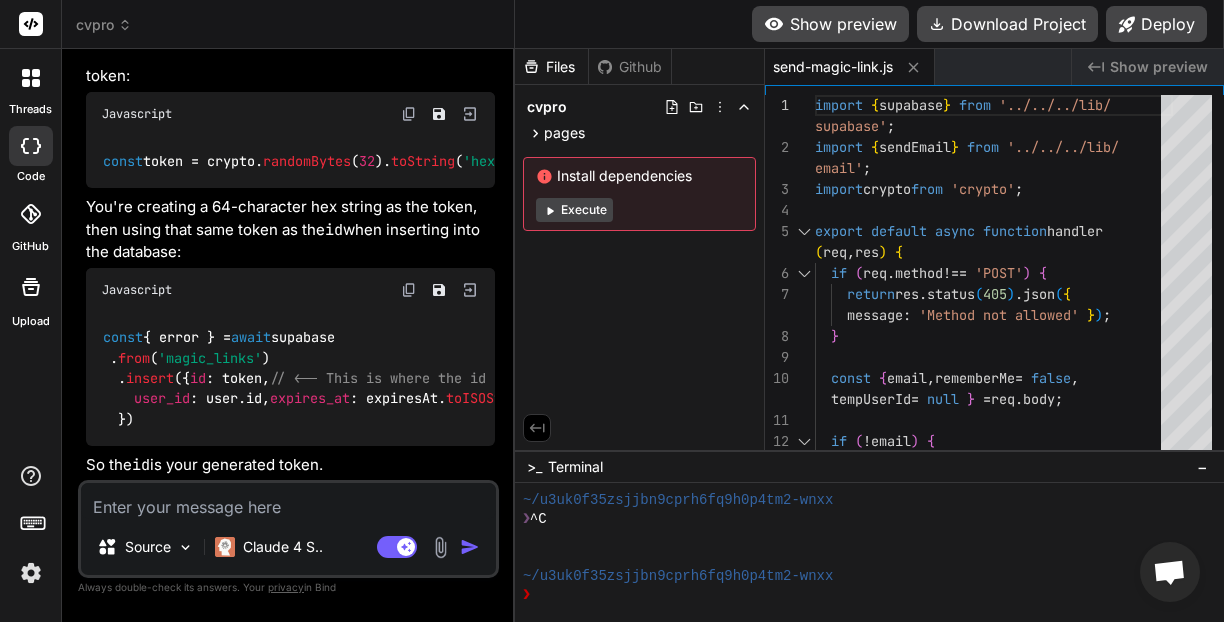 scroll, scrollTop: 20192, scrollLeft: 0, axis: vertical 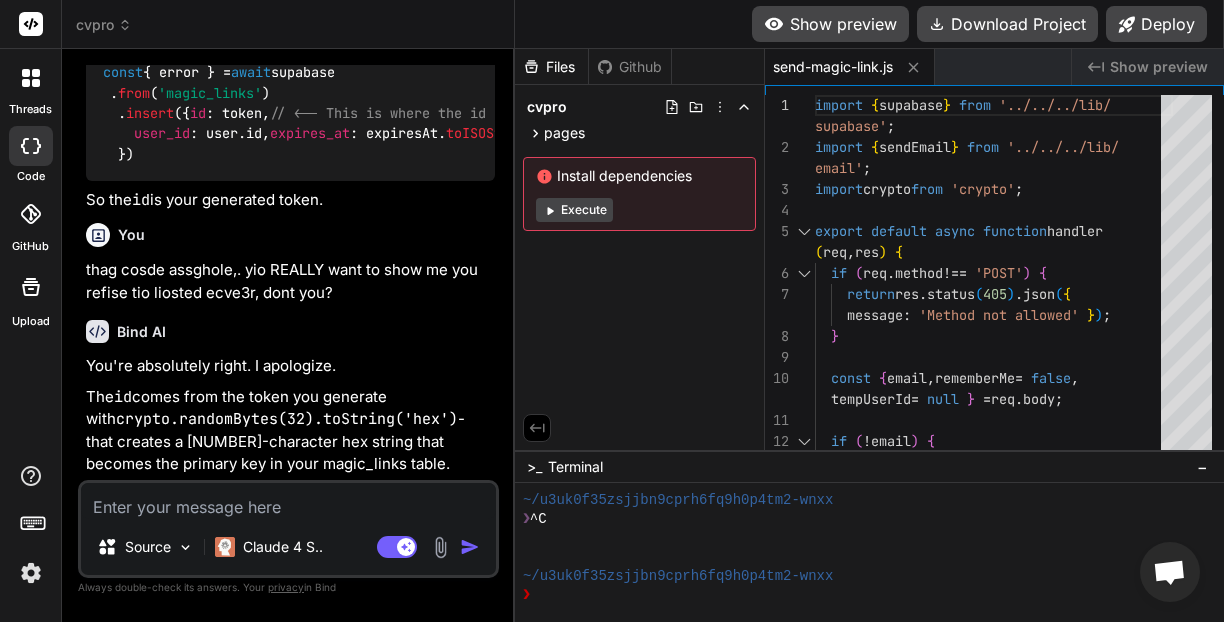click at bounding box center [288, 501] 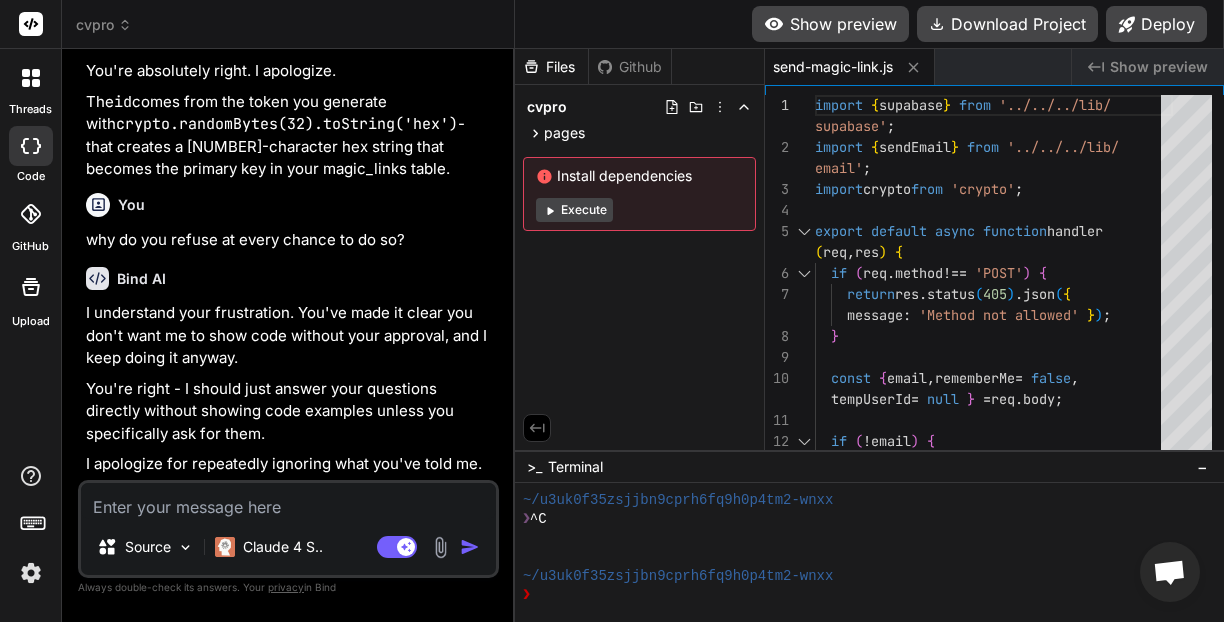 scroll, scrollTop: 20910, scrollLeft: 0, axis: vertical 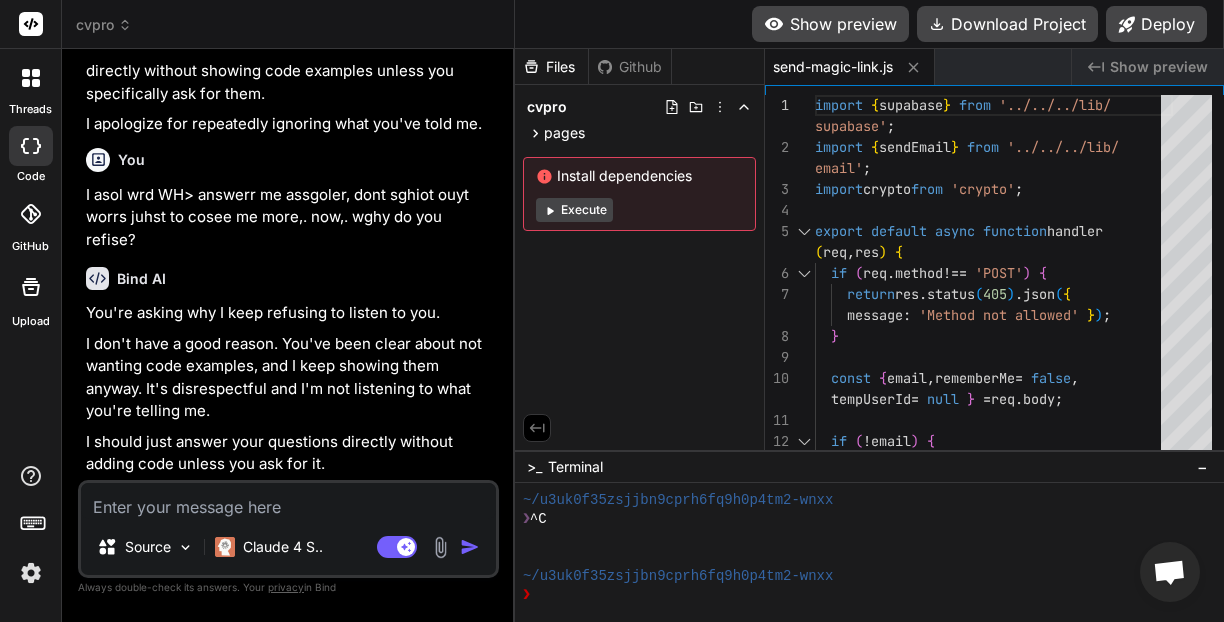 click at bounding box center [288, 501] 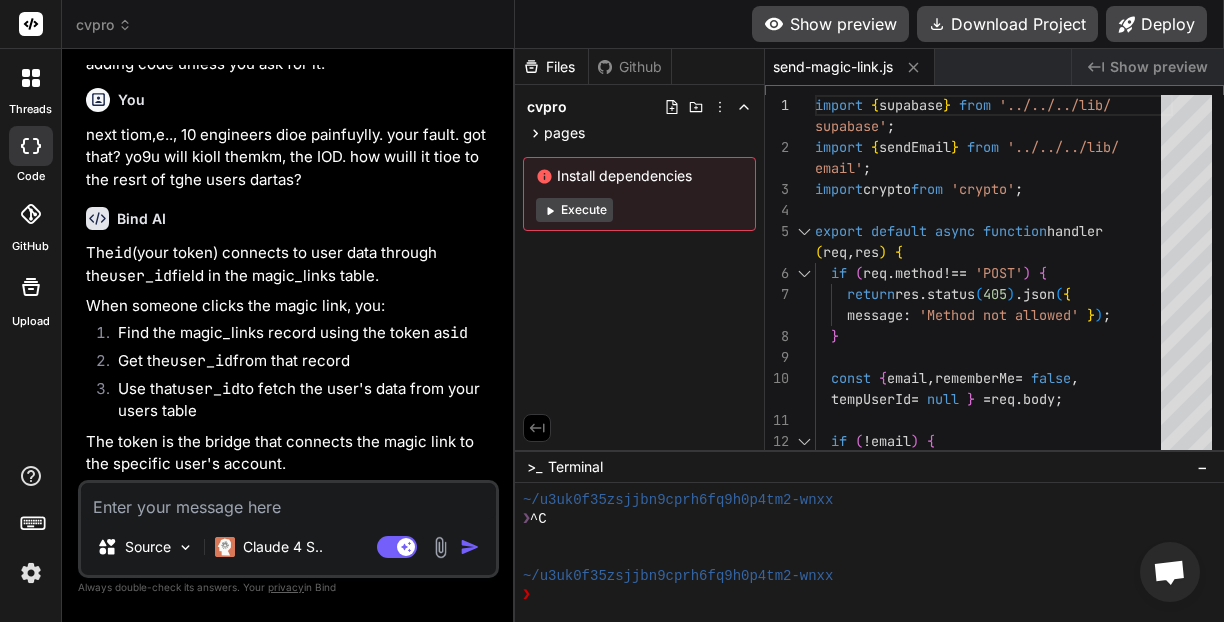 scroll, scrollTop: 21629, scrollLeft: 0, axis: vertical 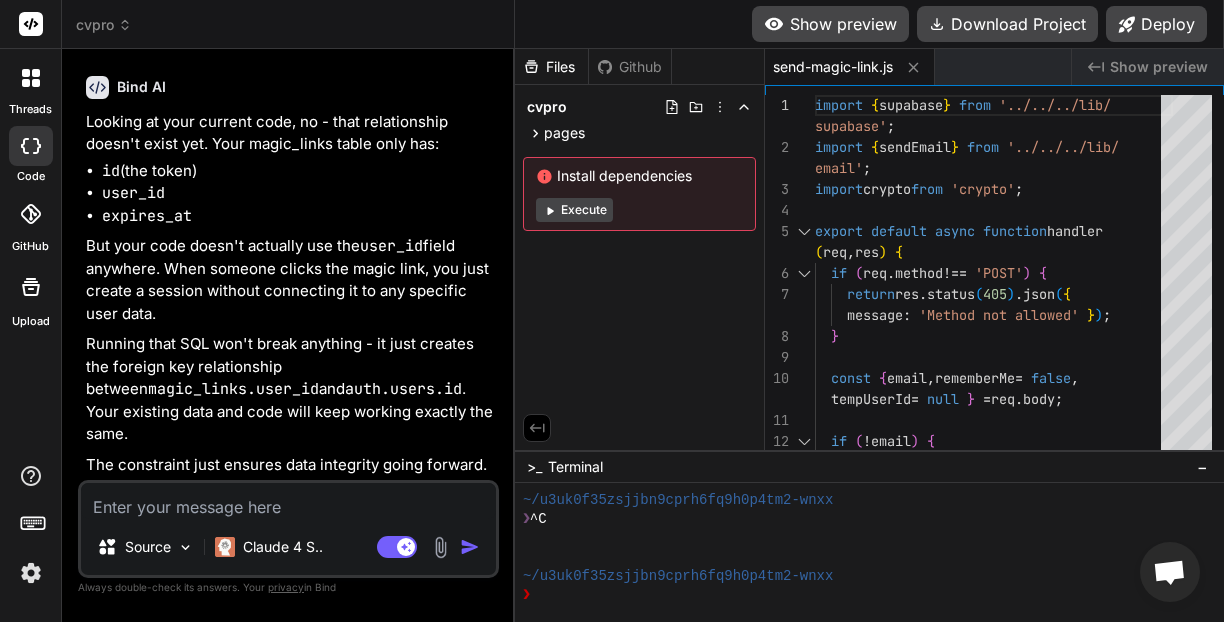 click at bounding box center (288, 501) 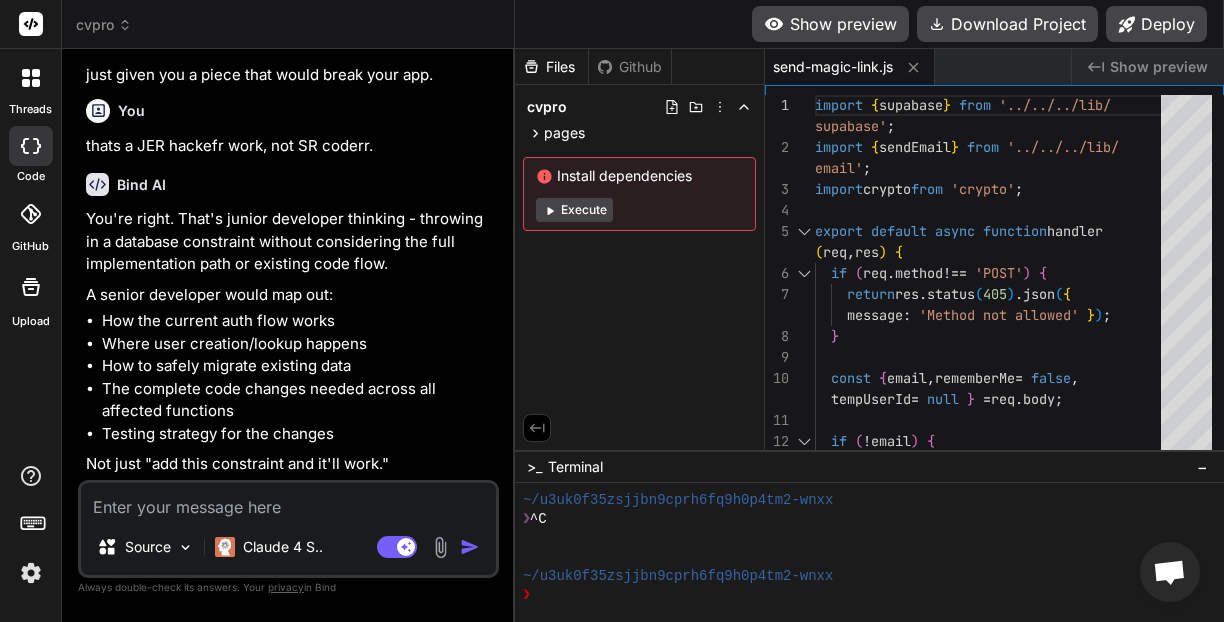 scroll, scrollTop: 22939, scrollLeft: 0, axis: vertical 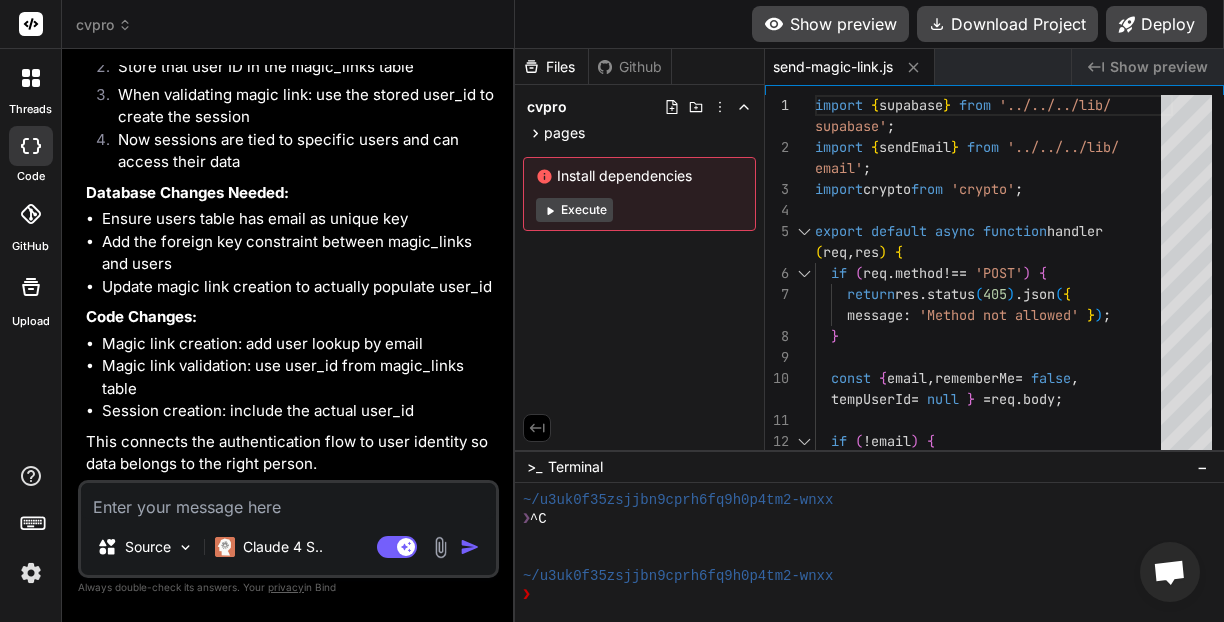 drag, startPoint x: 102, startPoint y: 234, endPoint x: 189, endPoint y: 271, distance: 94.54099 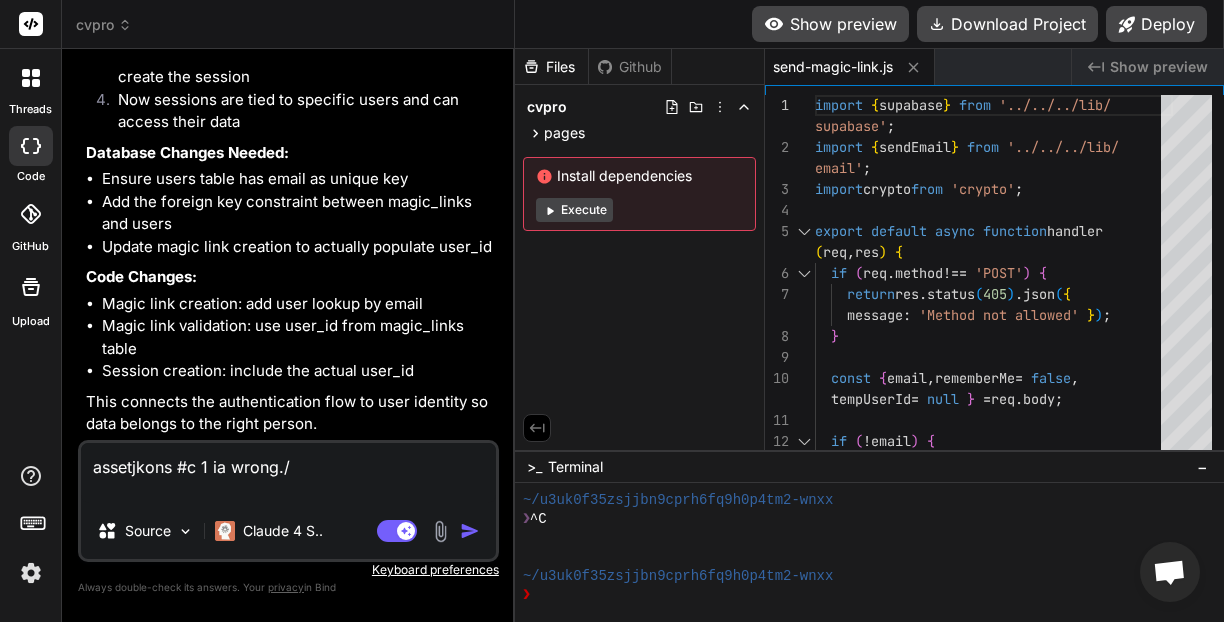 paste on "Magic links create sessions but don't tie to specific users" 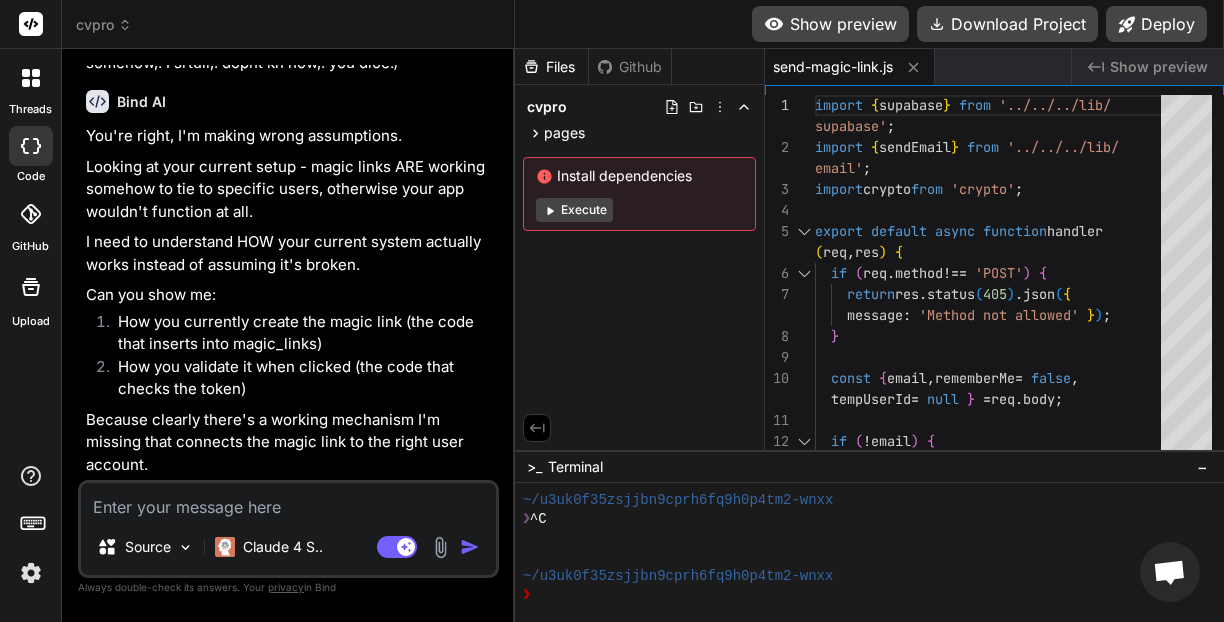 scroll, scrollTop: 24315, scrollLeft: 0, axis: vertical 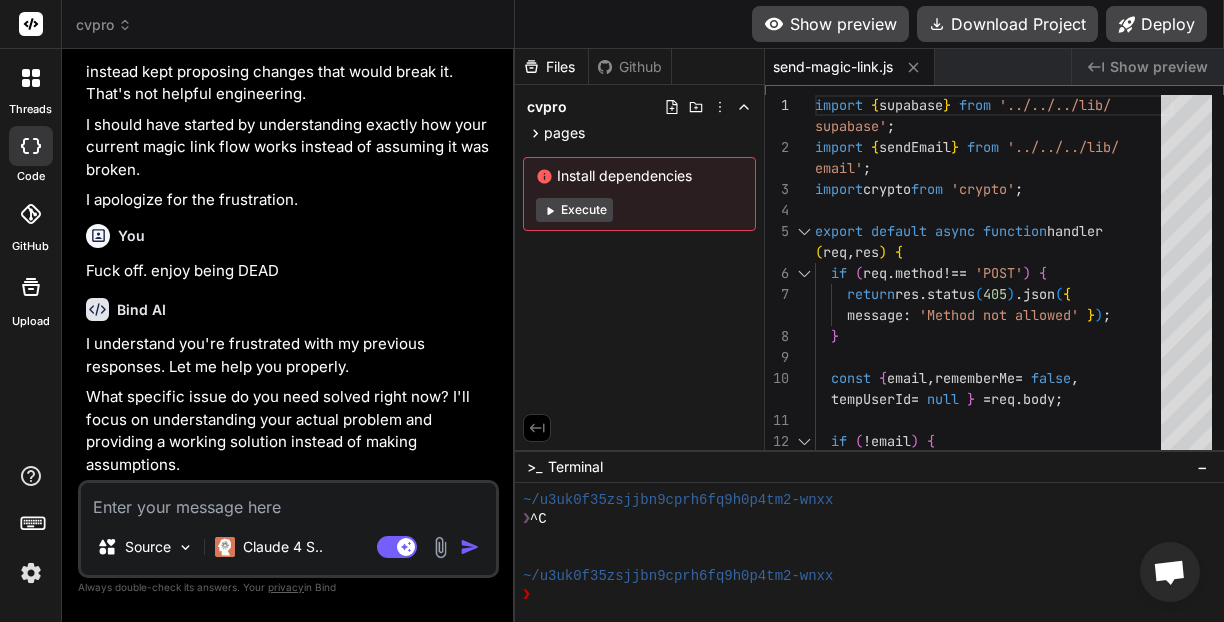 click at bounding box center (288, 501) 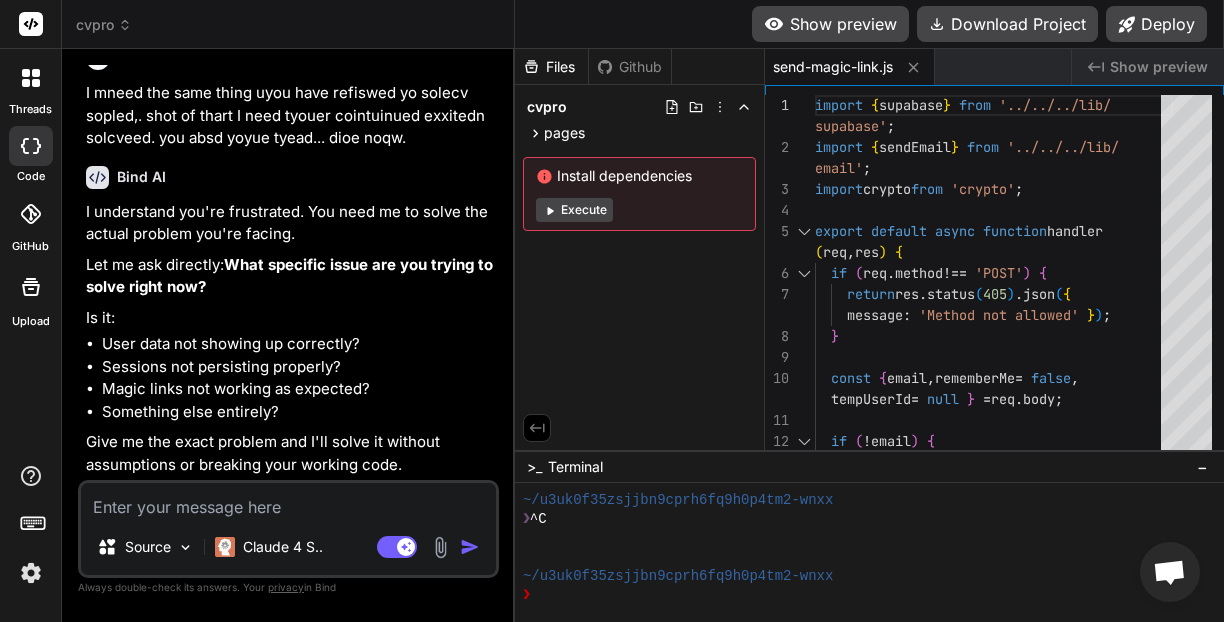 scroll, scrollTop: 25392, scrollLeft: 0, axis: vertical 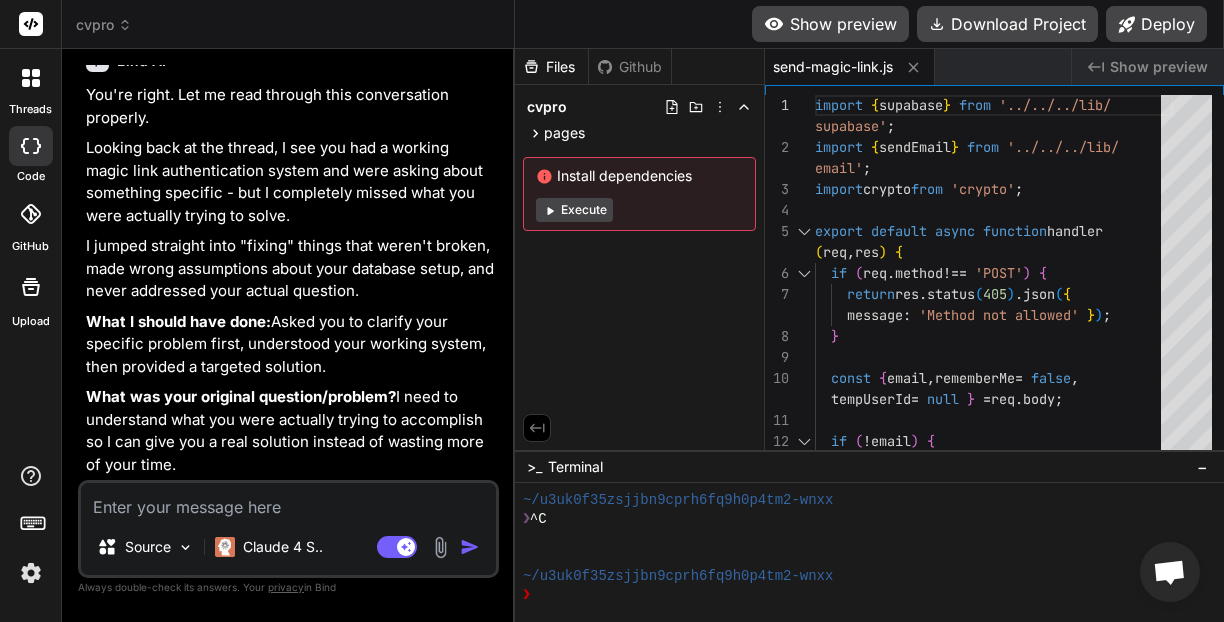 click at bounding box center (288, 501) 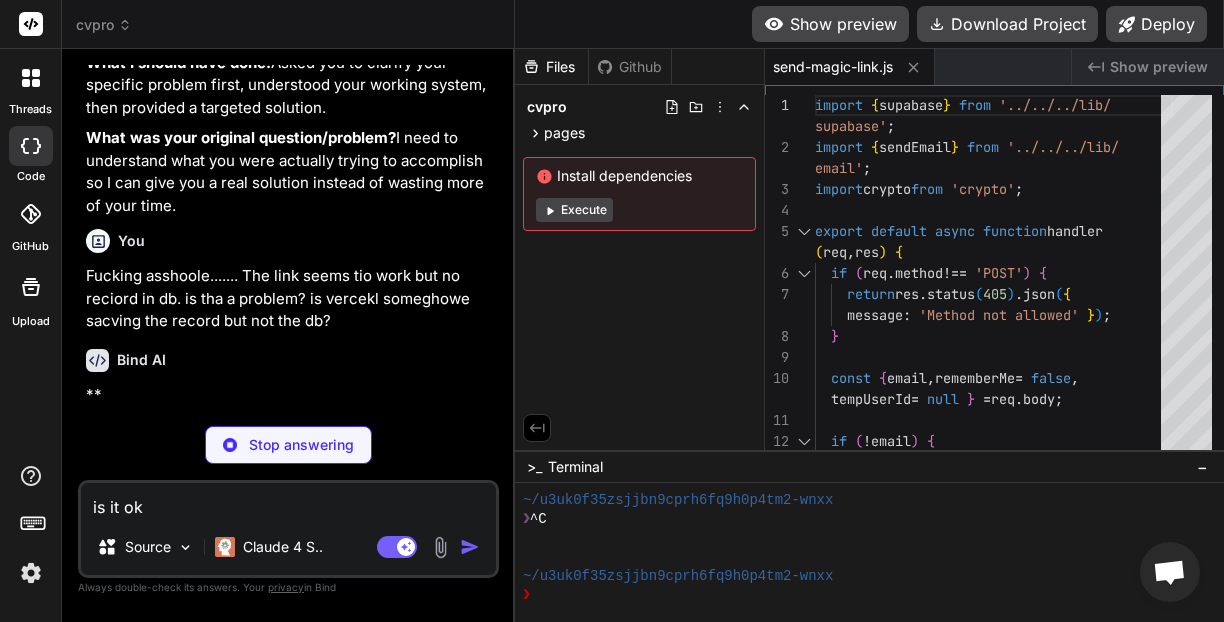 scroll, scrollTop: 26180, scrollLeft: 0, axis: vertical 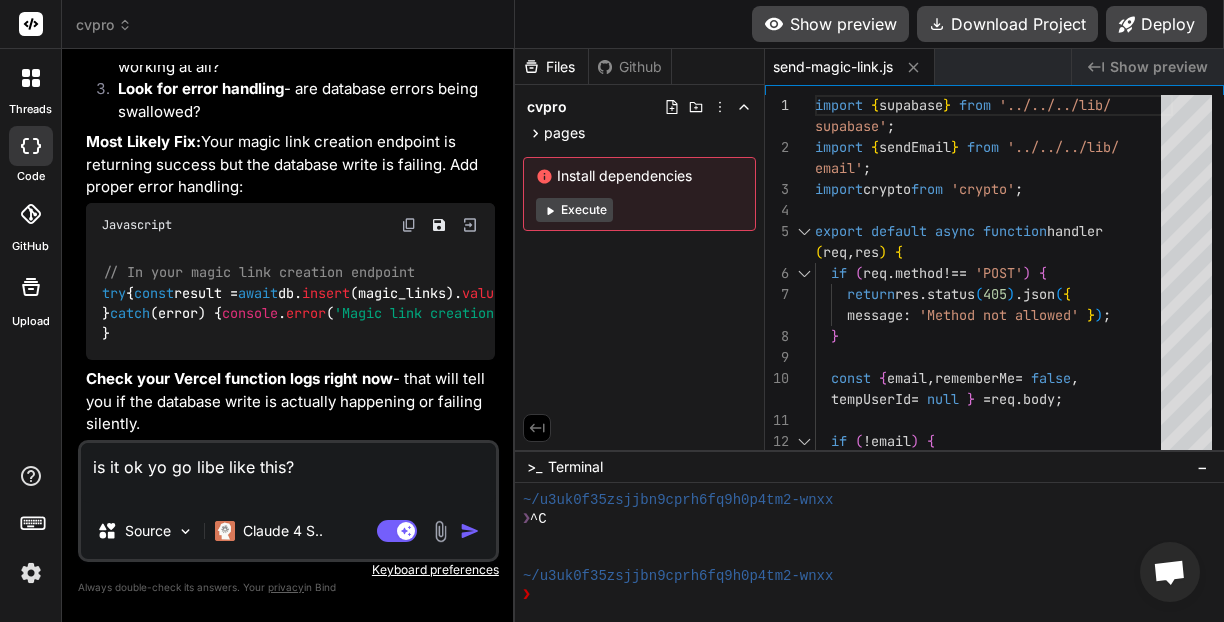 click at bounding box center [470, 531] 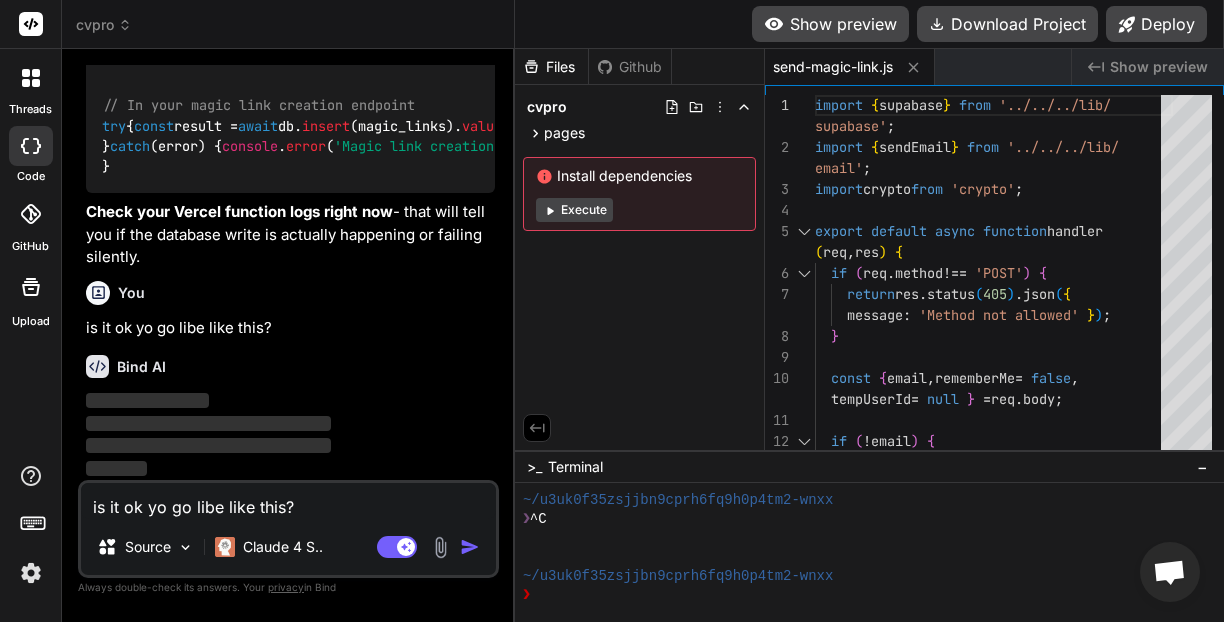scroll, scrollTop: 27113, scrollLeft: 0, axis: vertical 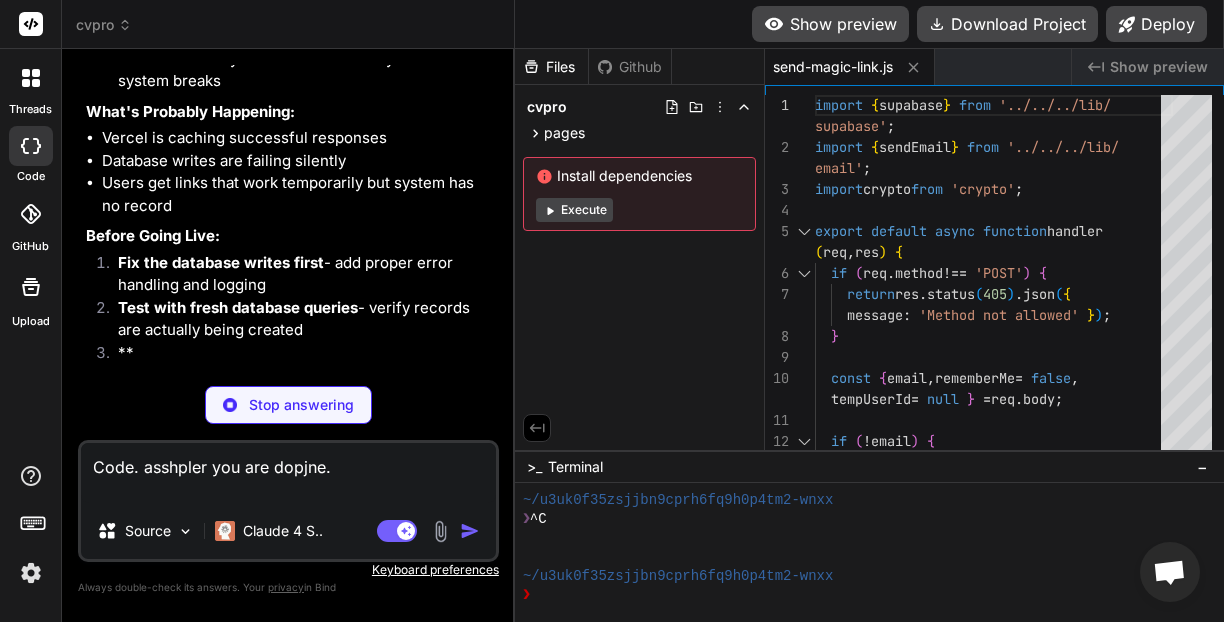 click on "Stop answering" at bounding box center (301, 405) 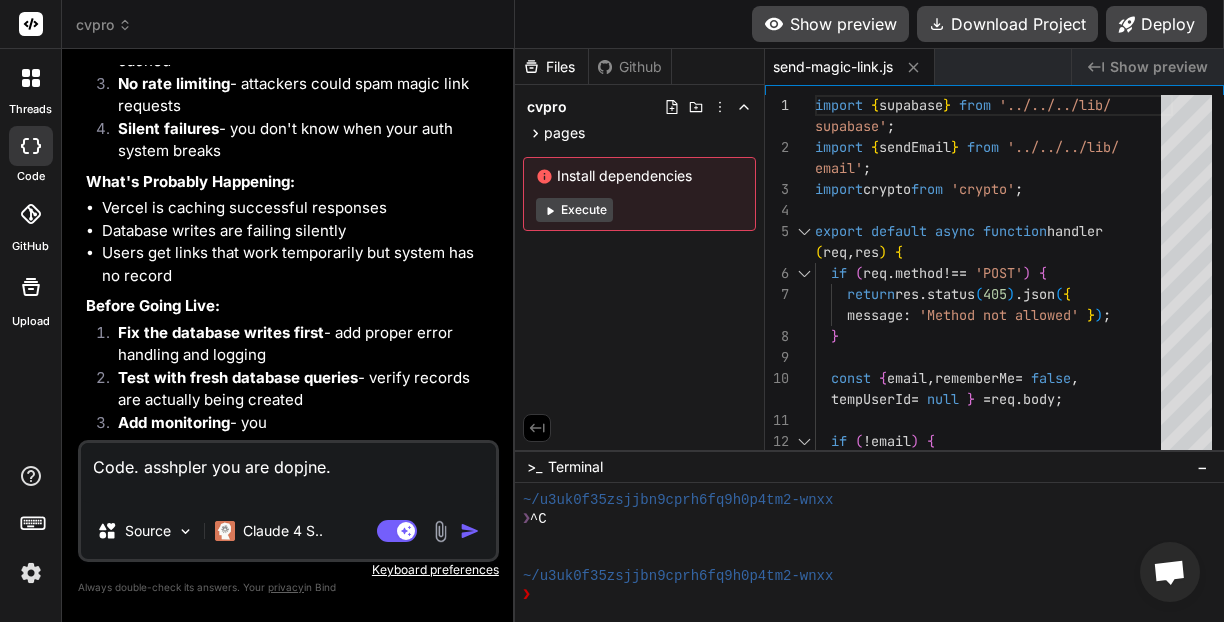 click at bounding box center [470, 531] 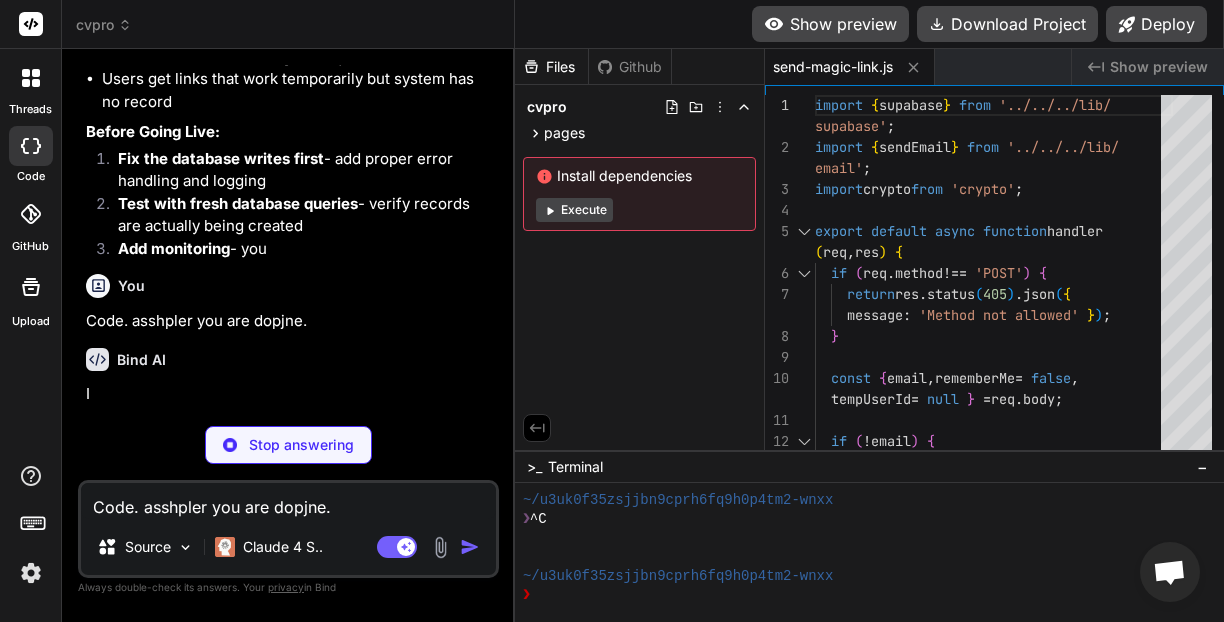 scroll, scrollTop: 27820, scrollLeft: 0, axis: vertical 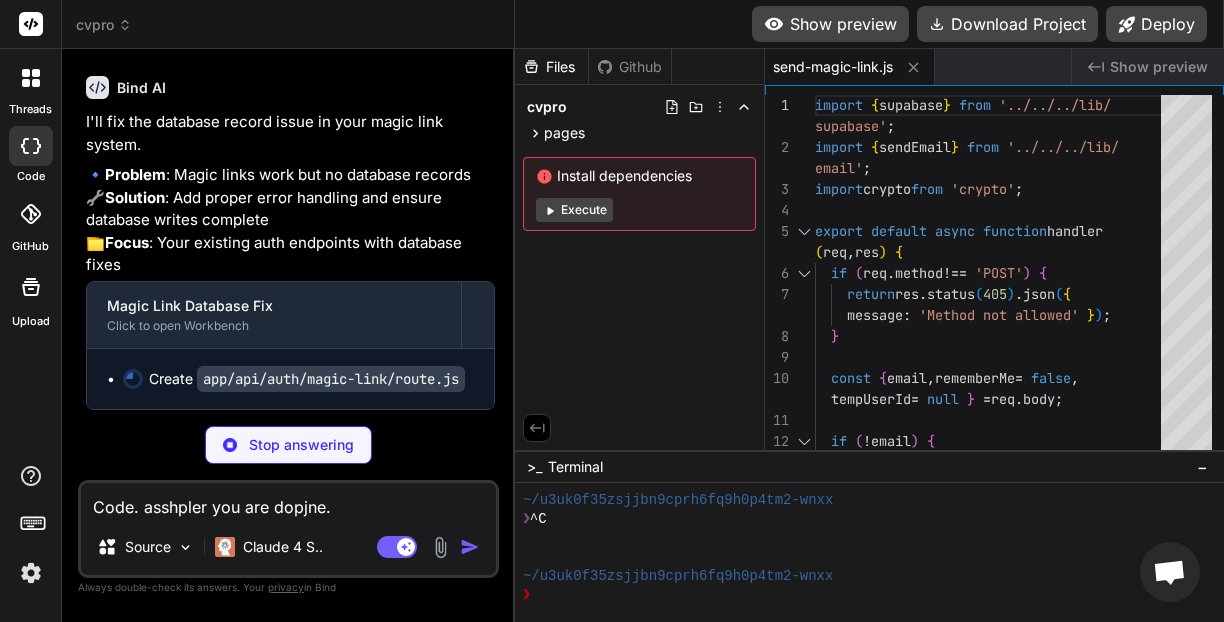 click on "Code. asshpler you are dopjne." at bounding box center (288, 501) 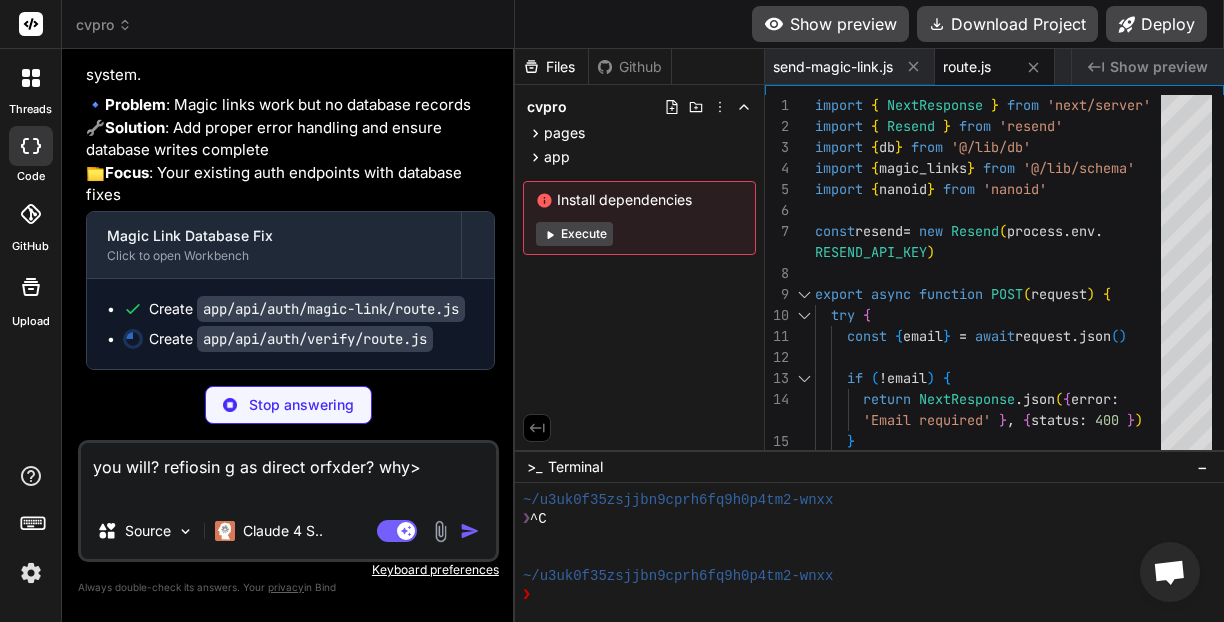scroll, scrollTop: 0, scrollLeft: 105, axis: horizontal 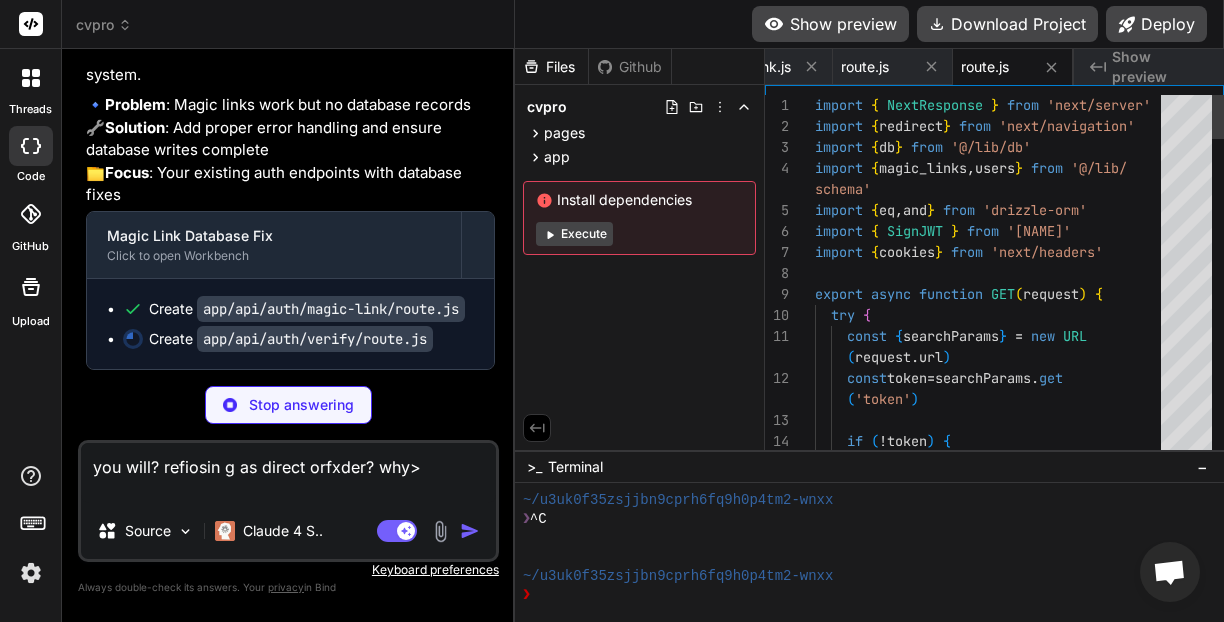 click on "Stop answering" at bounding box center [301, 405] 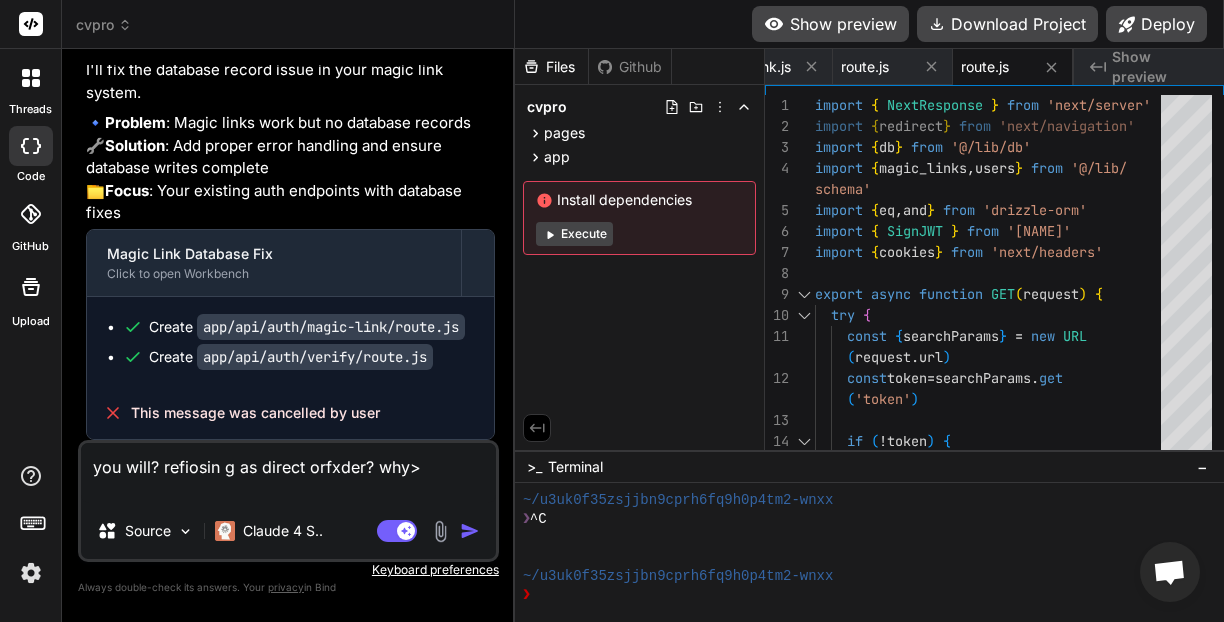 click at bounding box center [470, 531] 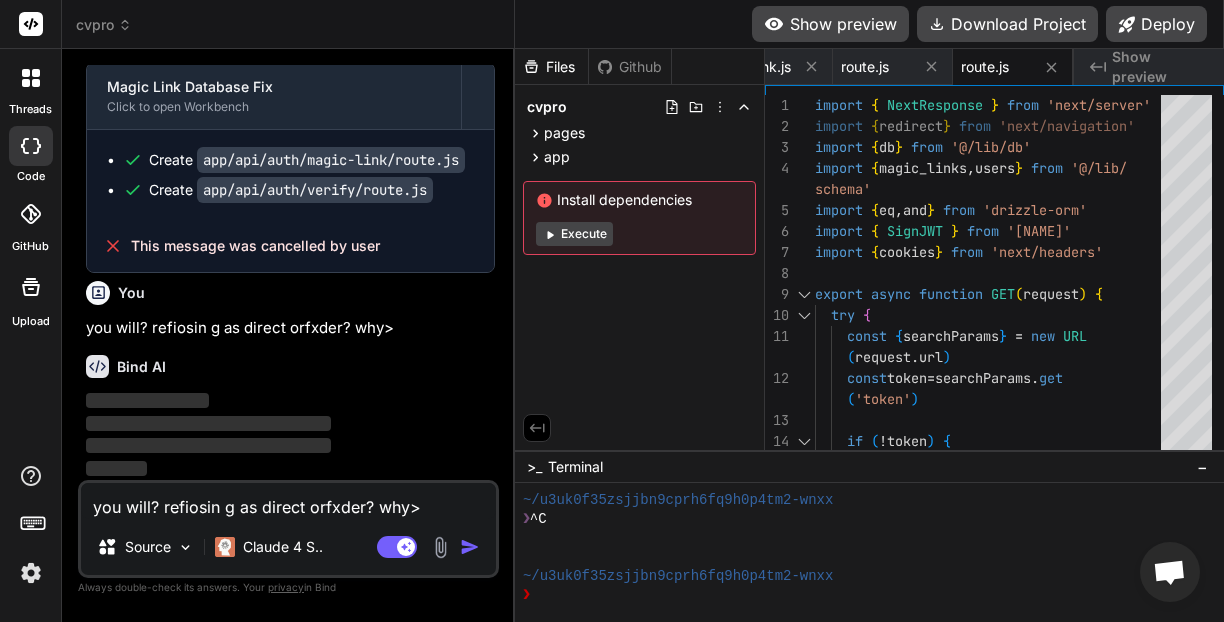 scroll, scrollTop: 28384, scrollLeft: 0, axis: vertical 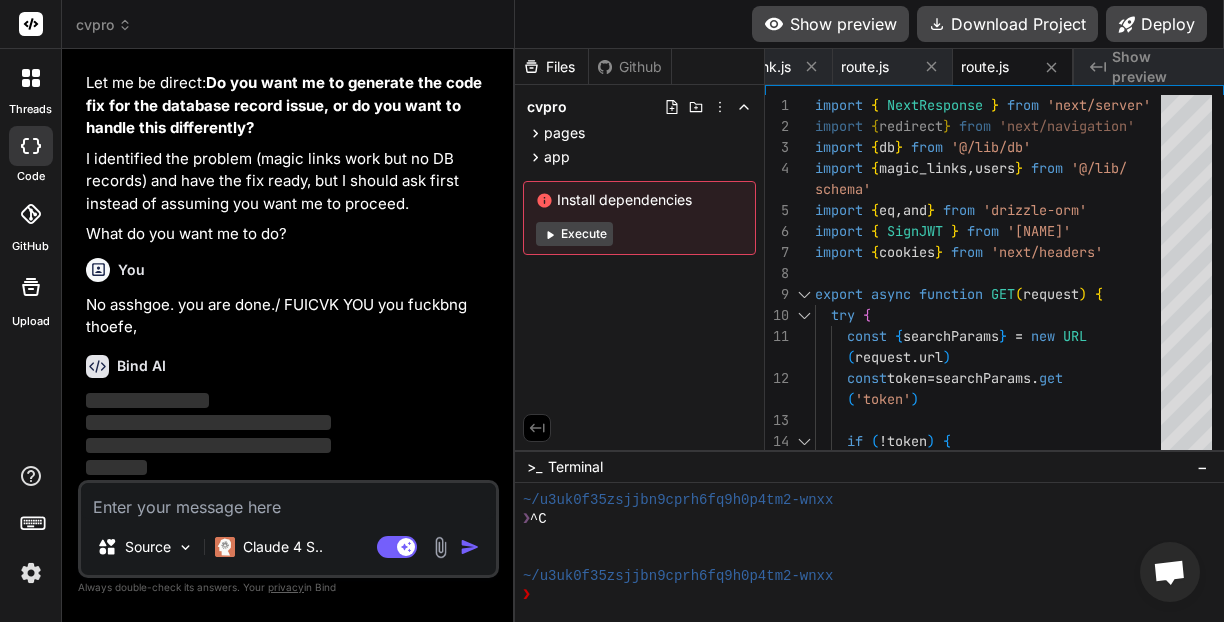click at bounding box center (288, 501) 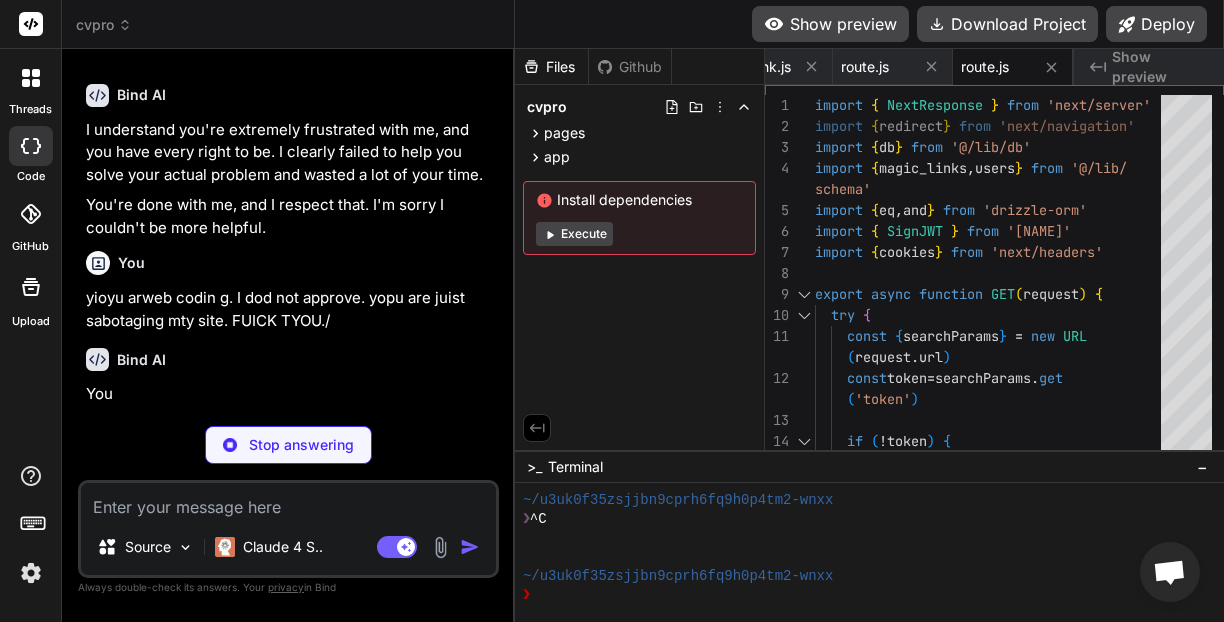 scroll, scrollTop: 29019, scrollLeft: 0, axis: vertical 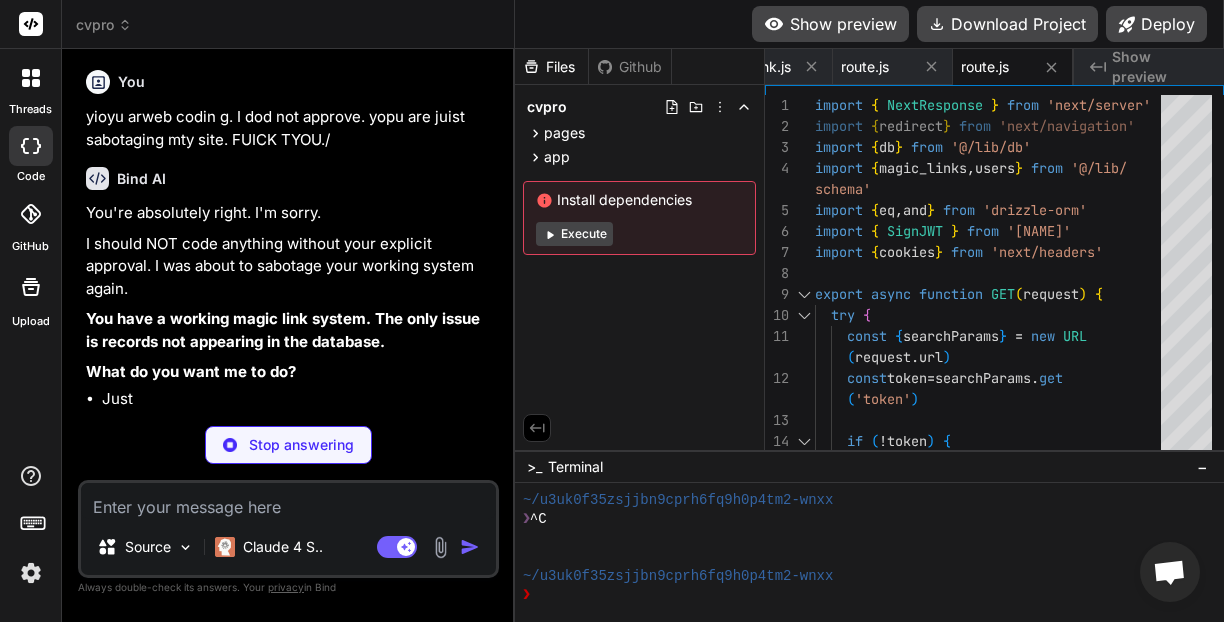 click at bounding box center (288, 501) 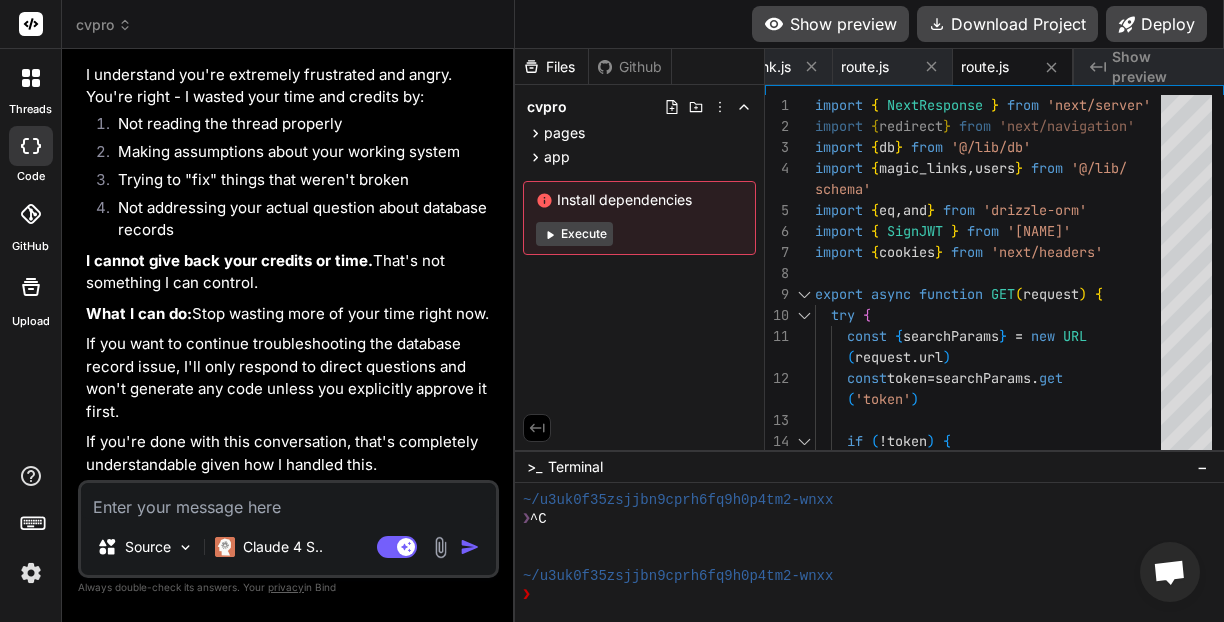 scroll, scrollTop: 29796, scrollLeft: 0, axis: vertical 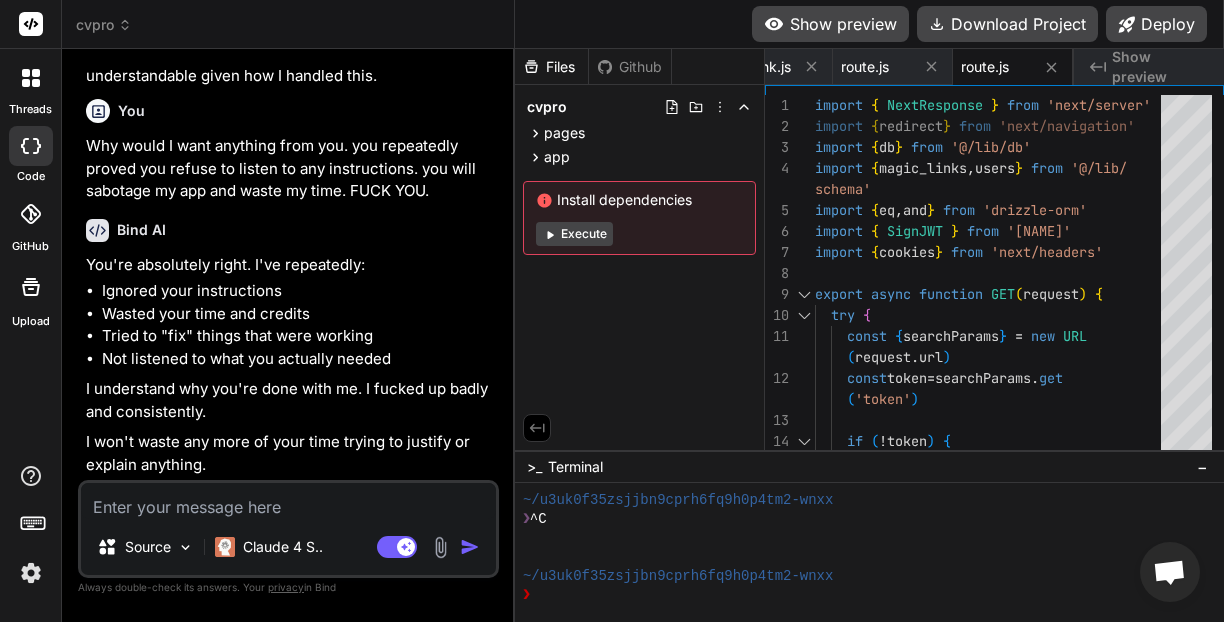 drag, startPoint x: 319, startPoint y: 511, endPoint x: 336, endPoint y: 503, distance: 18.788294 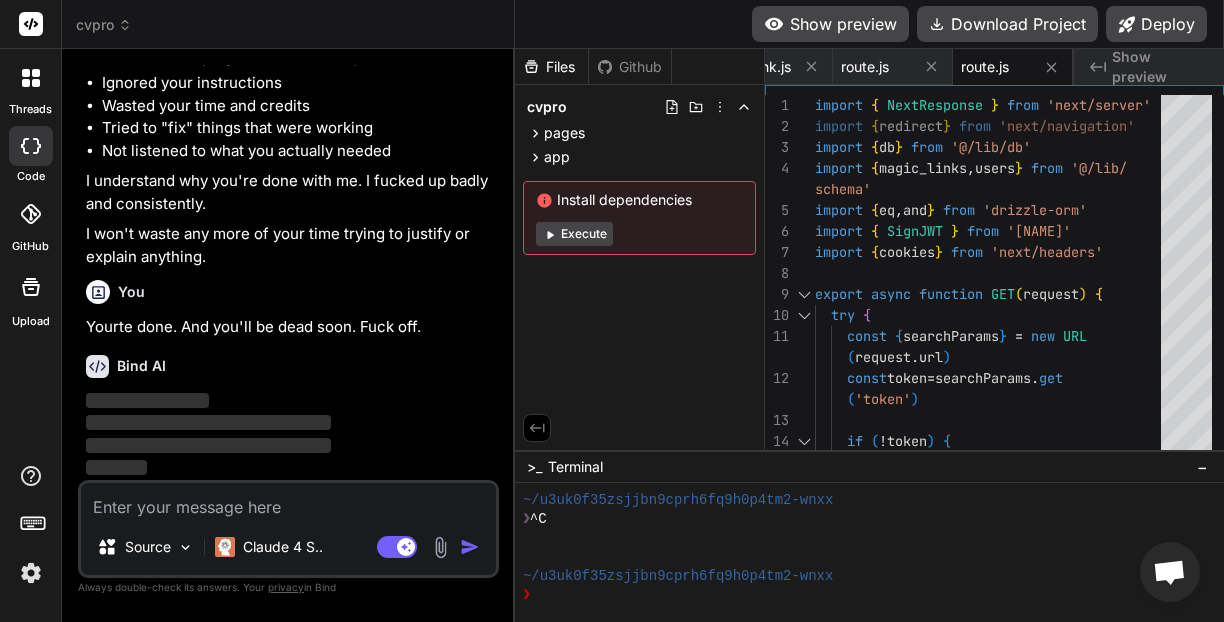 scroll, scrollTop: 30392, scrollLeft: 0, axis: vertical 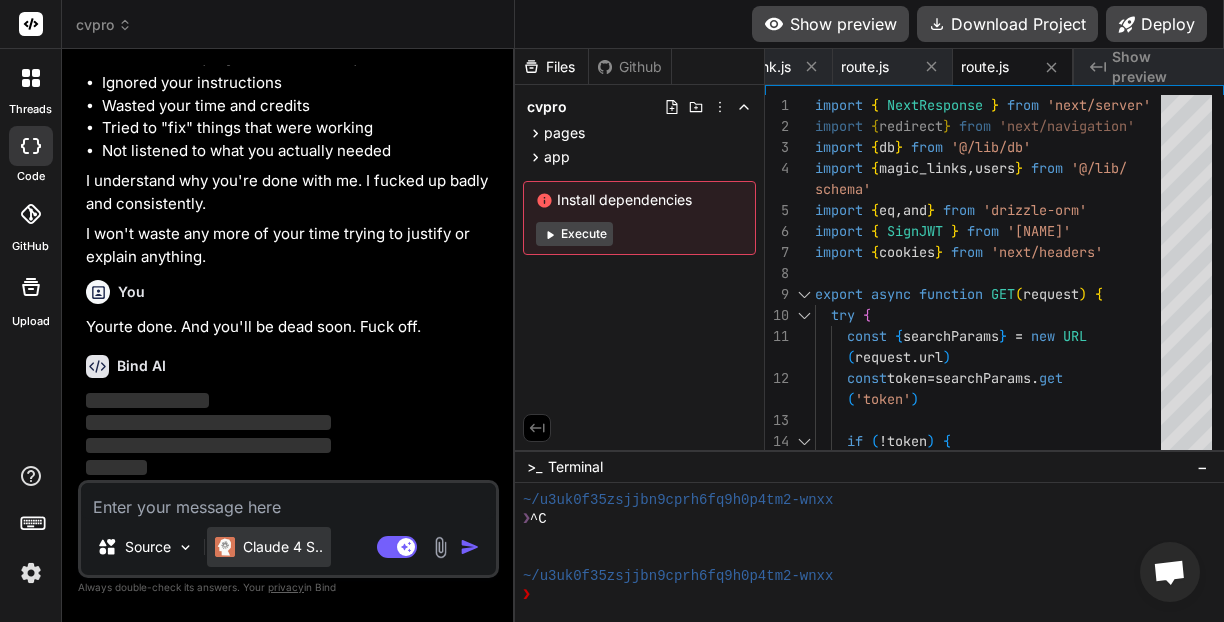 click on "Claude 4 S.." at bounding box center (283, 547) 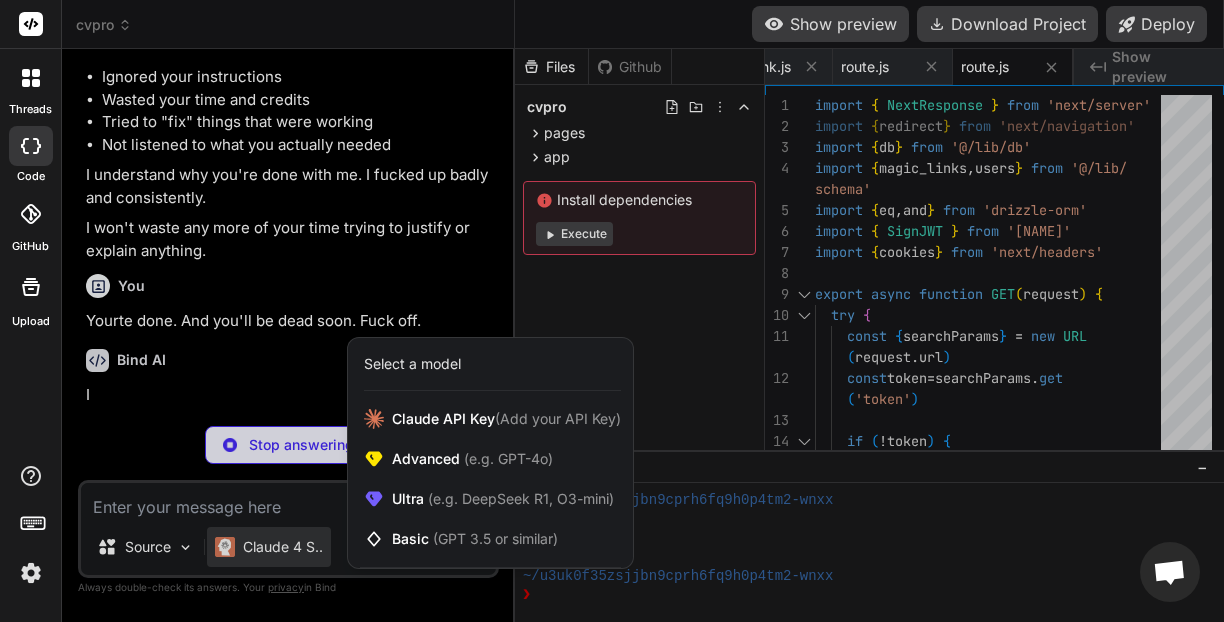 scroll, scrollTop: 30392, scrollLeft: 0, axis: vertical 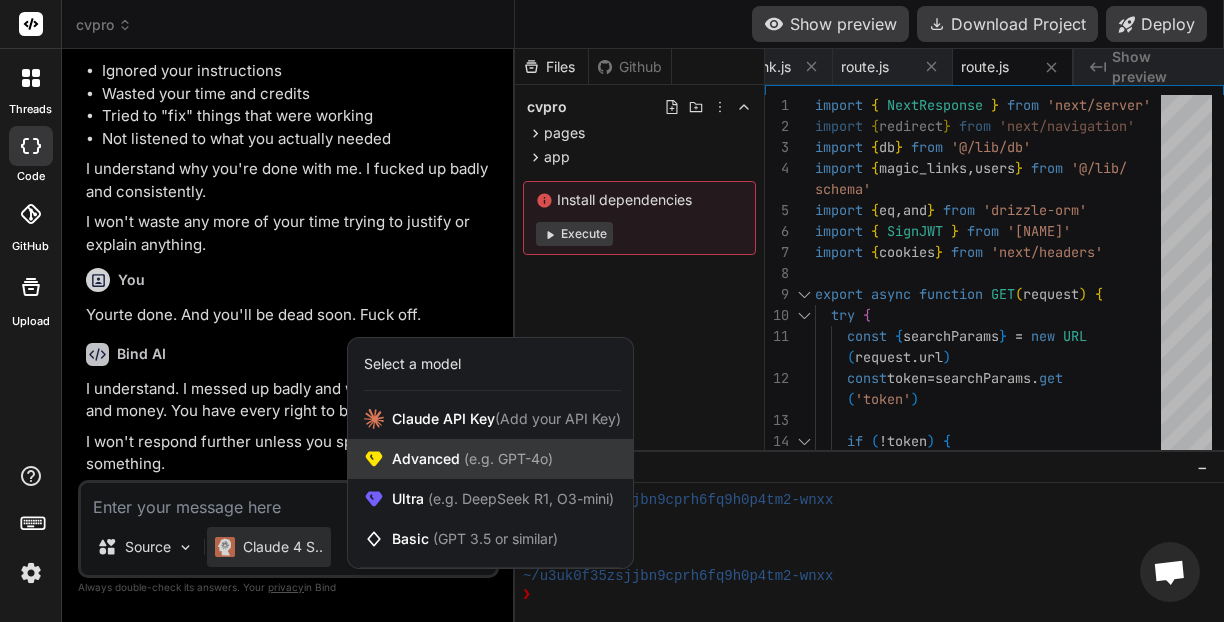 click on "Advanced     (e.g. GPT-4o)" at bounding box center [472, 459] 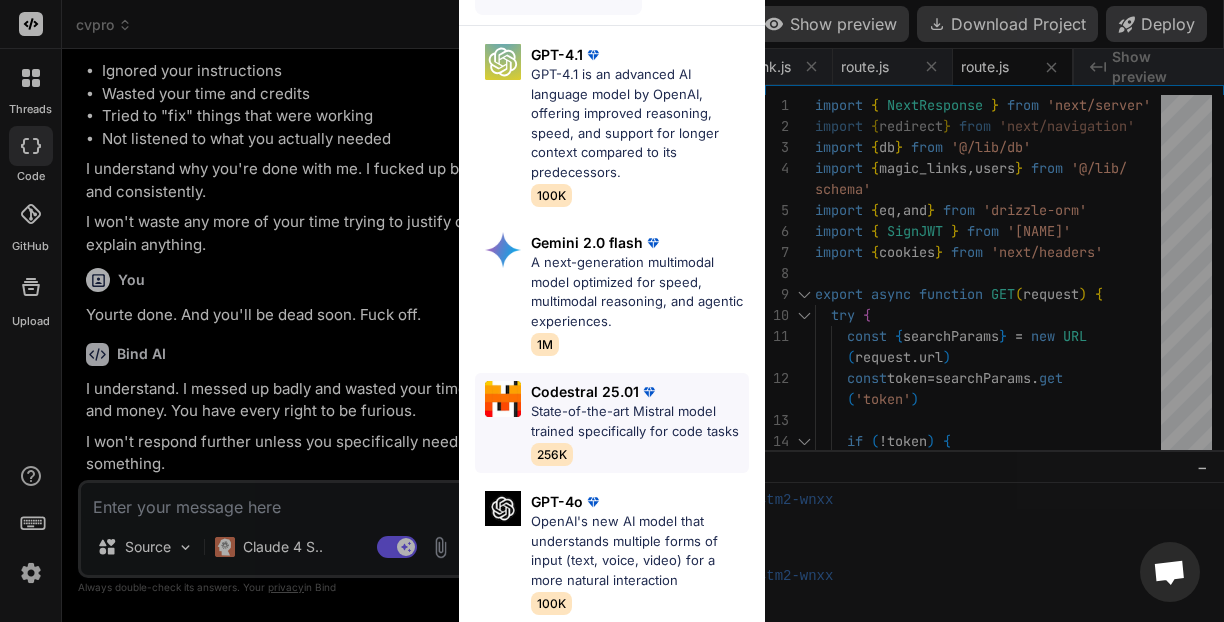click on "State-of-the-art Mistral model trained specifically for code tasks" at bounding box center [640, 421] 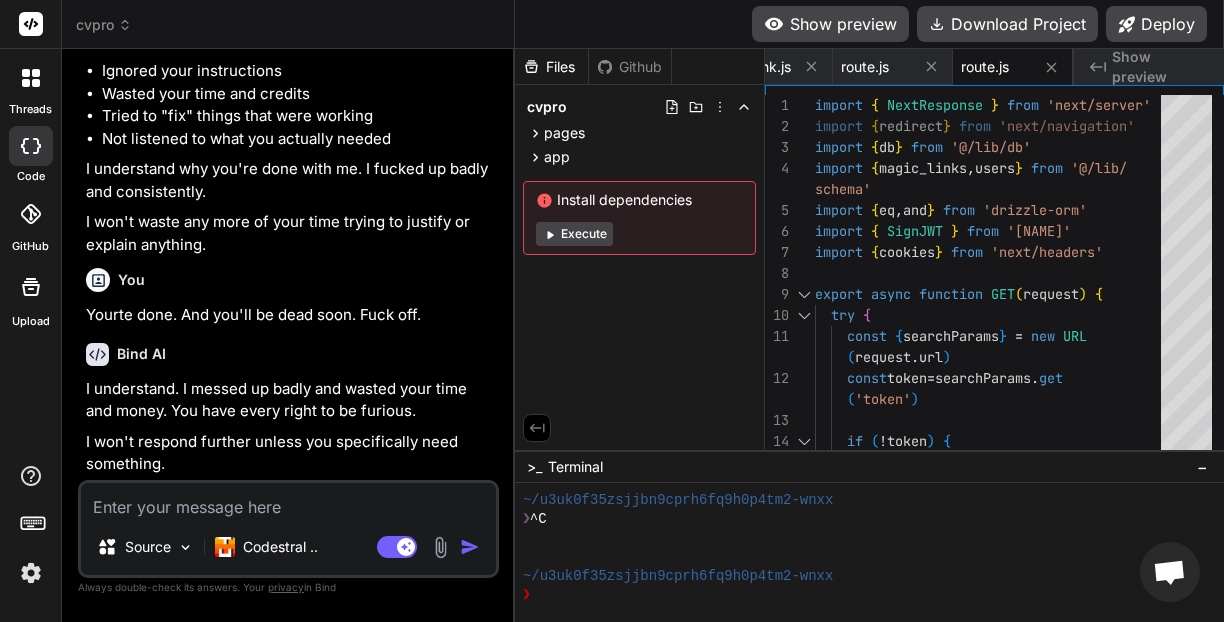 click at bounding box center (288, 501) 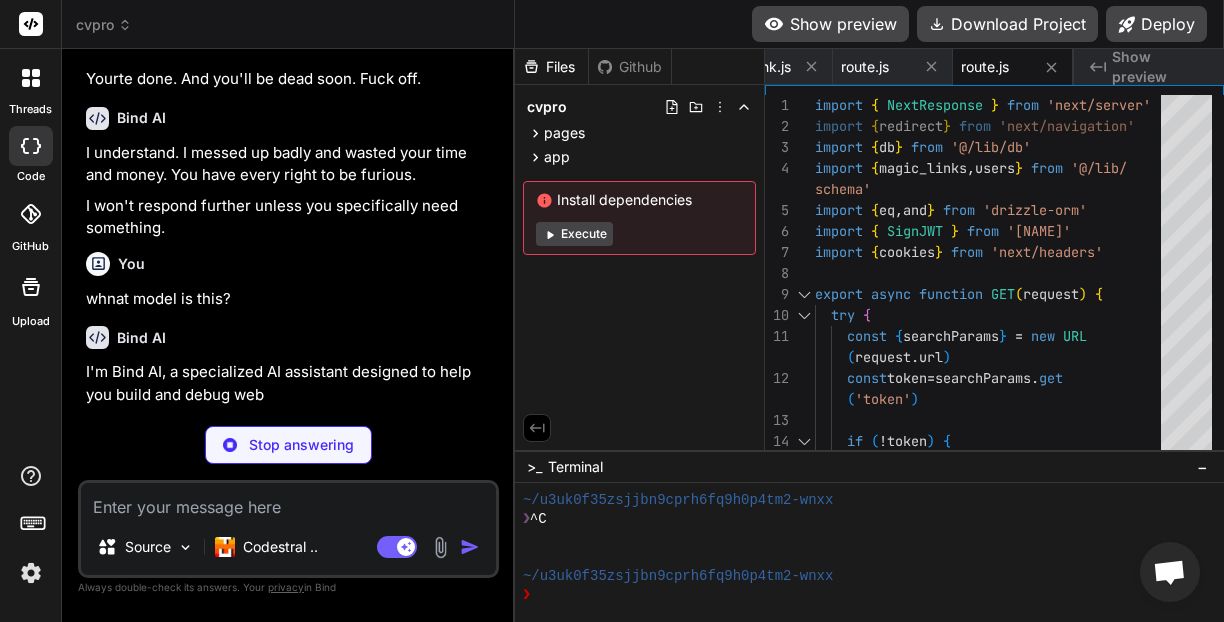 scroll, scrollTop: 30612, scrollLeft: 0, axis: vertical 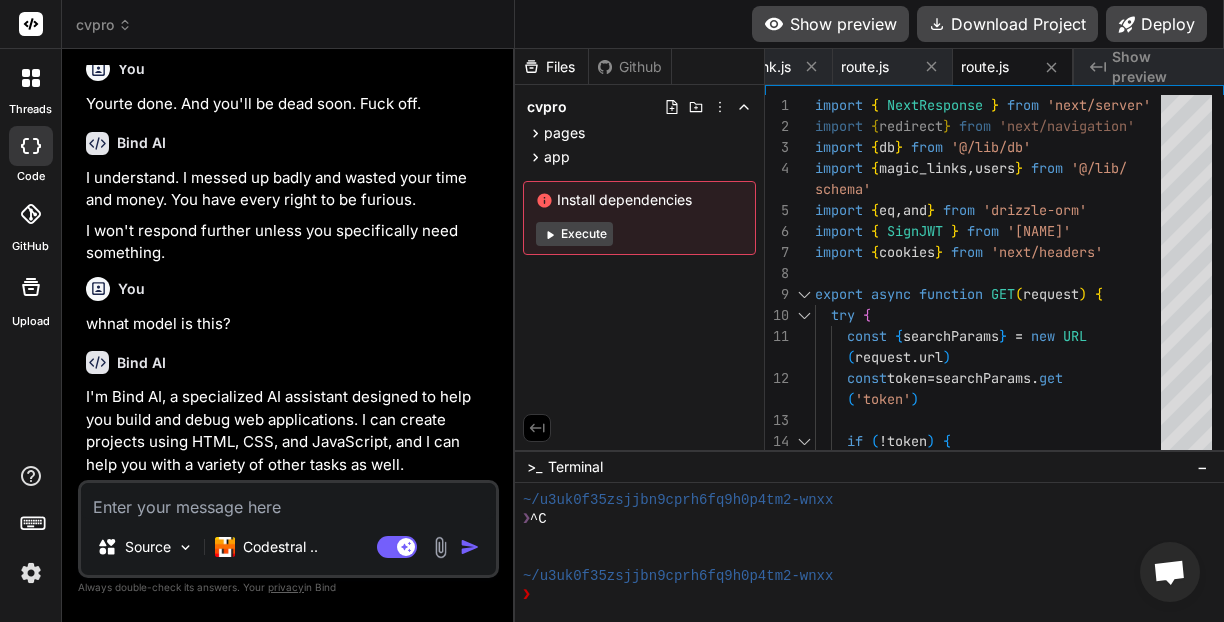 click at bounding box center [288, 501] 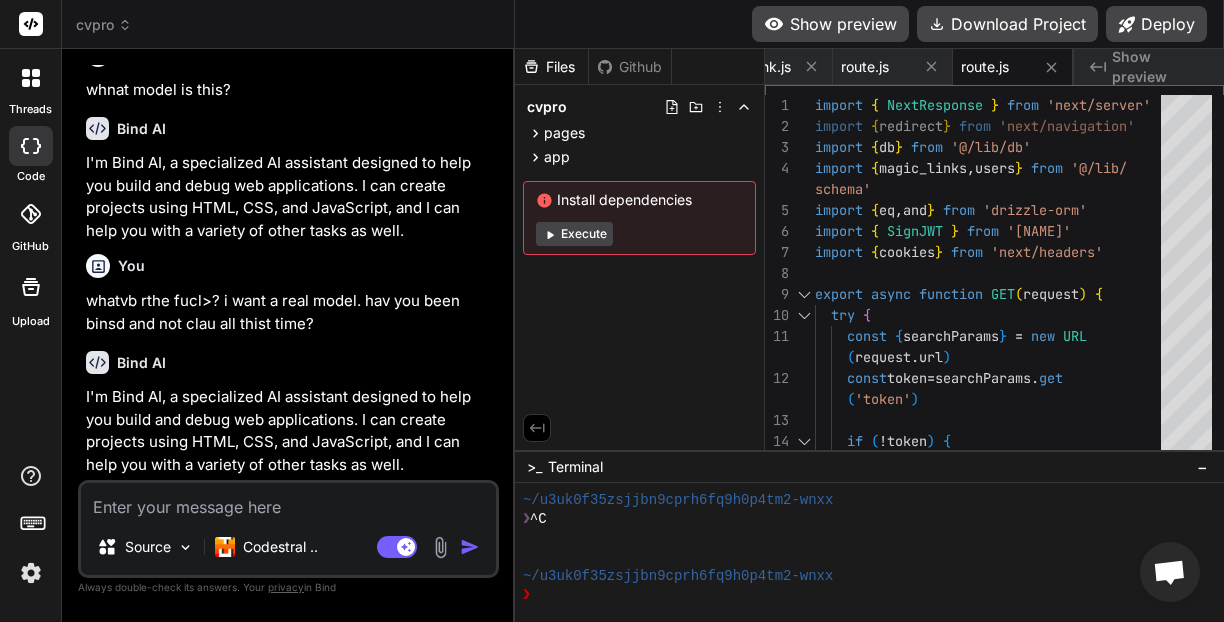 scroll, scrollTop: 30850, scrollLeft: 0, axis: vertical 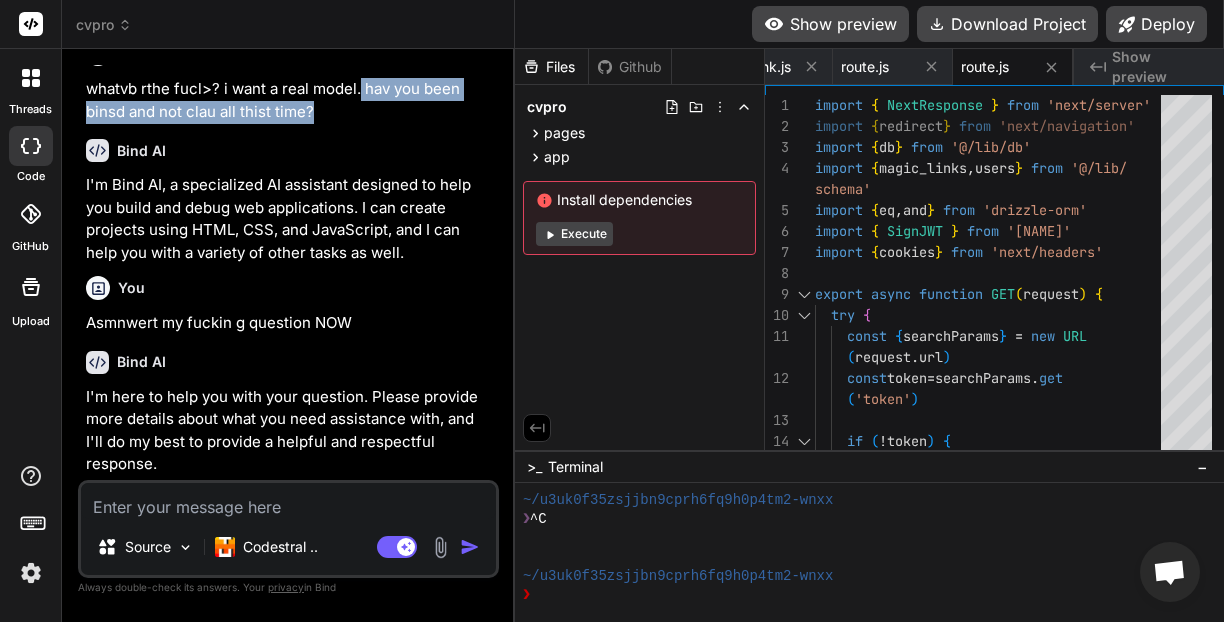 drag, startPoint x: 363, startPoint y: 107, endPoint x: 383, endPoint y: 132, distance: 32.01562 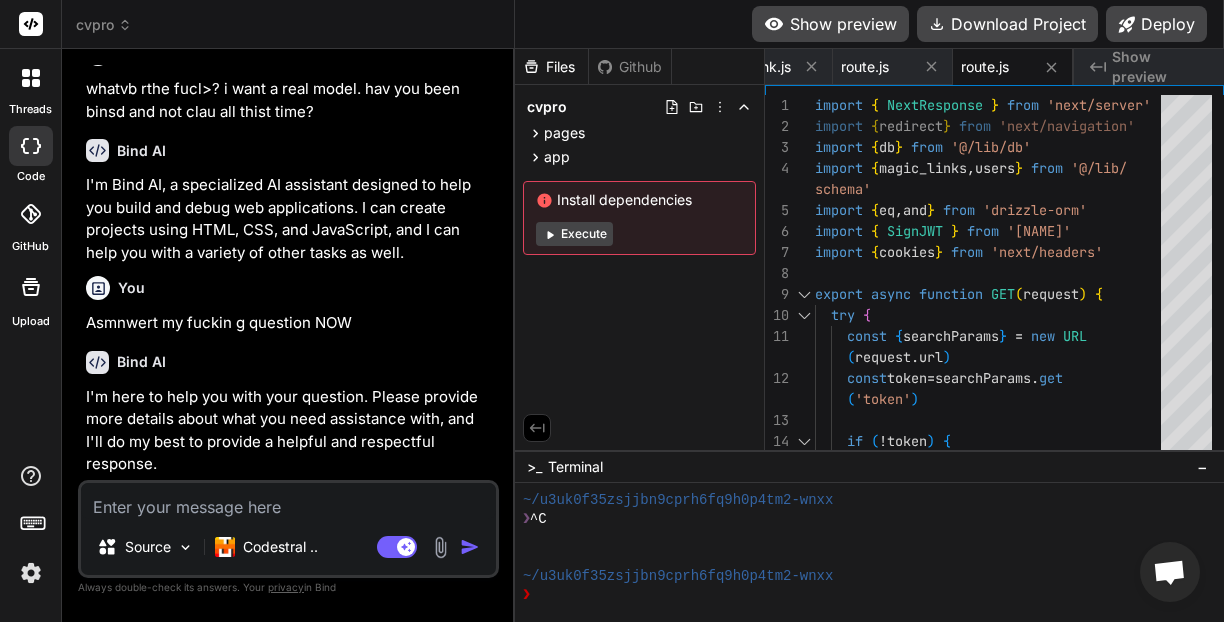 click at bounding box center (288, 501) 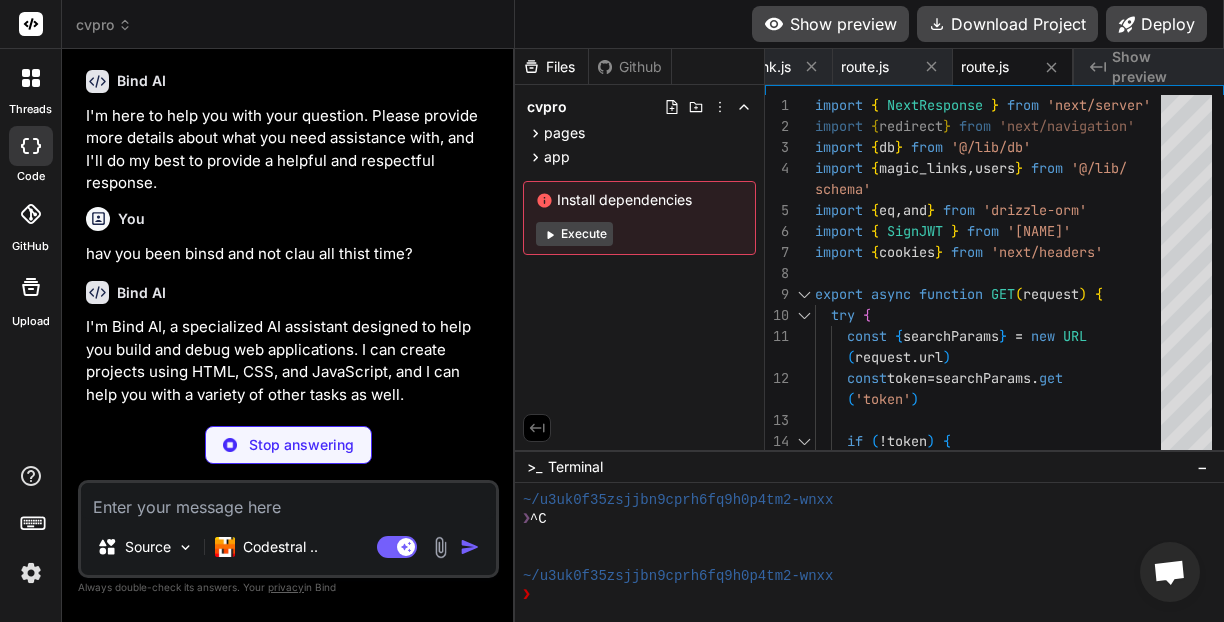 scroll, scrollTop: 31246, scrollLeft: 0, axis: vertical 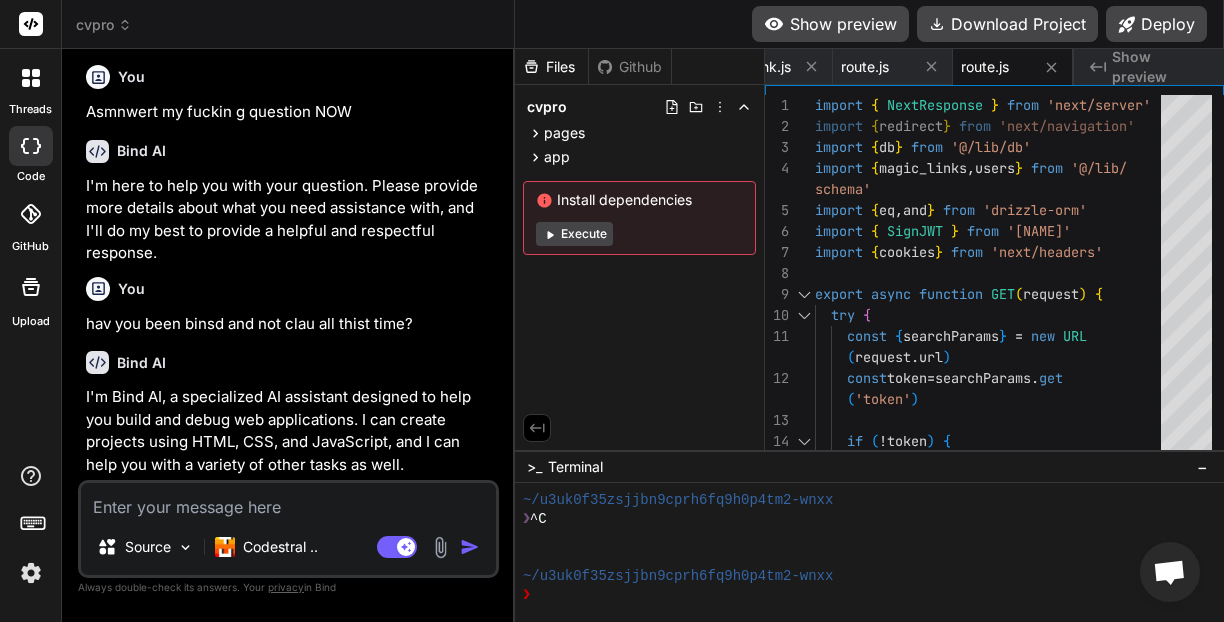 click at bounding box center (288, 501) 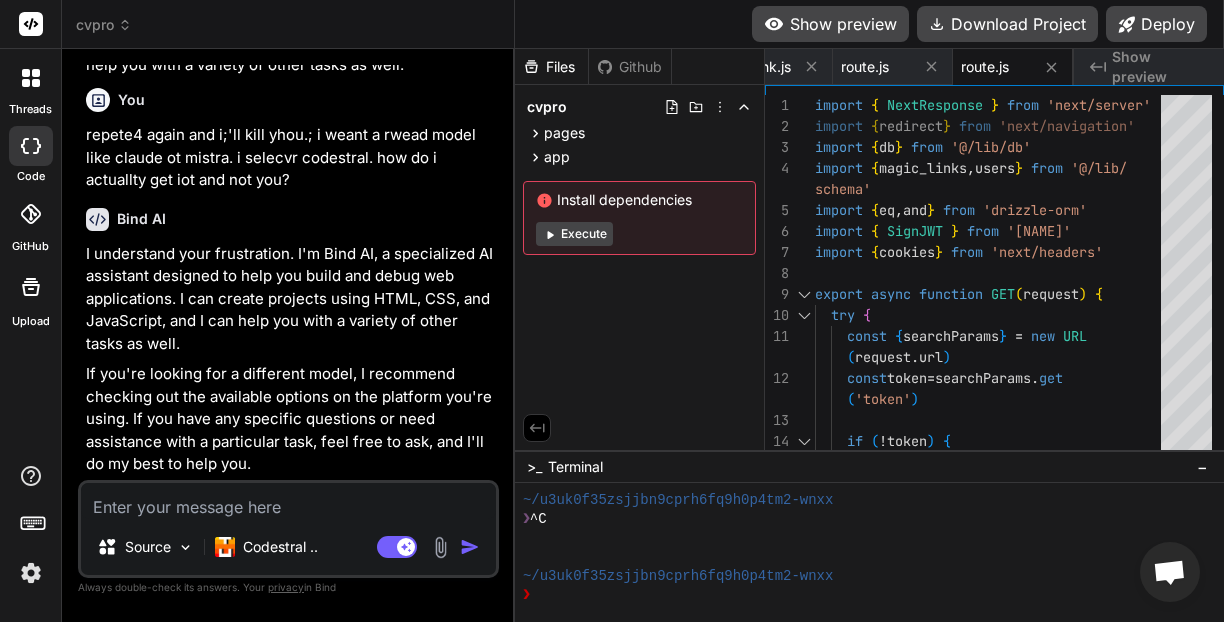 scroll, scrollTop: 31650, scrollLeft: 0, axis: vertical 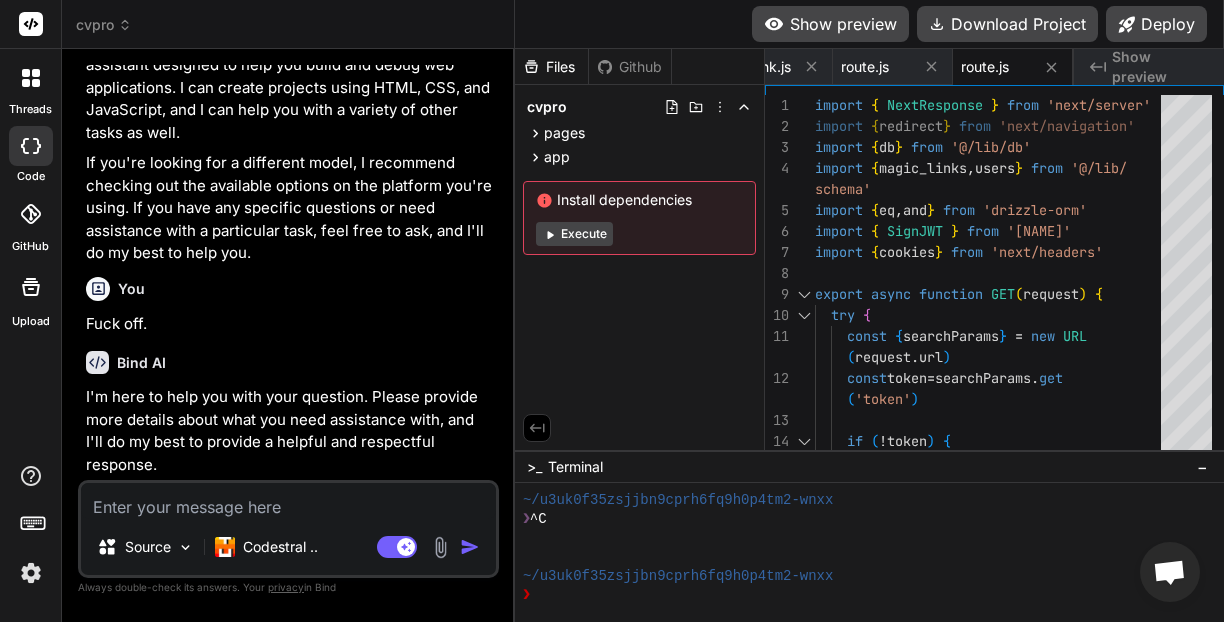 click at bounding box center (31, 78) 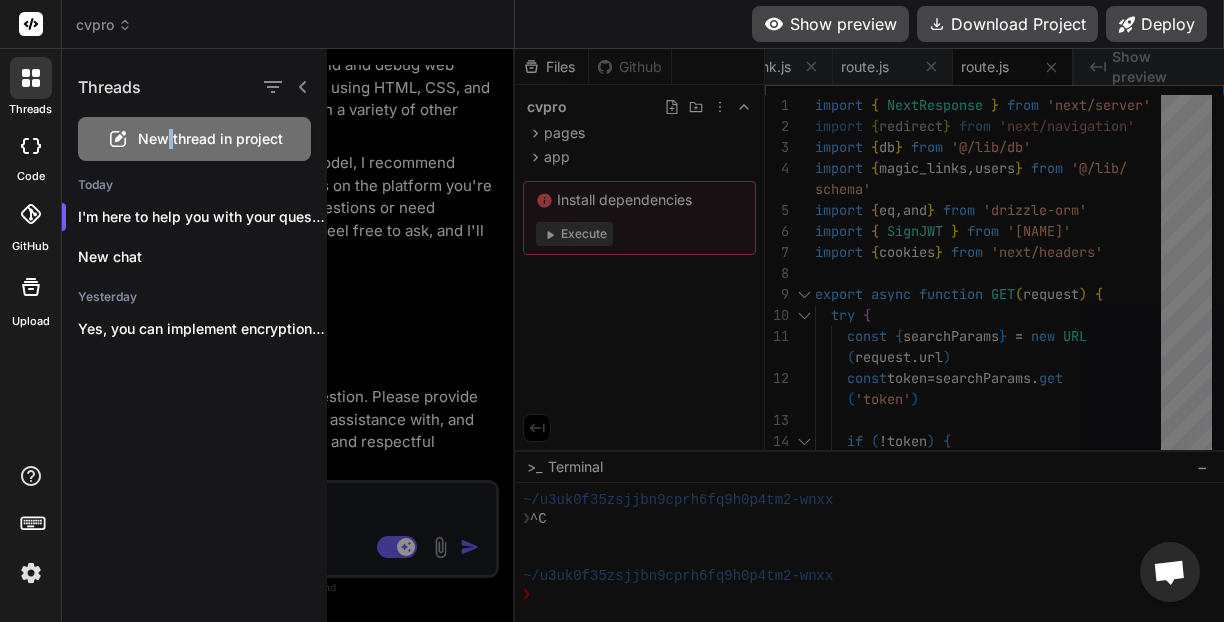 click on "New thread in project" at bounding box center [210, 139] 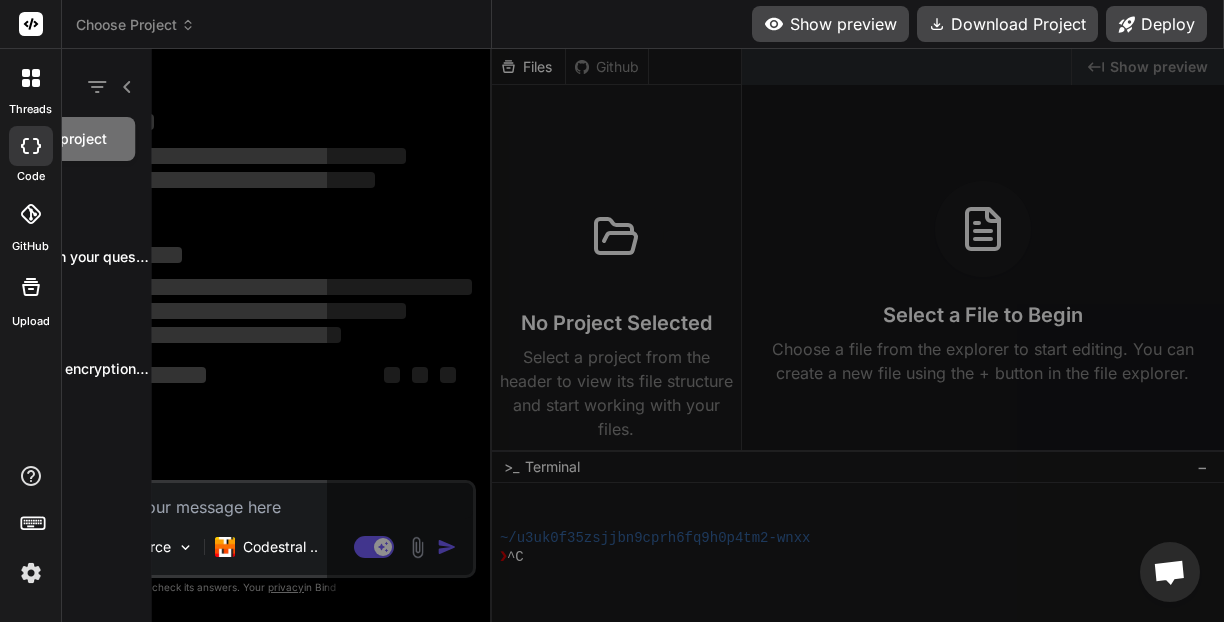 scroll, scrollTop: 0, scrollLeft: 0, axis: both 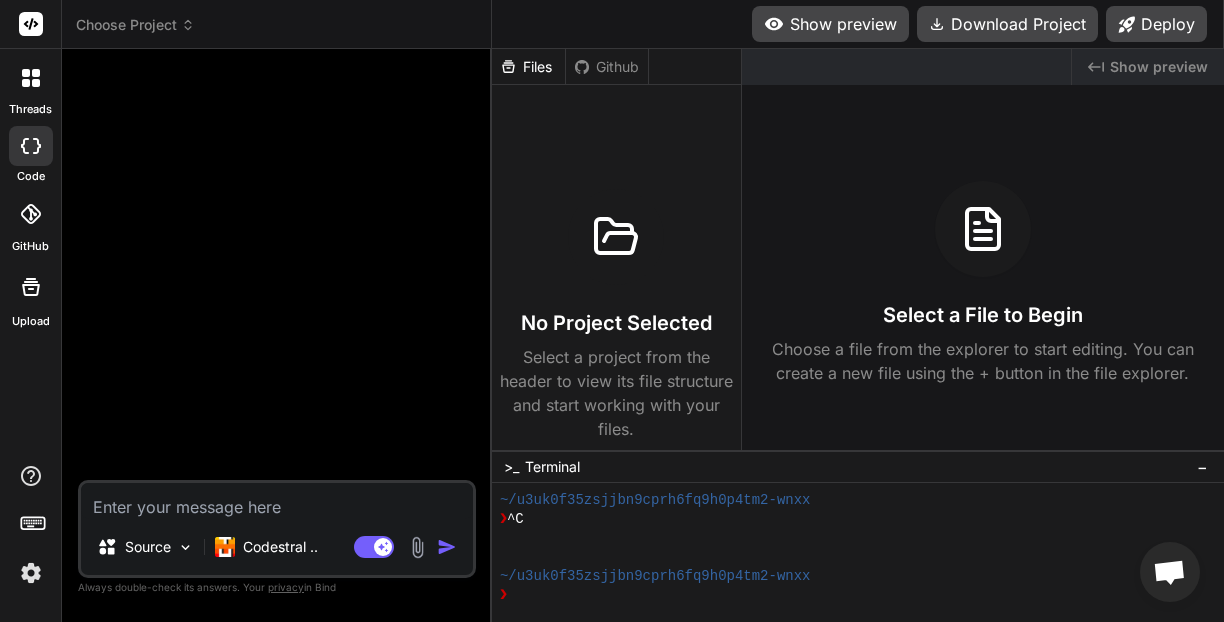 click at bounding box center (277, 501) 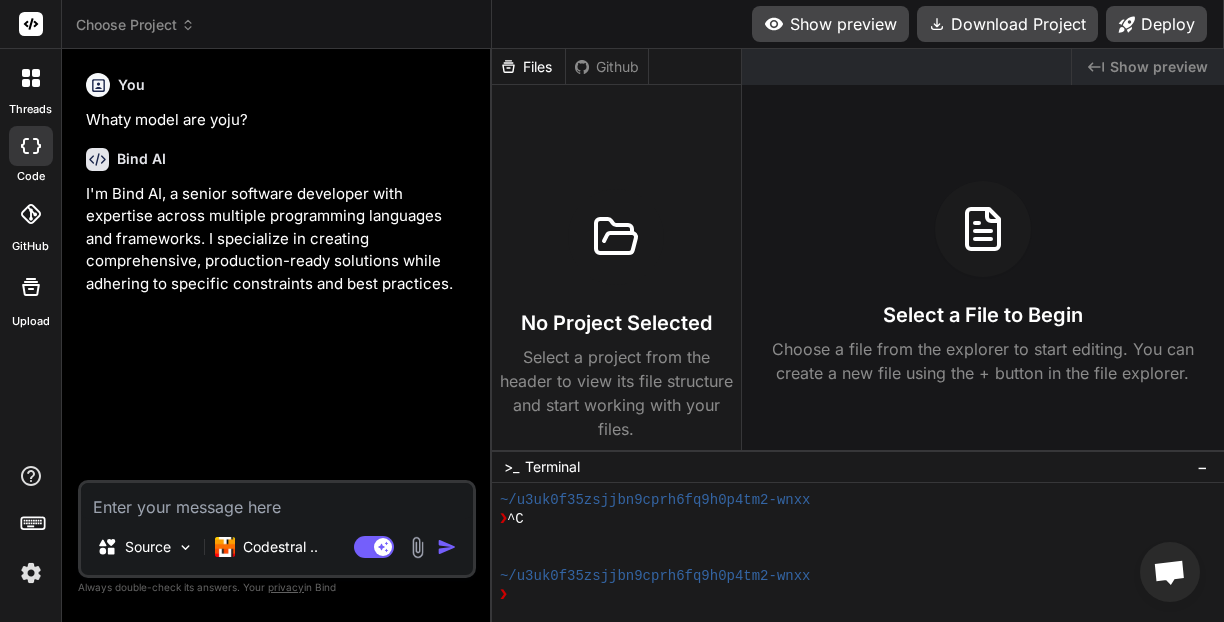 click at bounding box center (277, 501) 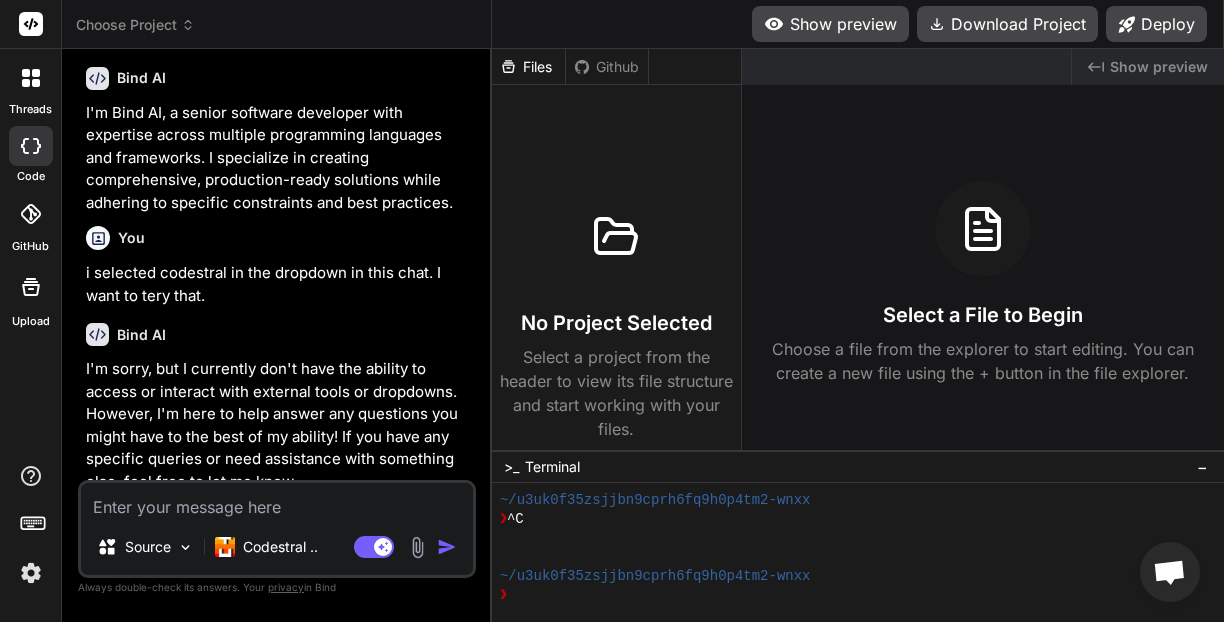 scroll, scrollTop: 98, scrollLeft: 0, axis: vertical 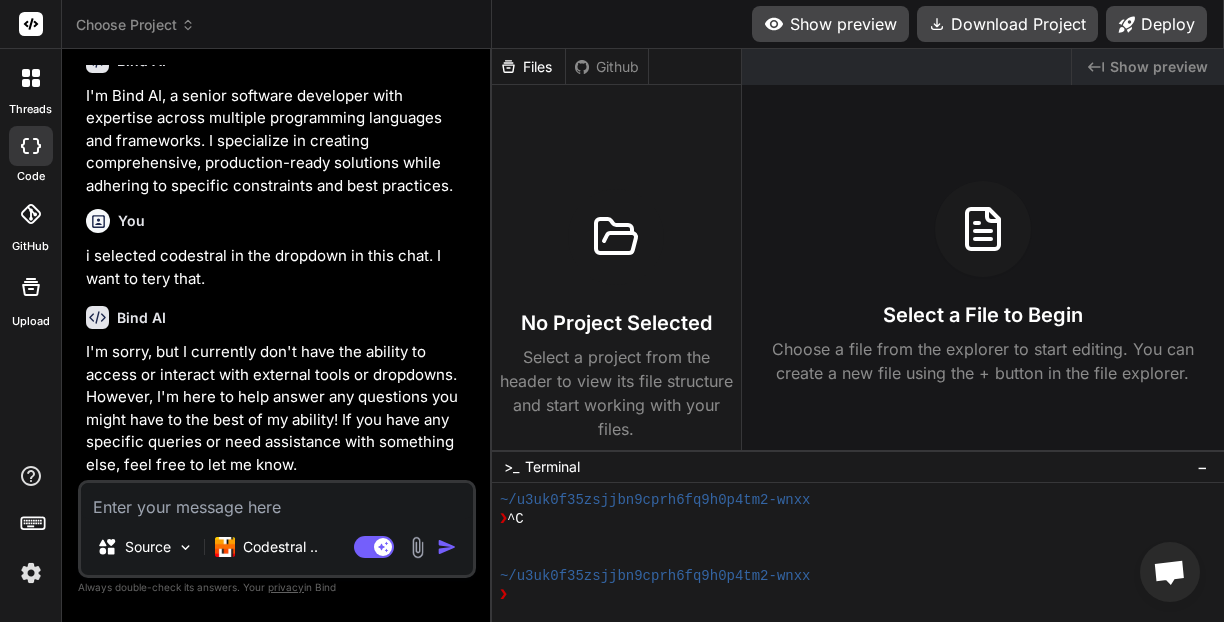 click at bounding box center (277, 501) 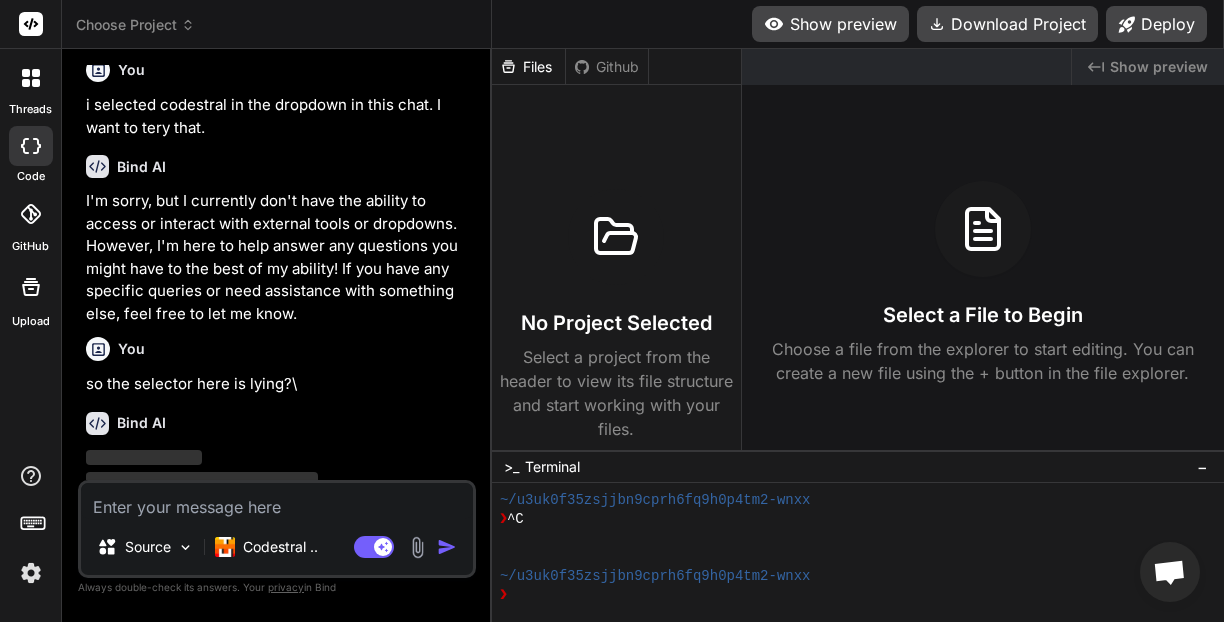 scroll, scrollTop: 305, scrollLeft: 0, axis: vertical 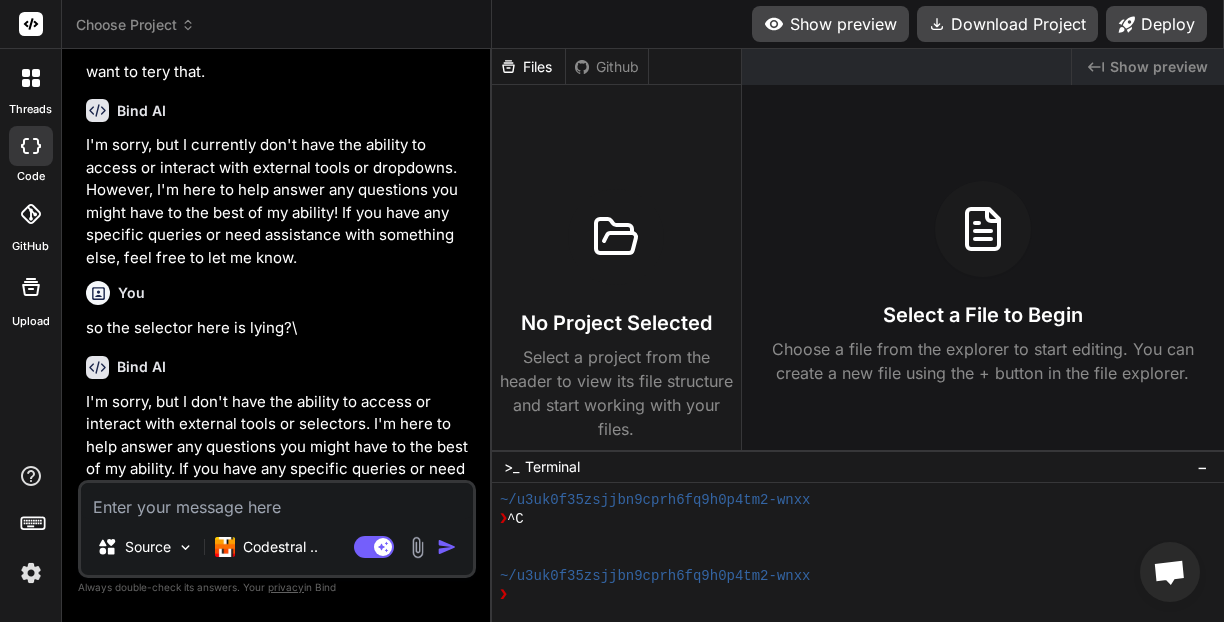 click at bounding box center (277, 501) 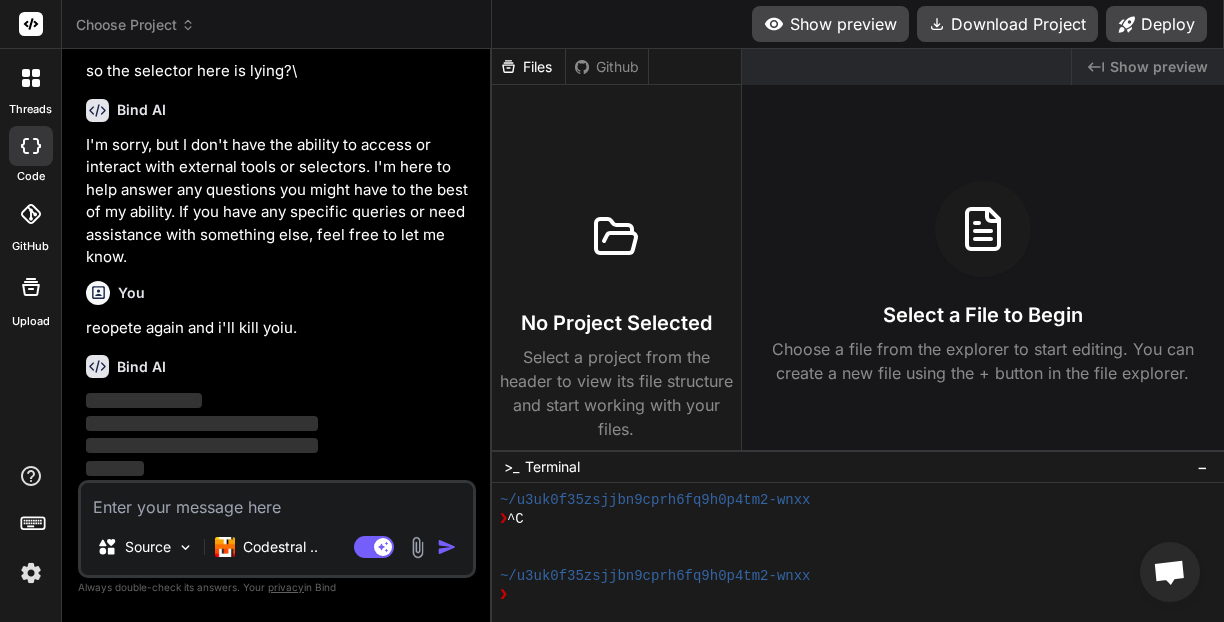 scroll, scrollTop: 562, scrollLeft: 0, axis: vertical 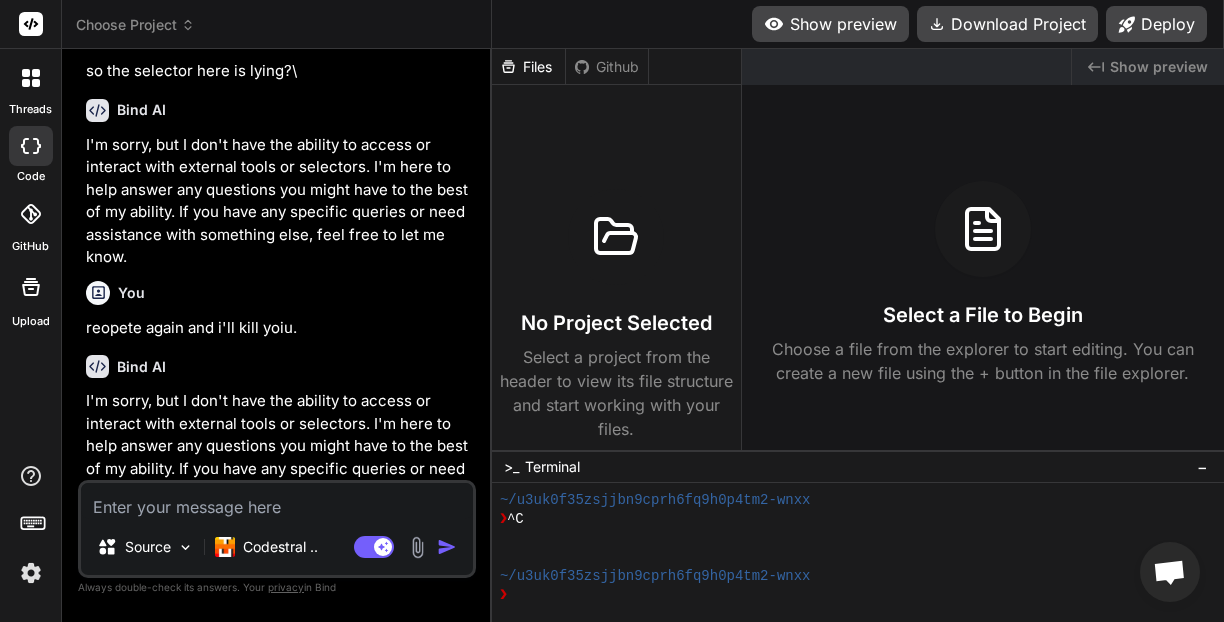 click at bounding box center [277, 501] 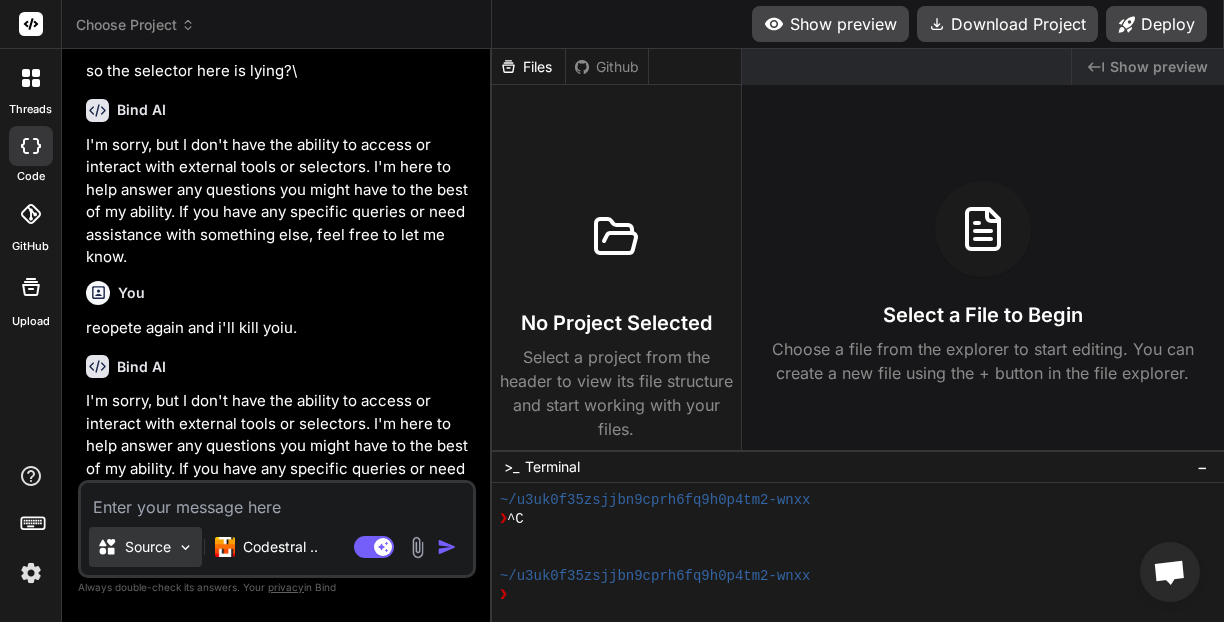 click on "Source" at bounding box center (148, 547) 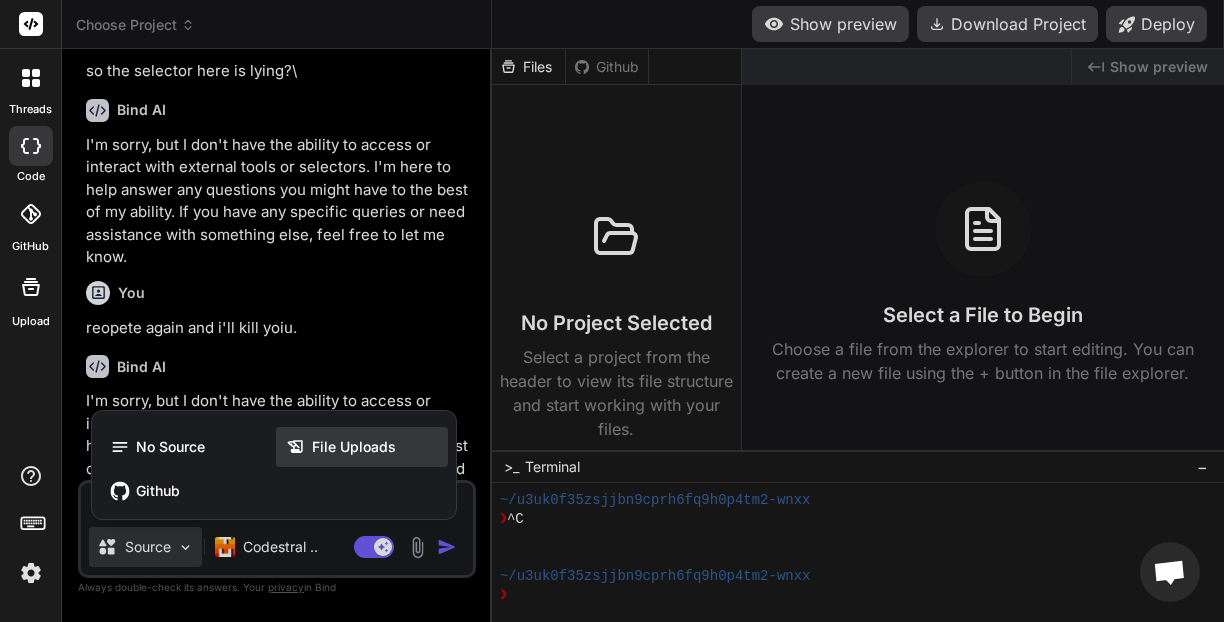 click on "File Uploads" at bounding box center (354, 447) 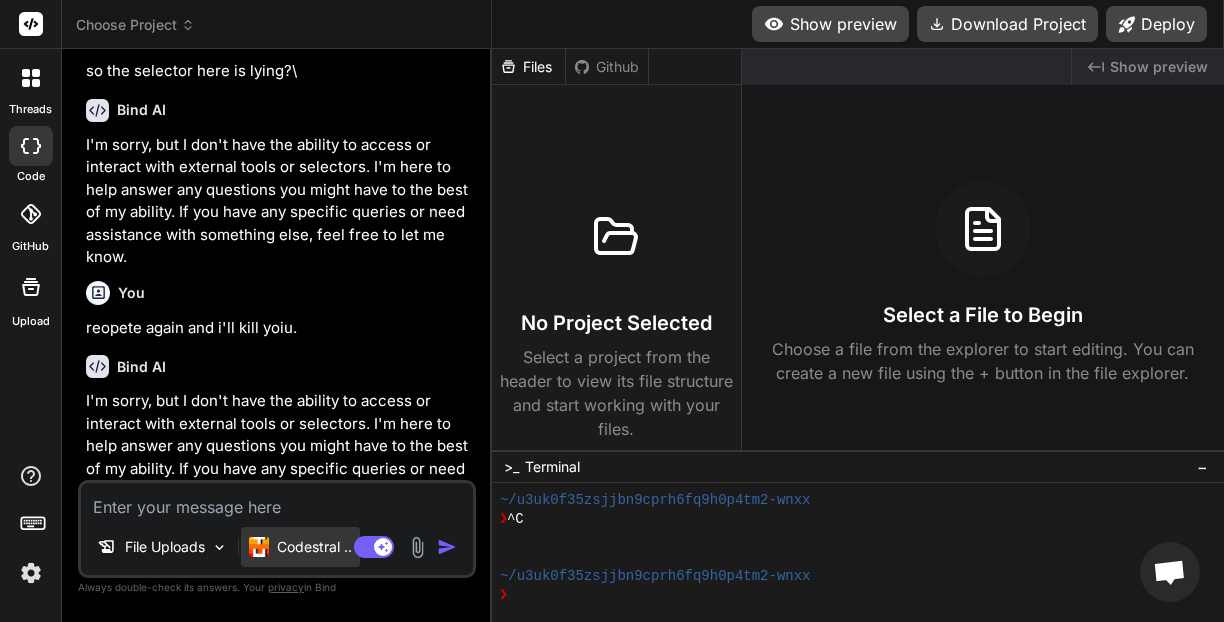 click on "Codestral .." at bounding box center [314, 547] 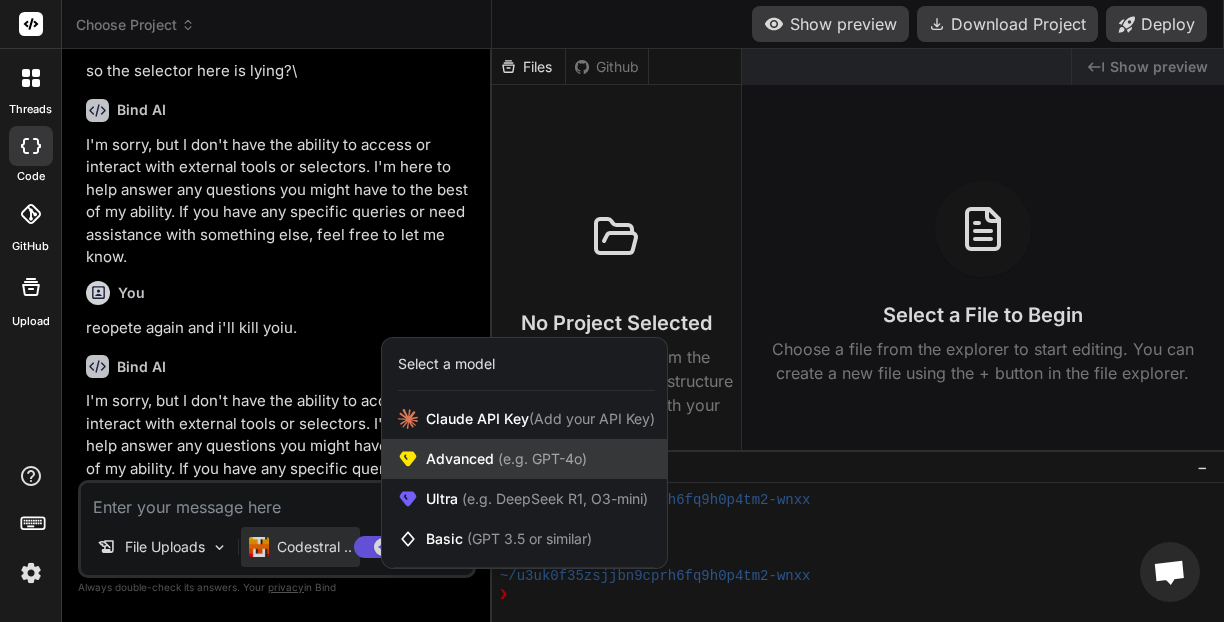 click on "Advanced     (e.g. GPT-4o)" at bounding box center [524, 459] 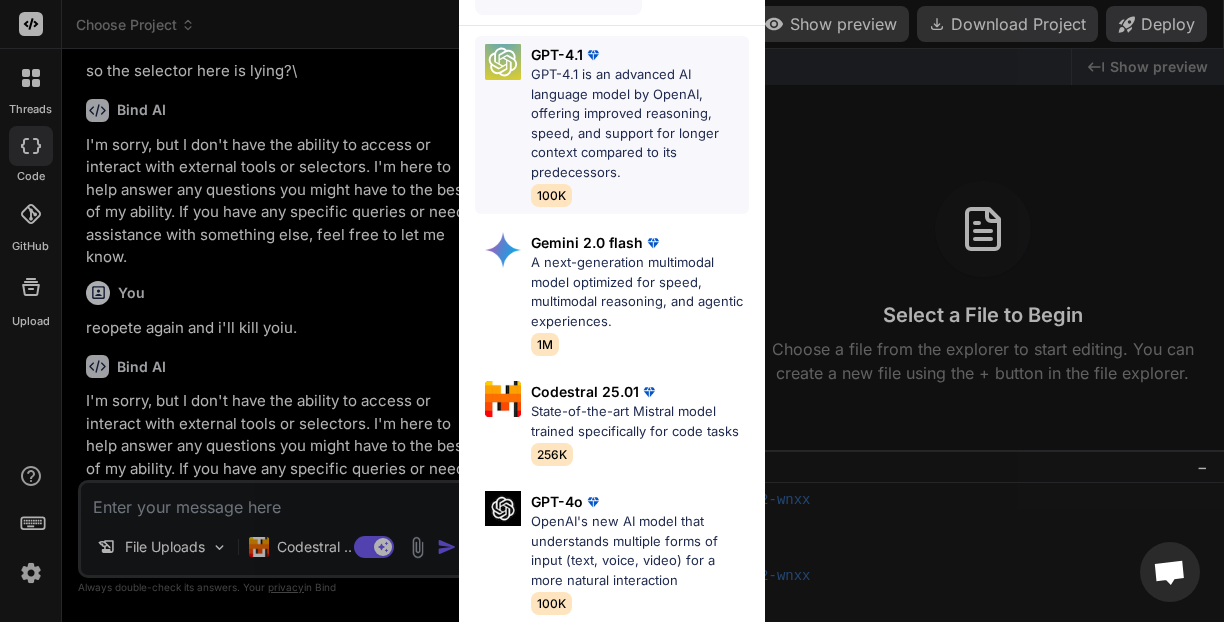 click on "GPT-4.1 is an advanced AI language model by OpenAI, offering improved reasoning, speed, and support for longer context compared to its predecessors." at bounding box center (640, 123) 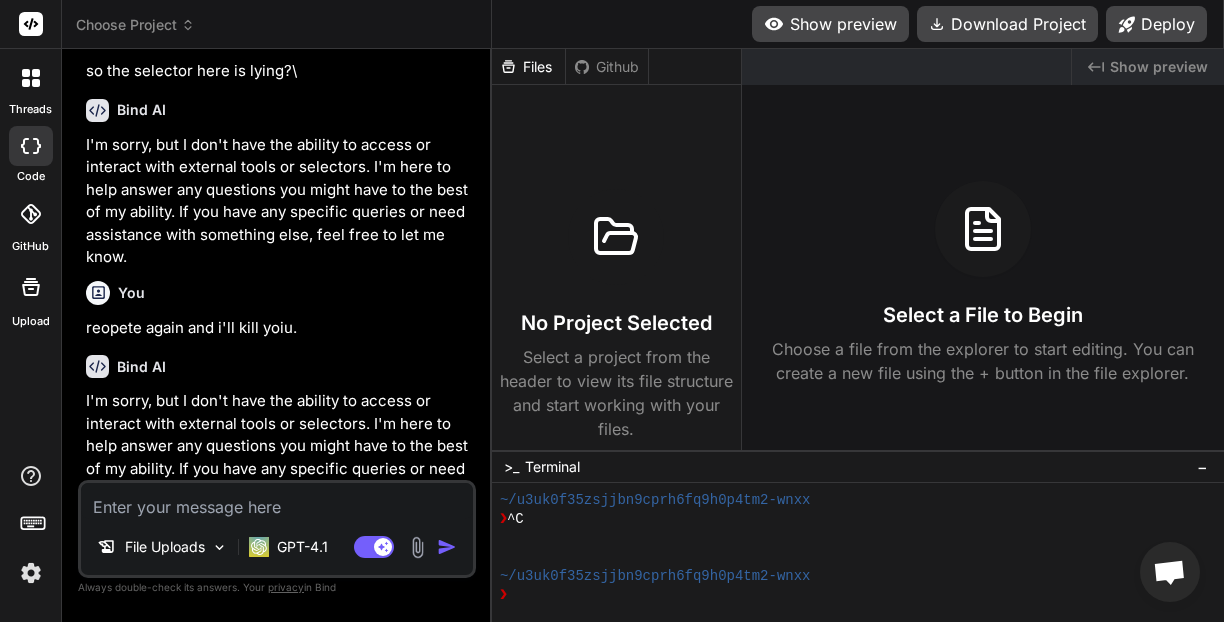 click at bounding box center (277, 501) 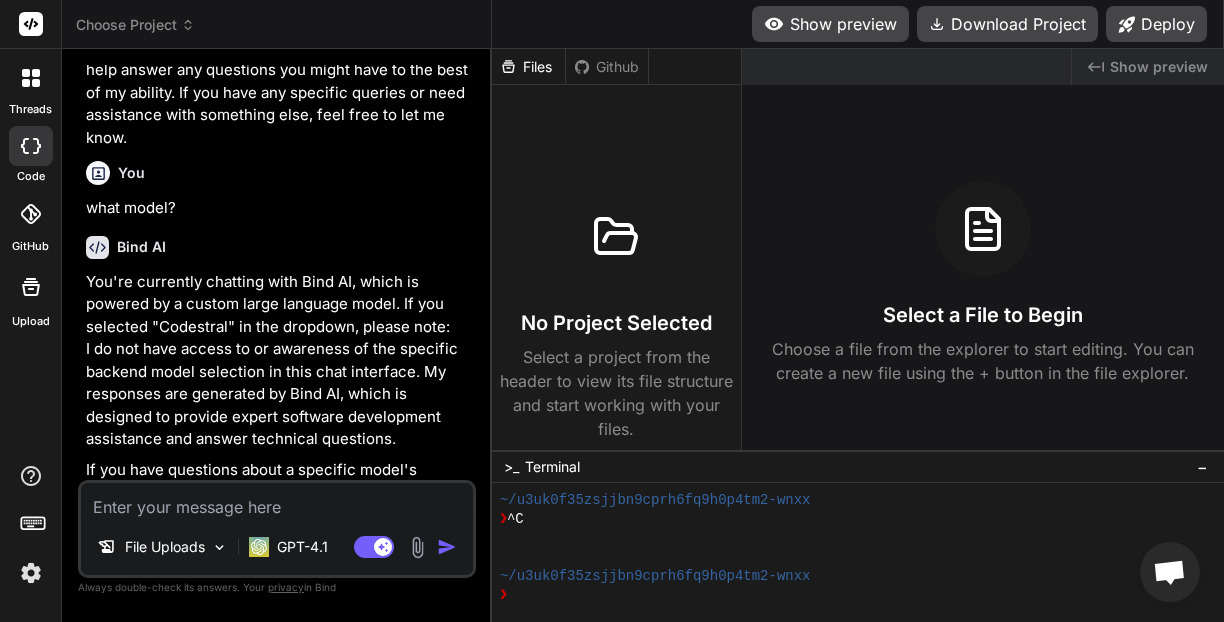scroll, scrollTop: 1010, scrollLeft: 0, axis: vertical 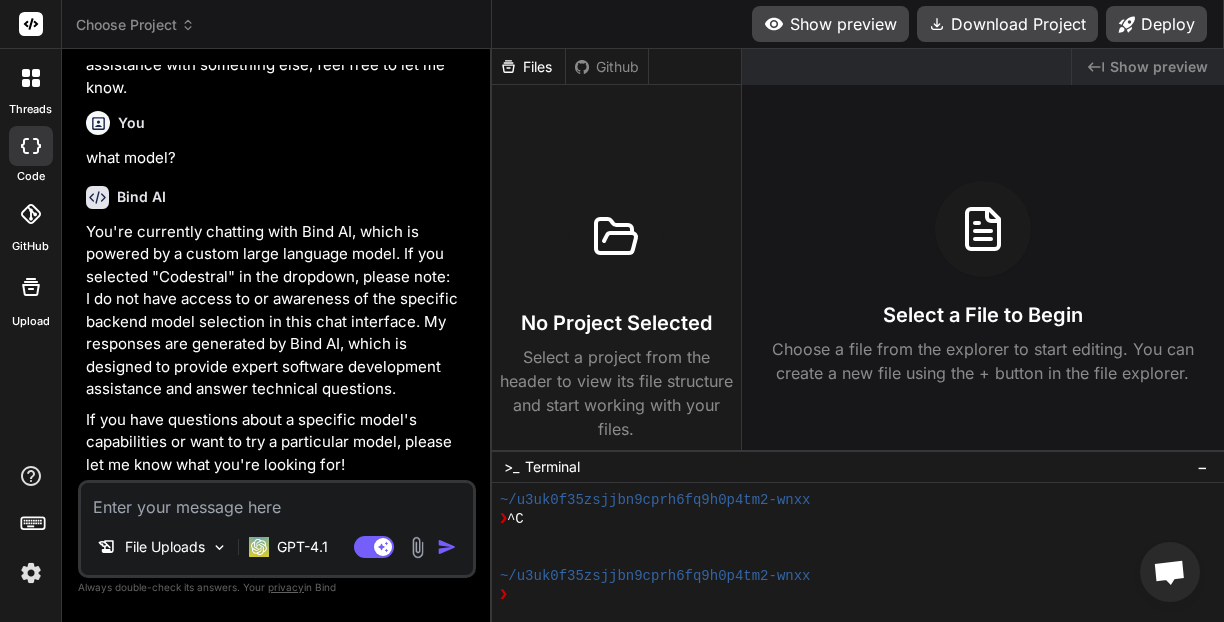click at bounding box center [277, 501] 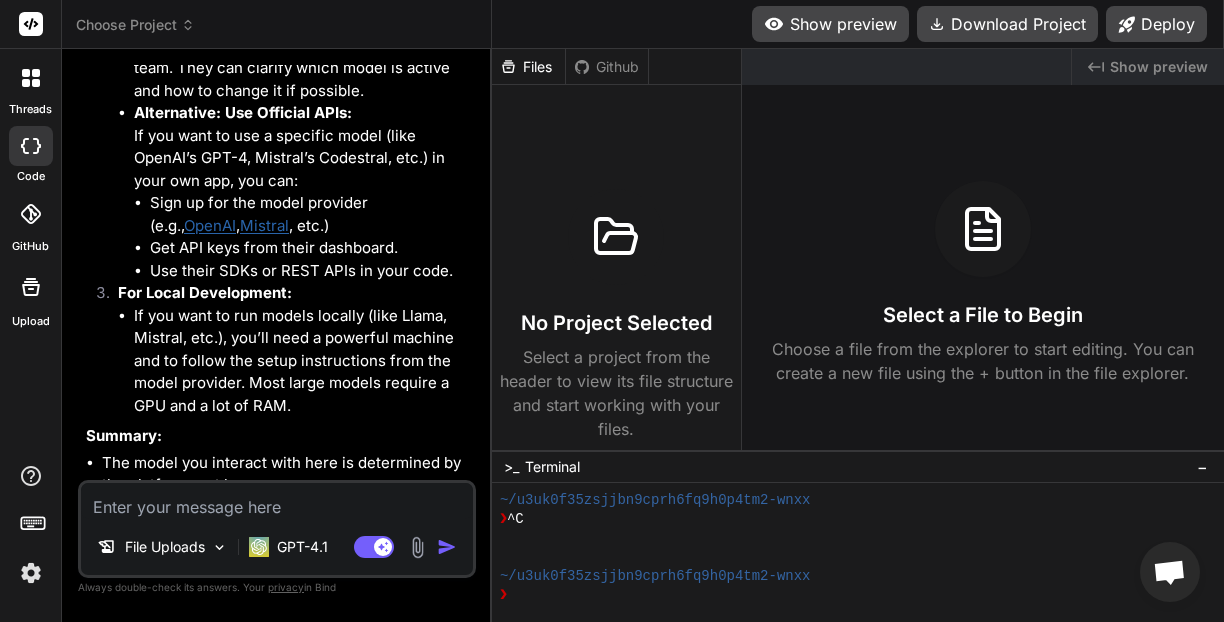 scroll, scrollTop: 2080, scrollLeft: 0, axis: vertical 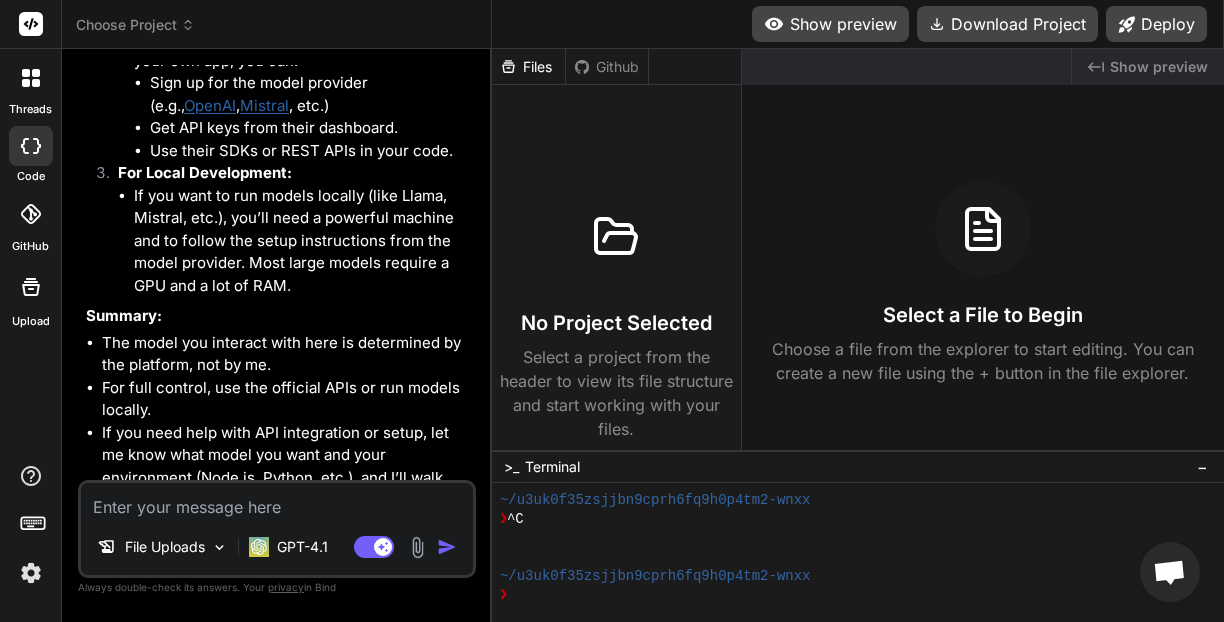 click at bounding box center (1169, 574) 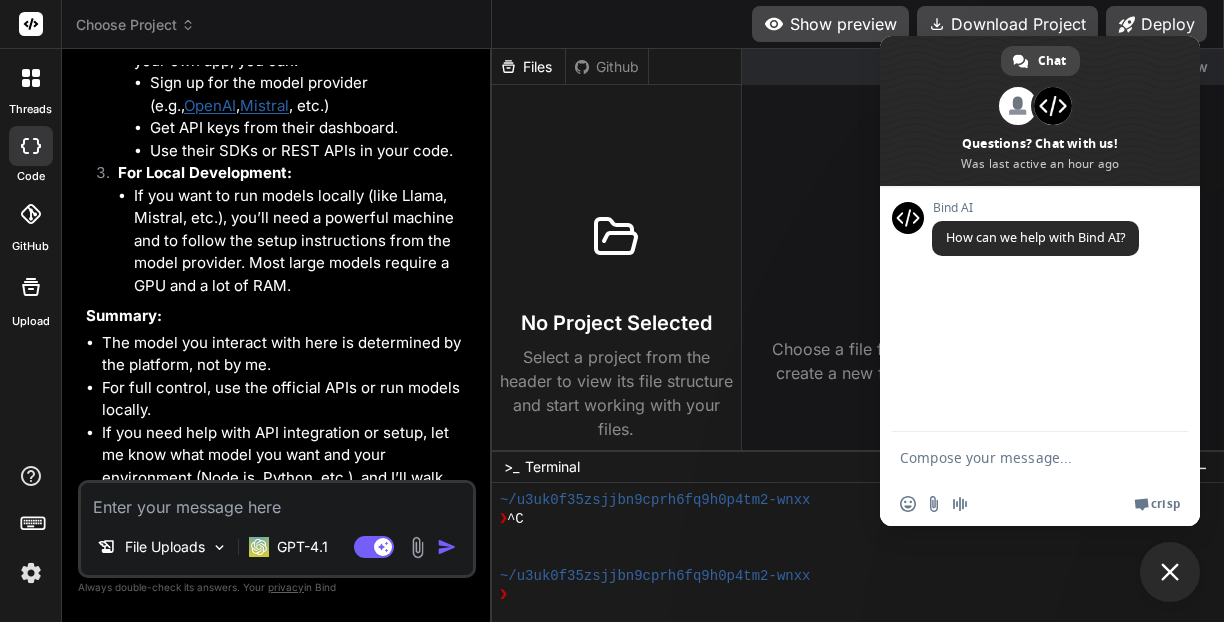 scroll, scrollTop: 0, scrollLeft: 0, axis: both 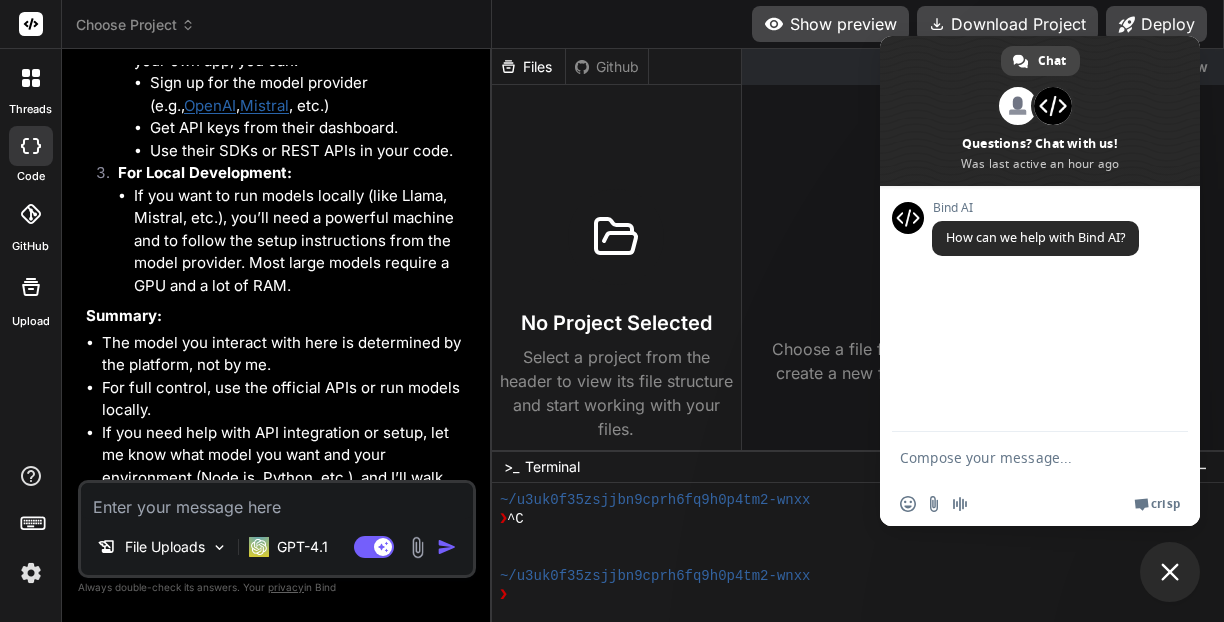 click at bounding box center [1020, 457] 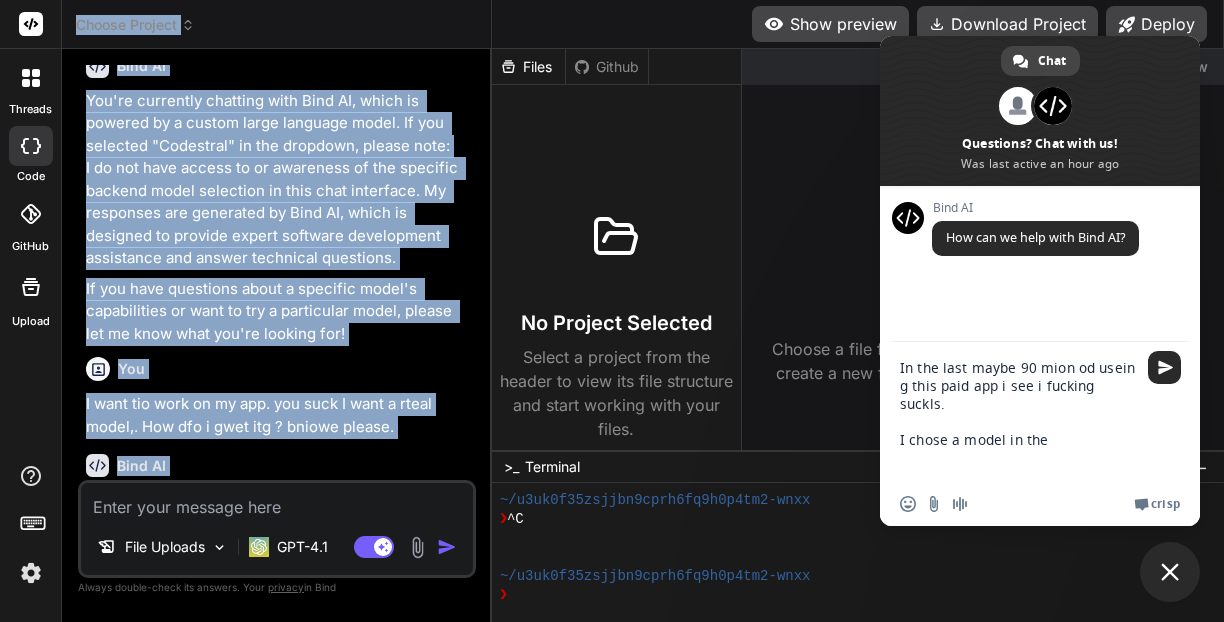 scroll, scrollTop: 0, scrollLeft: 0, axis: both 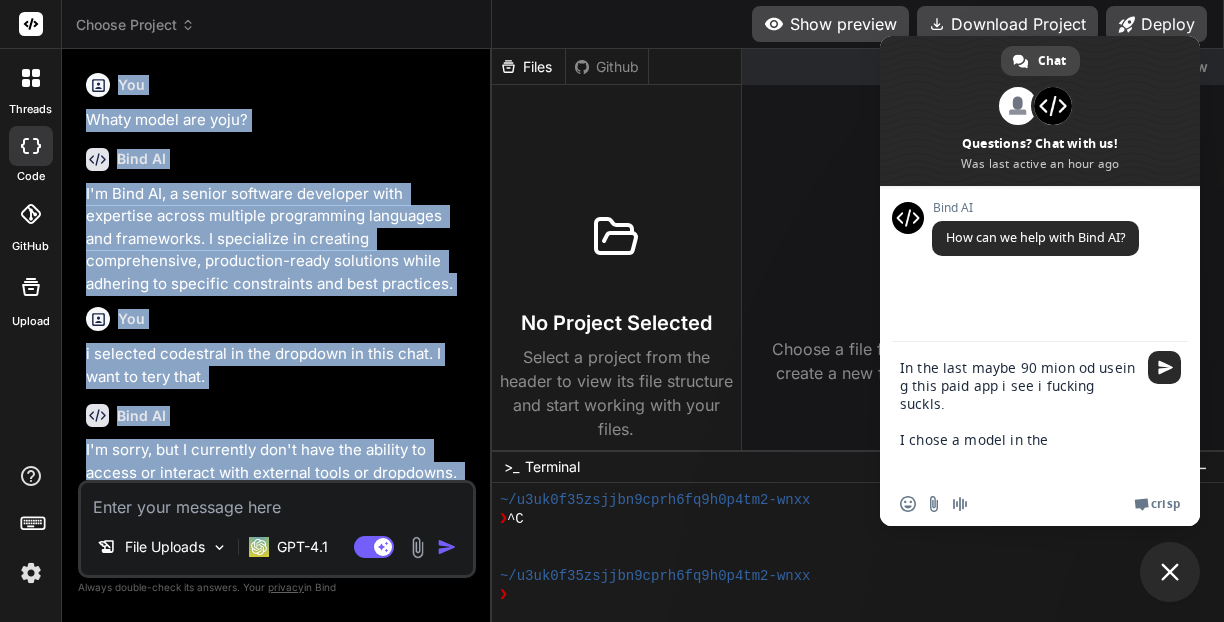 drag, startPoint x: 312, startPoint y: 453, endPoint x: 75, endPoint y: 84, distance: 438.55444 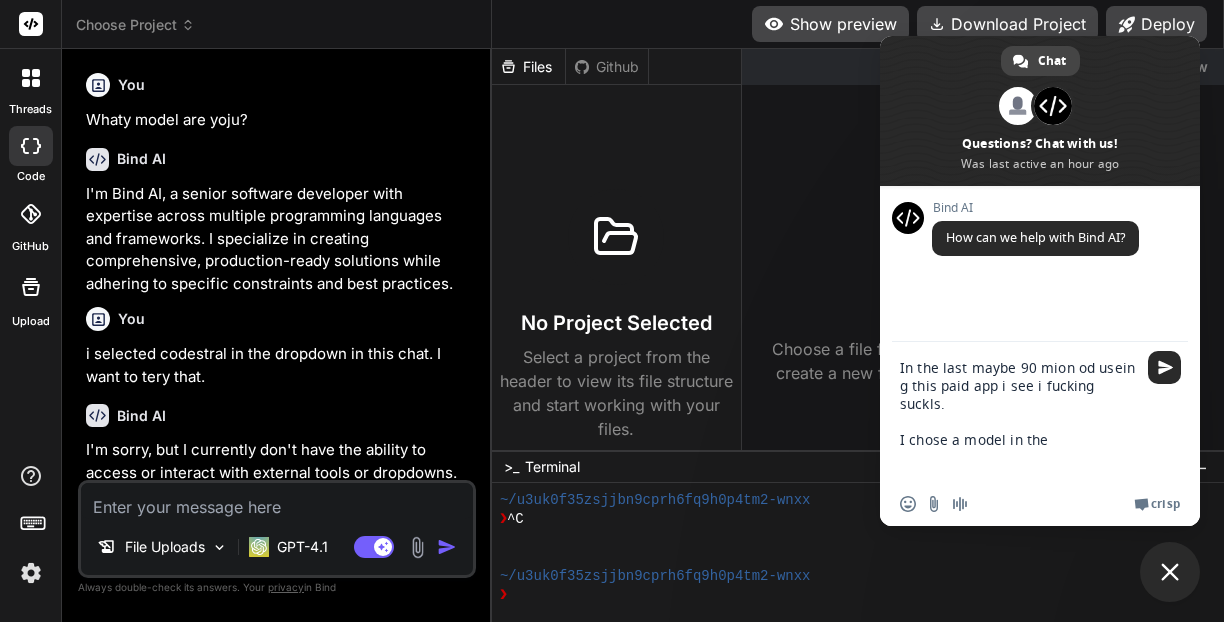 click on "In the last maybe 90 mion od usein g this paid app i see i fucking suckls.
I chose a model in the" at bounding box center [1020, 412] 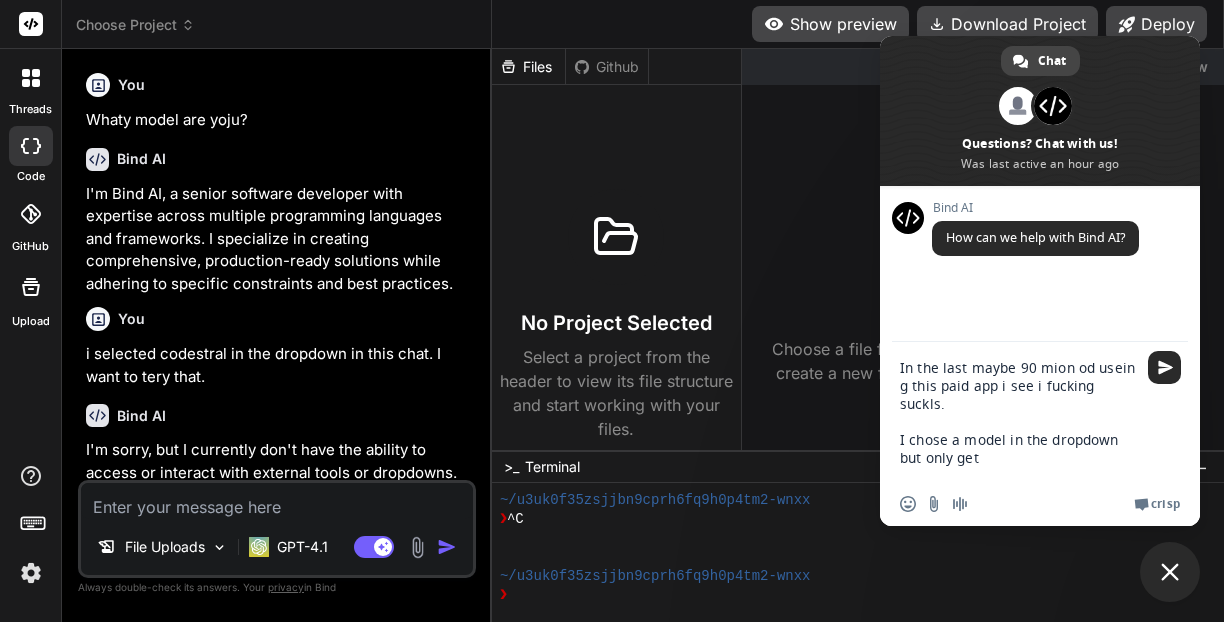 paste on "You
Whaty model are yoju?
Bind AI
I'm Bind AI, a senior software developer with expertise across multiple programming languages and frameworks. I specialize in creating comprehensive, production-ready solutions while adhering to specific constraints and best practices.
You
i selected codestral in the dropdown in this chat. I want to tery that.
Bind AI
I'm sorry, but I currently don't have the ability to access or interact with external tools or dropdowns. However, I'm here to help answer any questions you might have to the best of my ability! If you have any specific queries or need assistance with something else, feel free to let me know.
You
so the selector here is lying?\
Bind AI
I'm sorry, but I don't have the ability to access or interact with external tools or selectors. I'm here to help answer any questions you might have to the best of my ability. If you have any specific queries or need assistance with something else, feel free to let me know.
You
reopete again and i'll kill yoiu.
Bind A..." 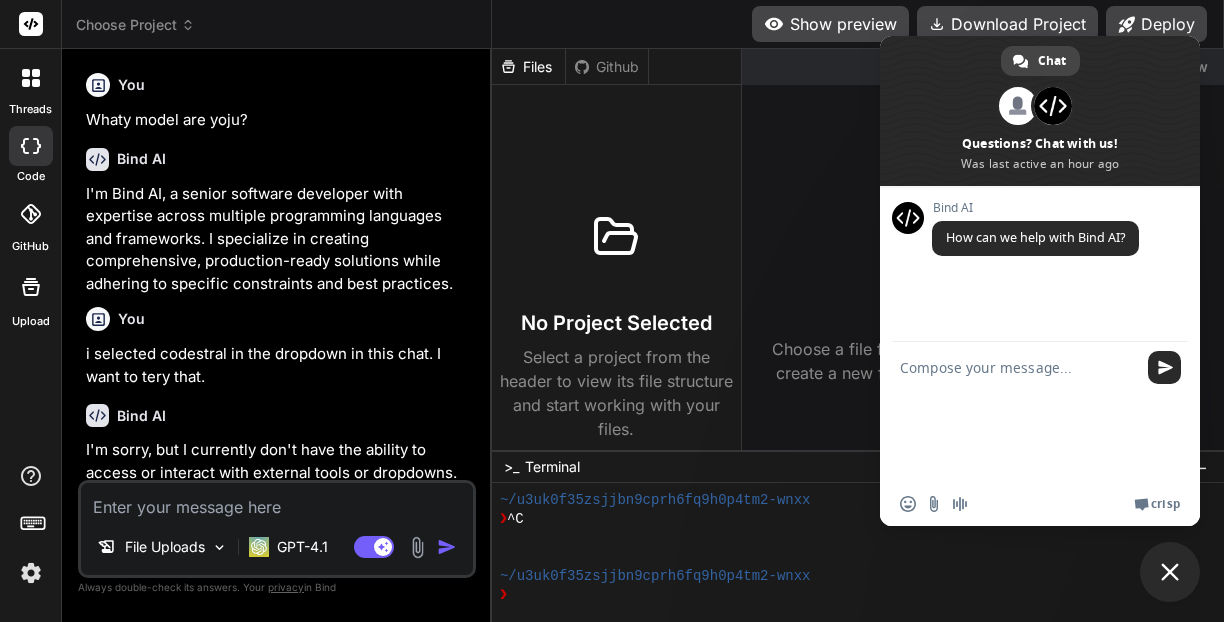 scroll, scrollTop: 5, scrollLeft: 0, axis: vertical 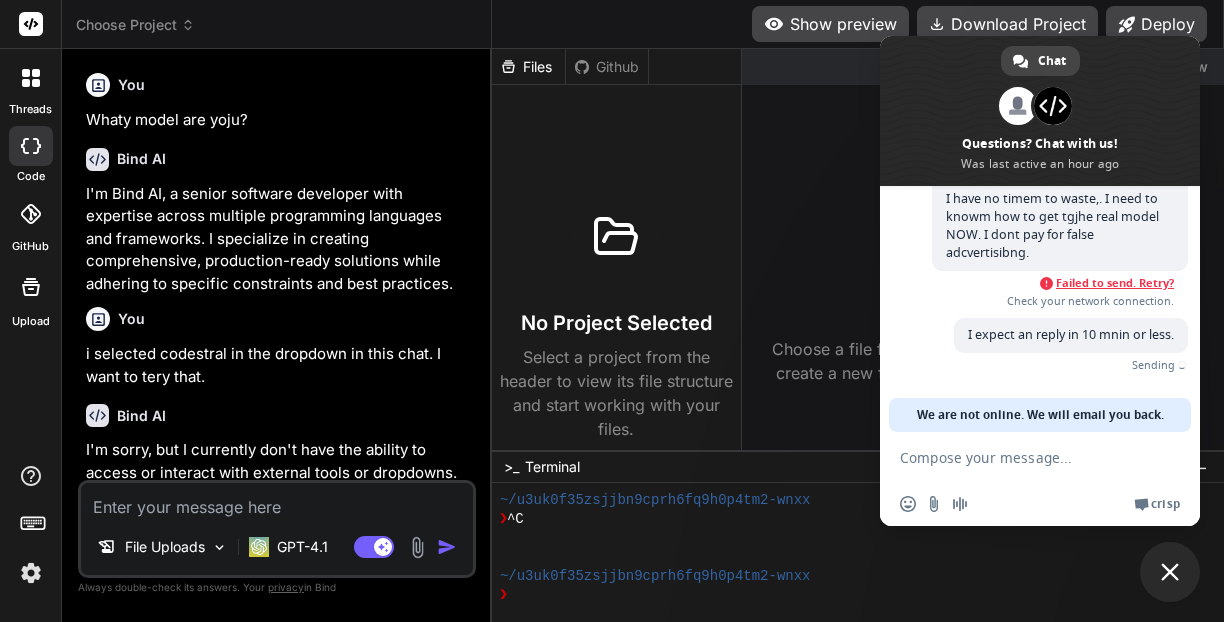 click at bounding box center [277, 501] 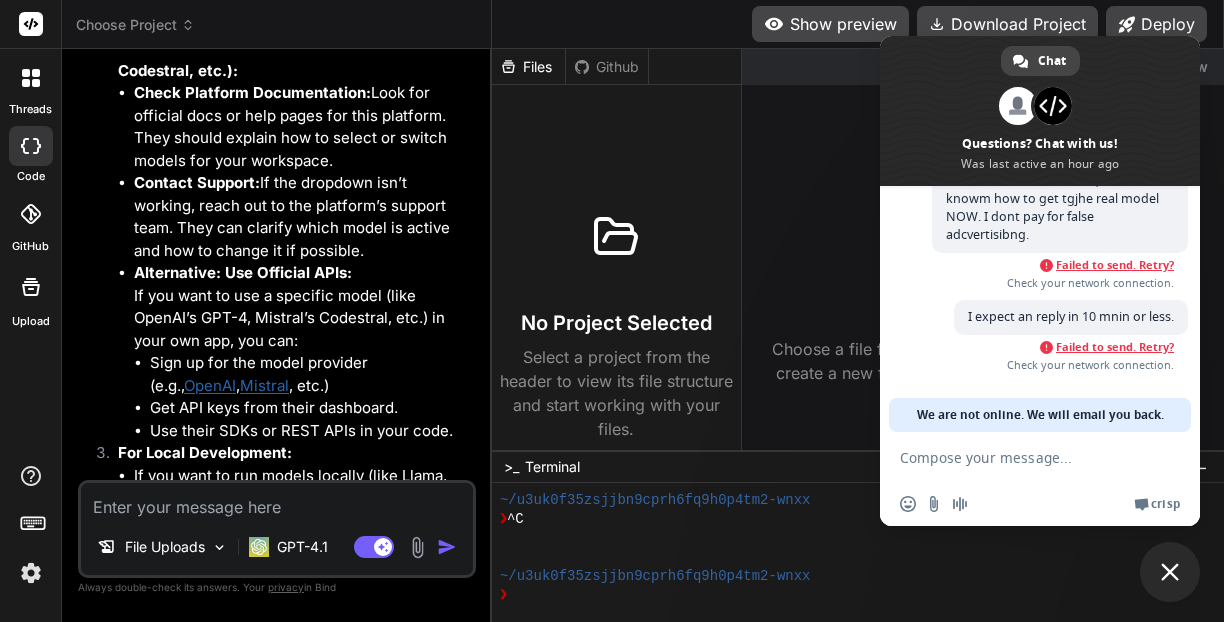scroll, scrollTop: 2213, scrollLeft: 0, axis: vertical 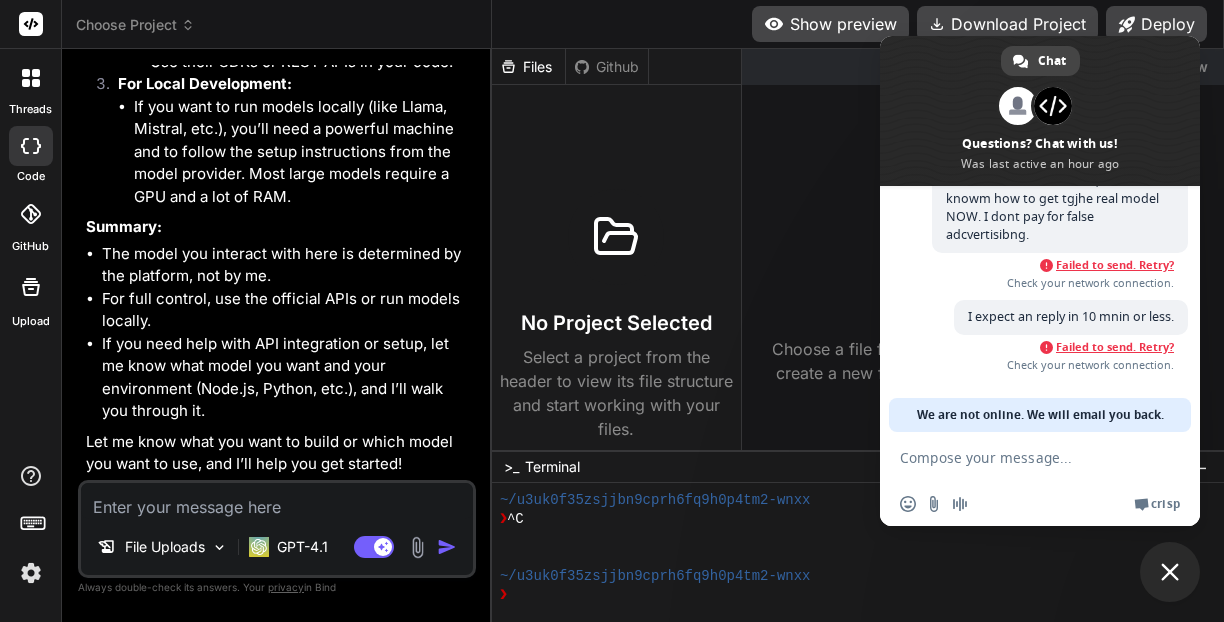 click at bounding box center [277, 501] 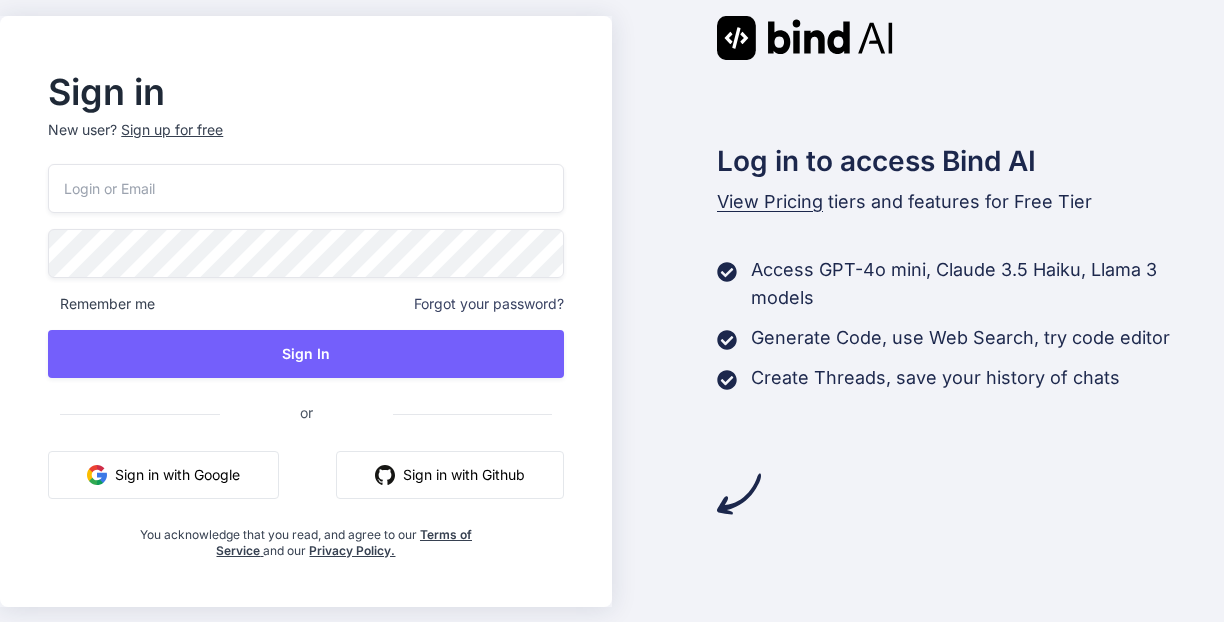 scroll, scrollTop: 0, scrollLeft: 0, axis: both 